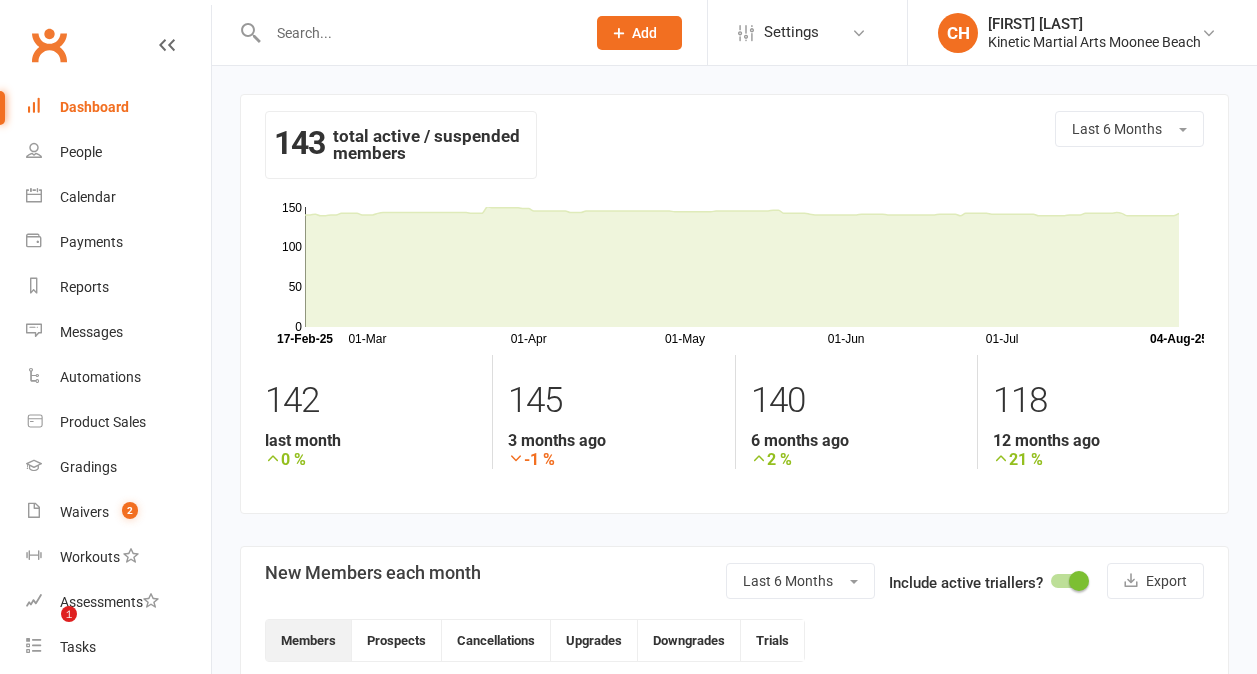 scroll, scrollTop: 0, scrollLeft: 0, axis: both 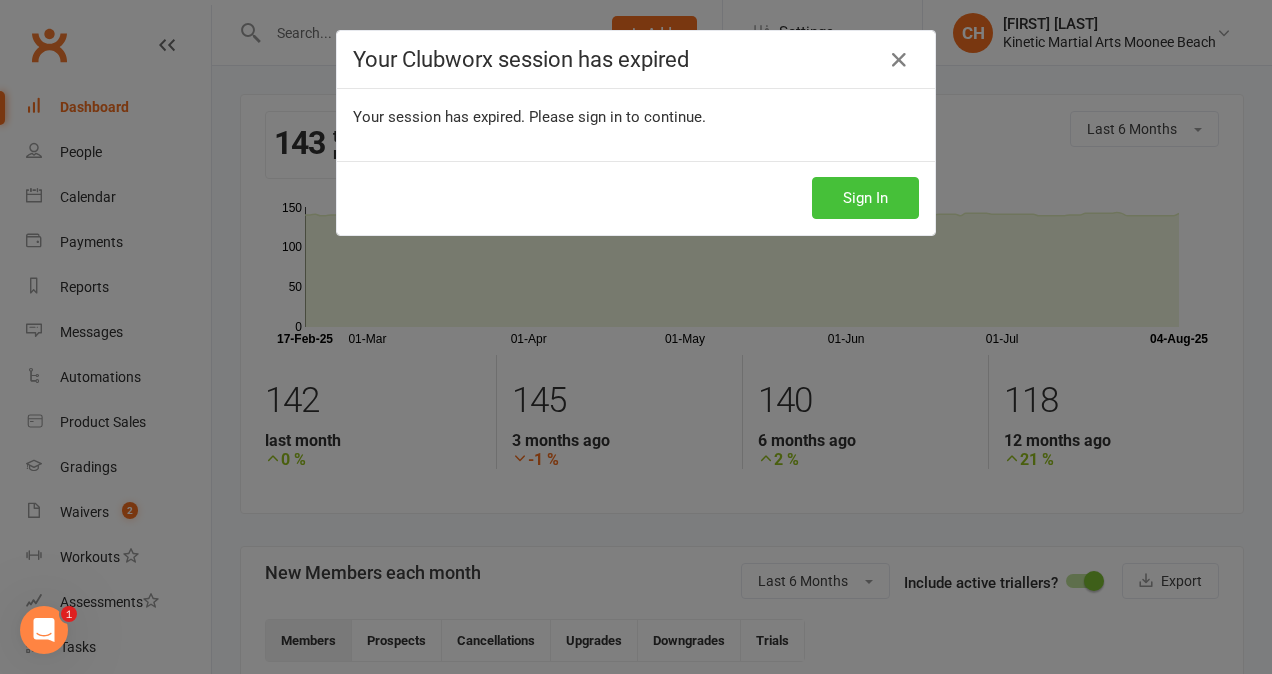 click on "Sign In" at bounding box center [865, 198] 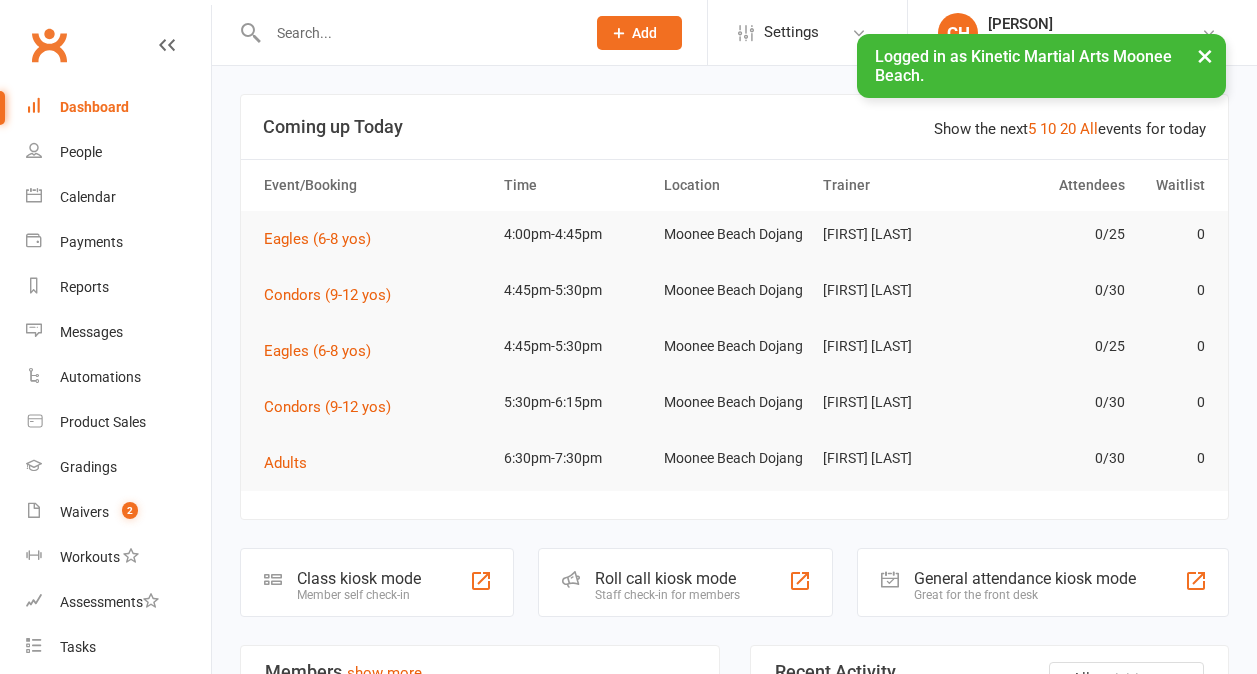 scroll, scrollTop: 0, scrollLeft: 0, axis: both 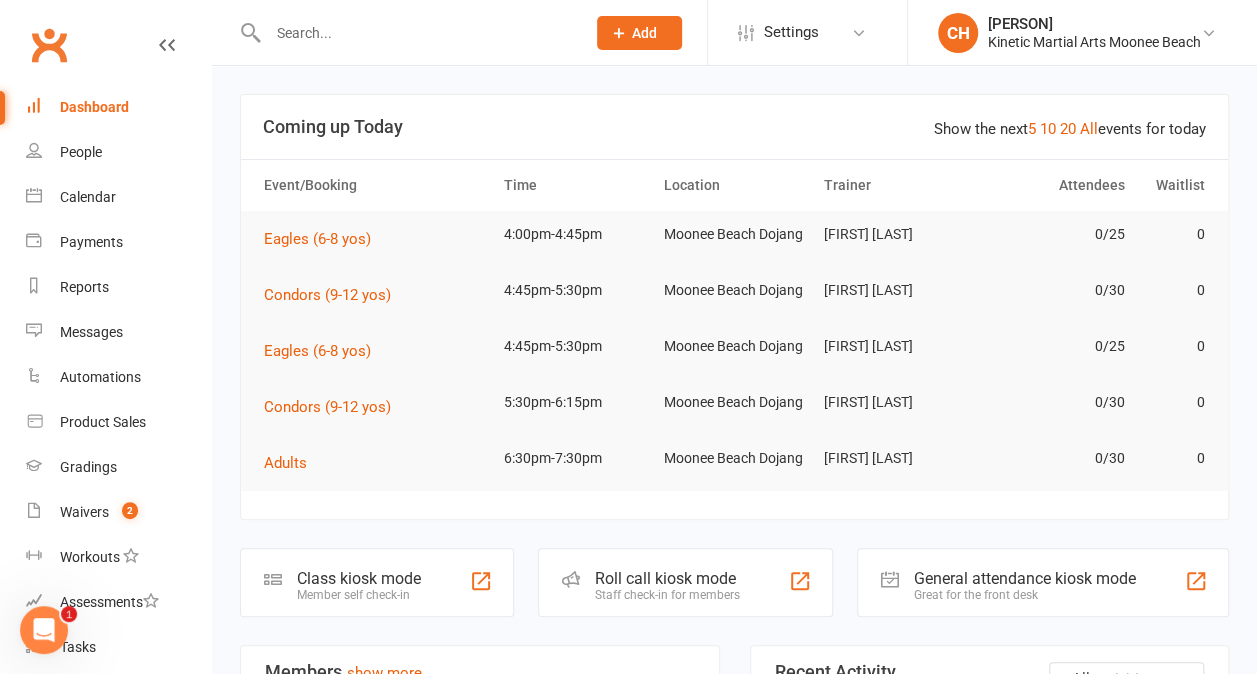 click on "Add" 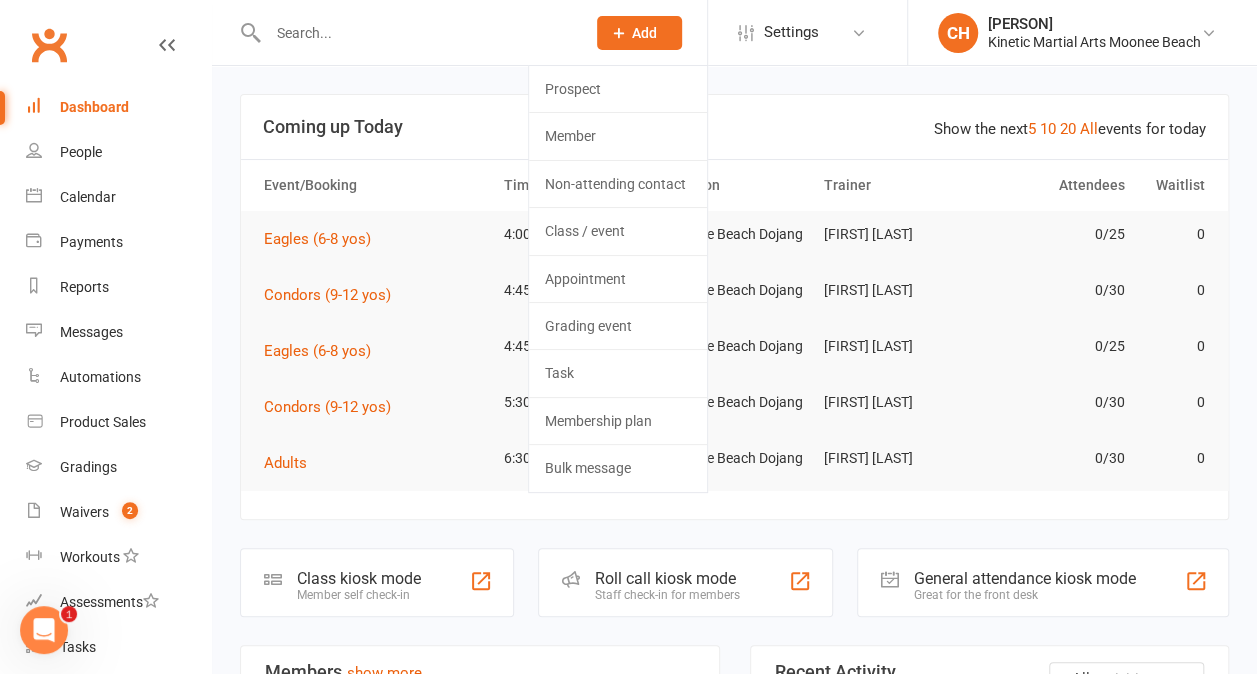 click at bounding box center (416, 33) 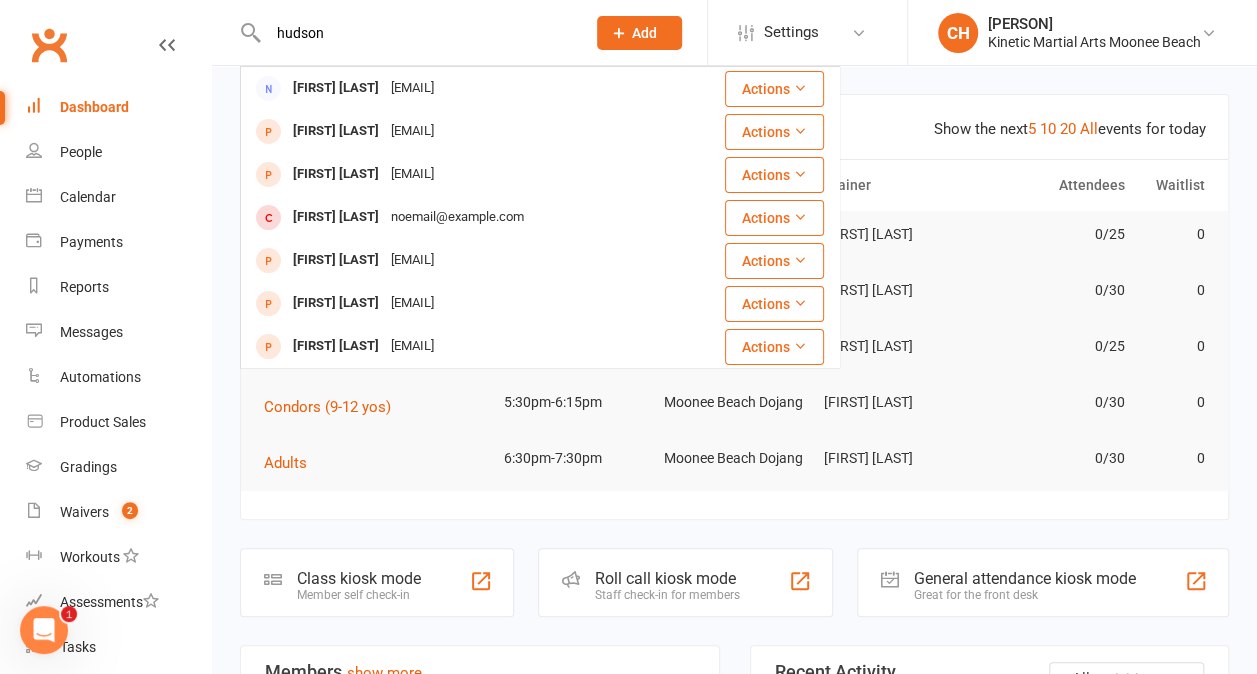 type on "hudson" 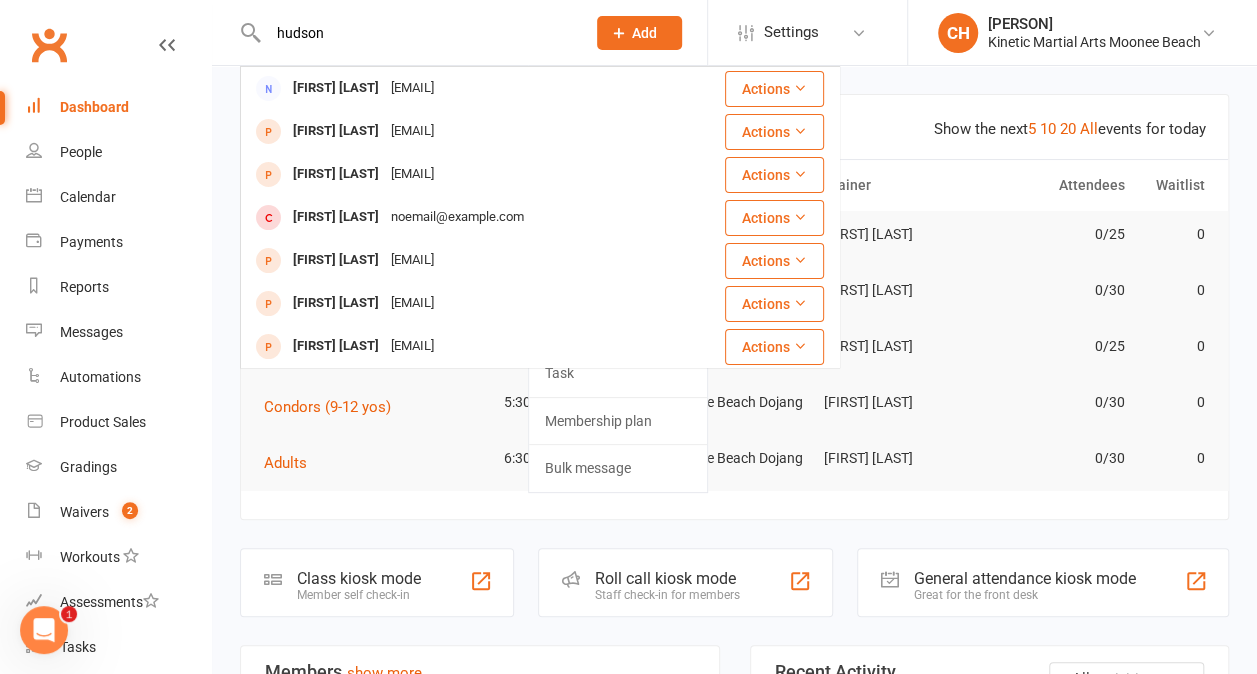 type 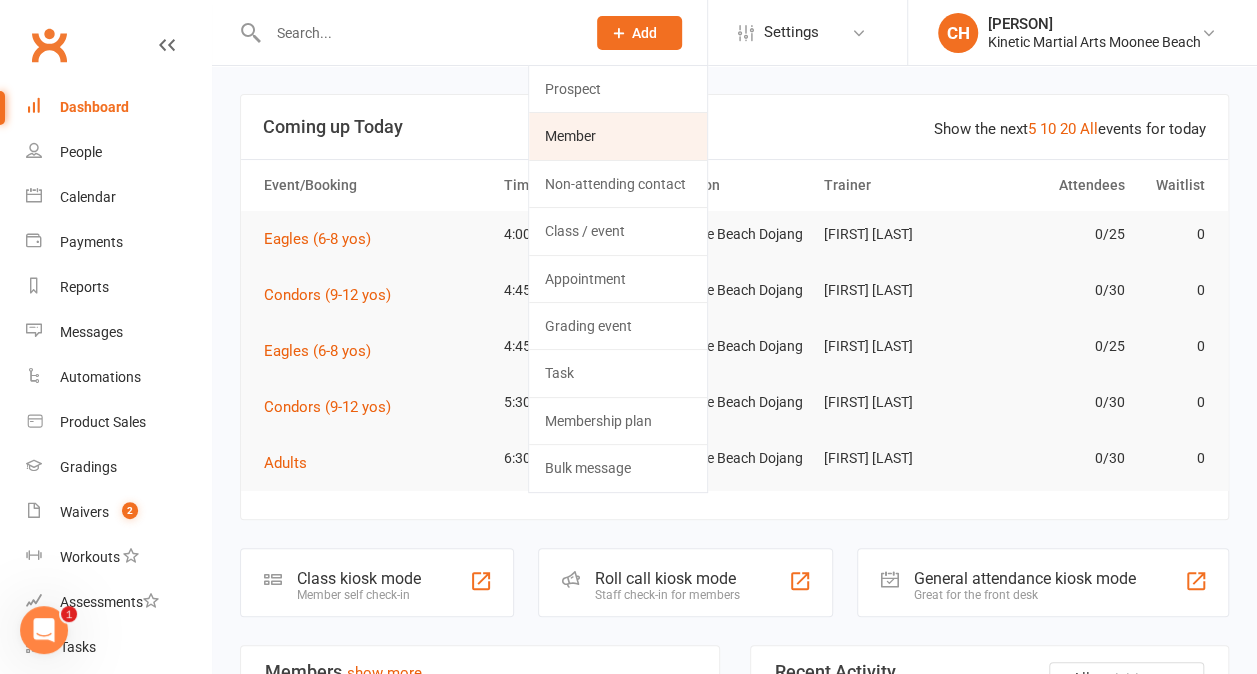 click on "Member" 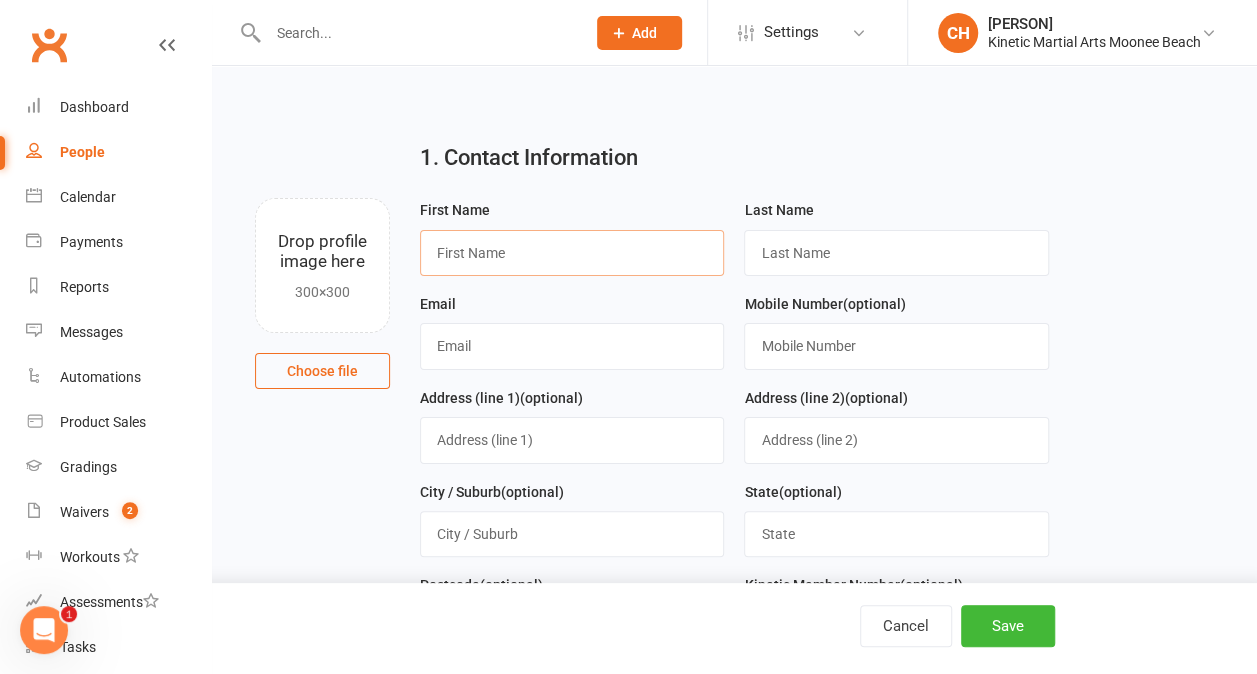 click at bounding box center (572, 253) 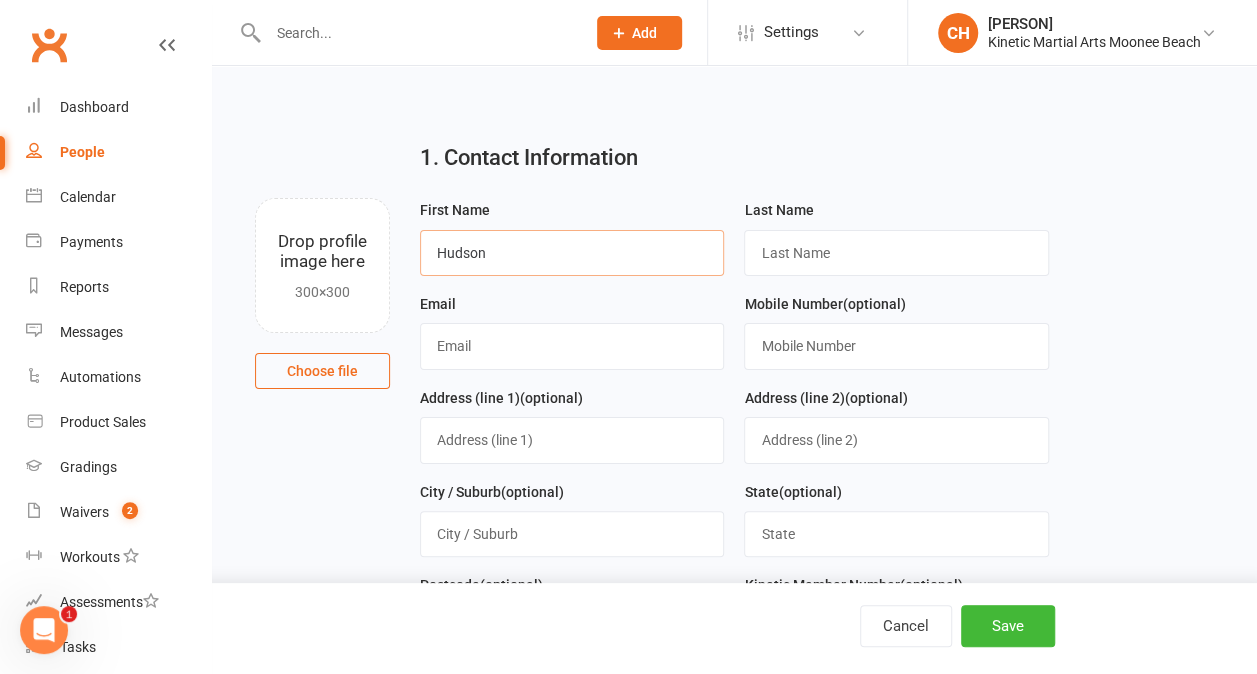 type on "Hudson" 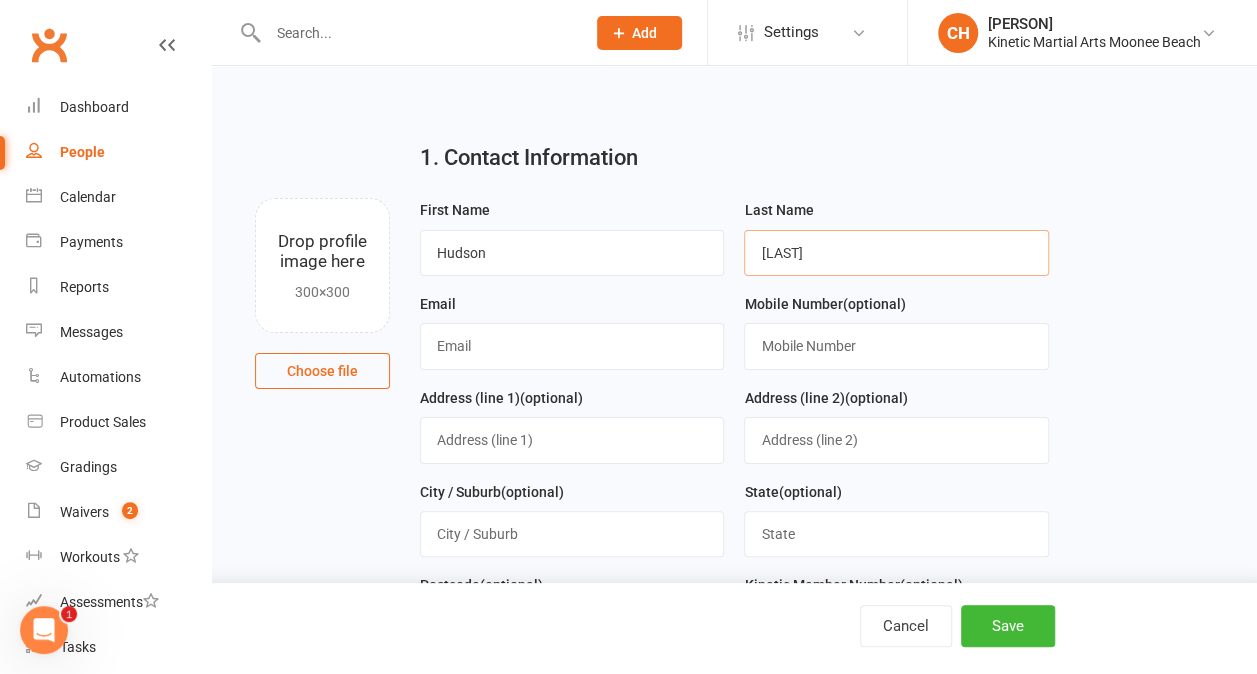 type on "Brownhill" 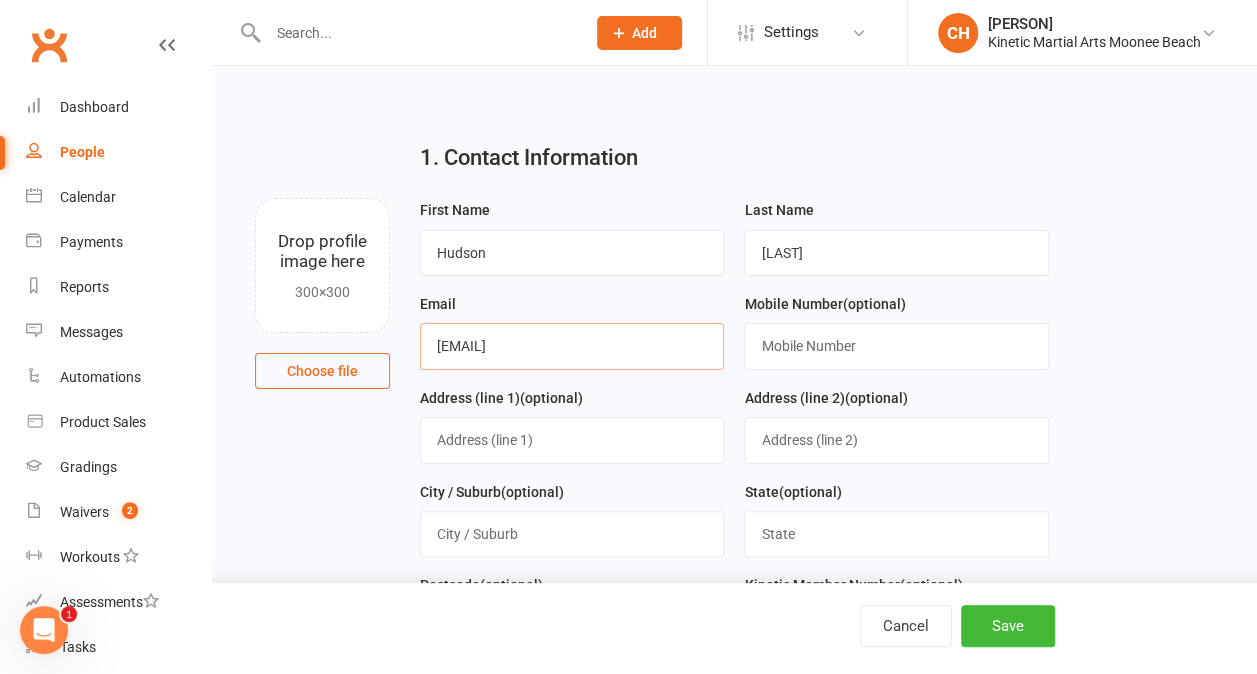 type on "annaliese.grace@gmail.com" 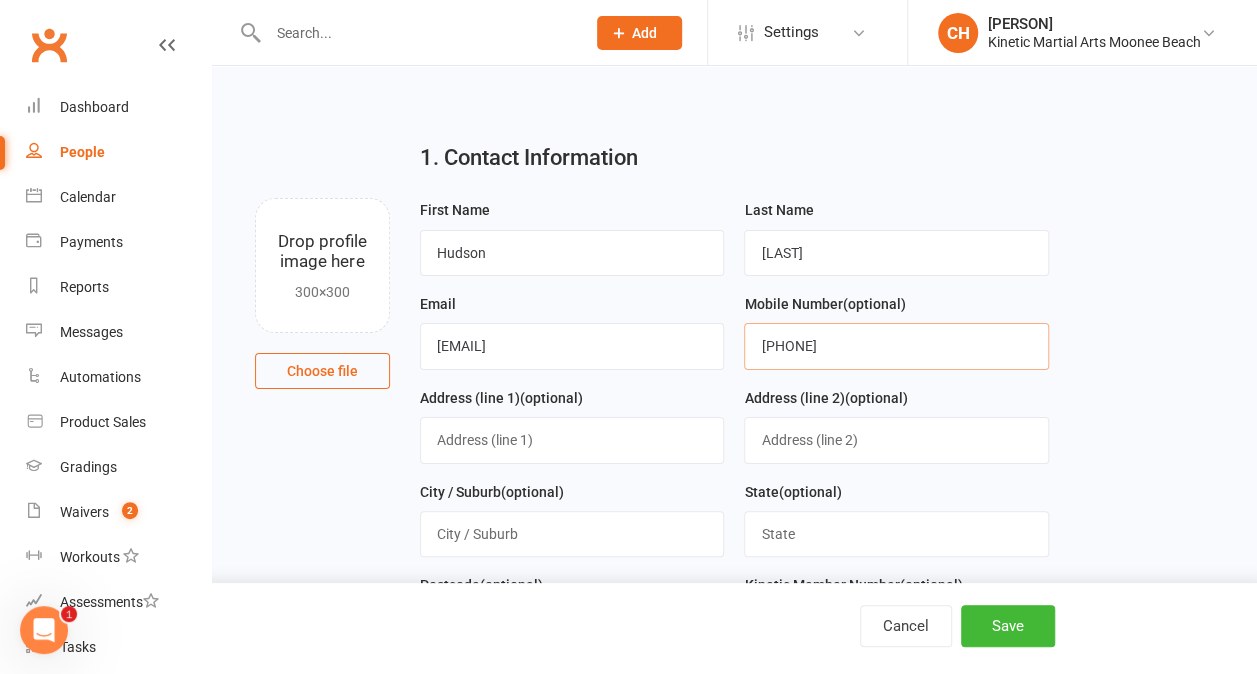 type on "0404507708" 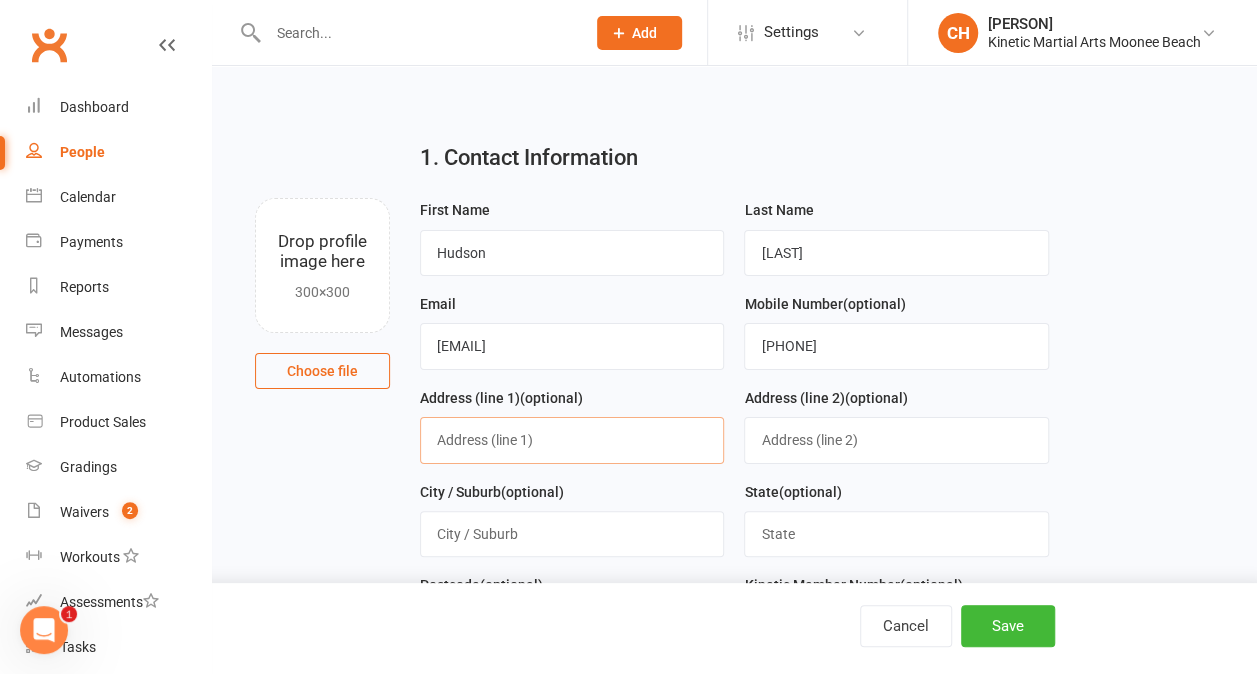 click at bounding box center (572, 440) 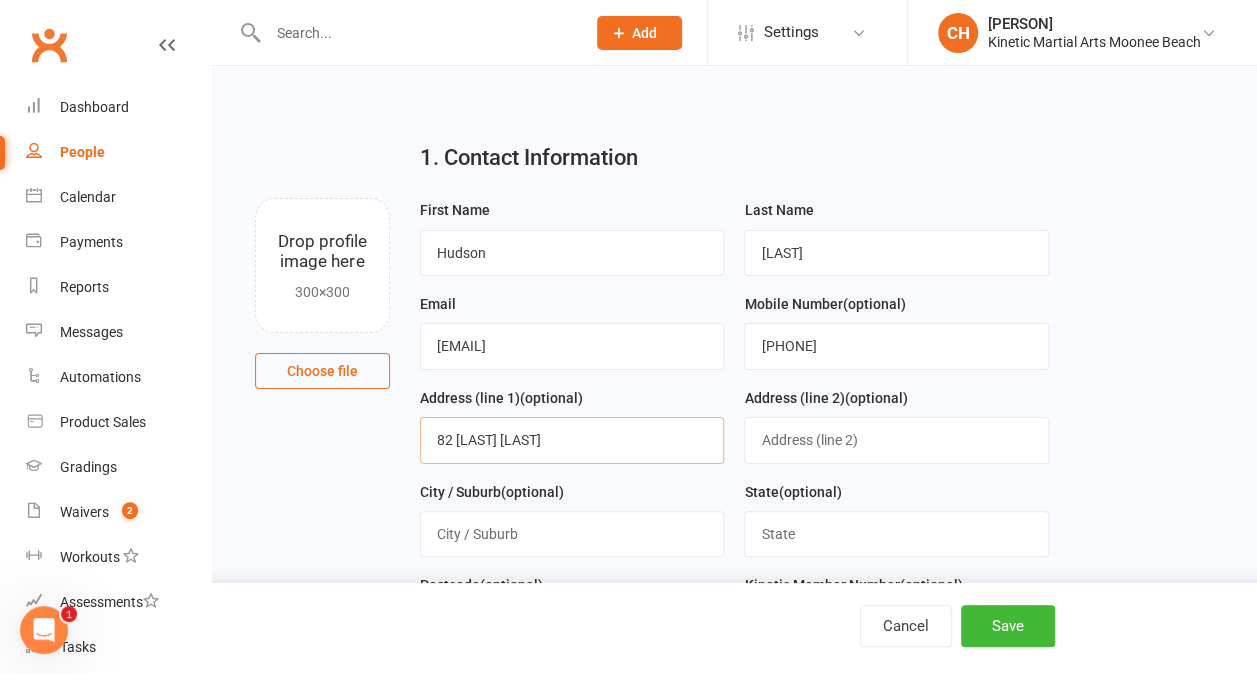 type on "82 James Small Drive" 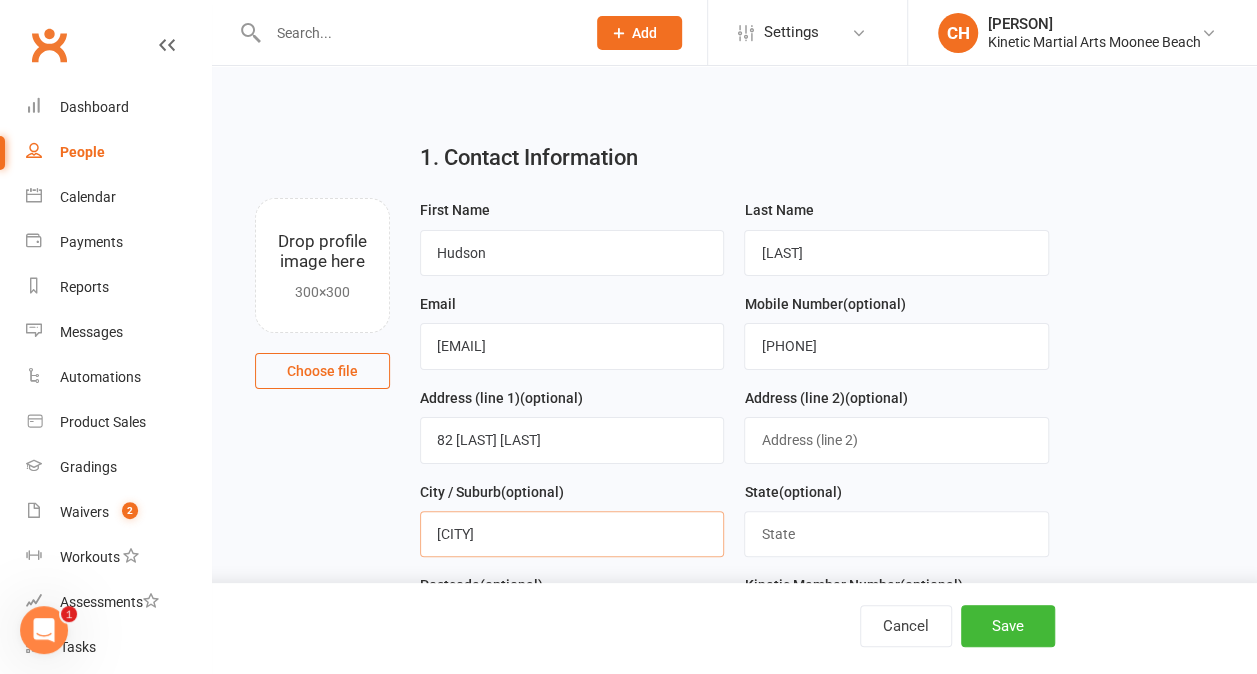 type on "Korora" 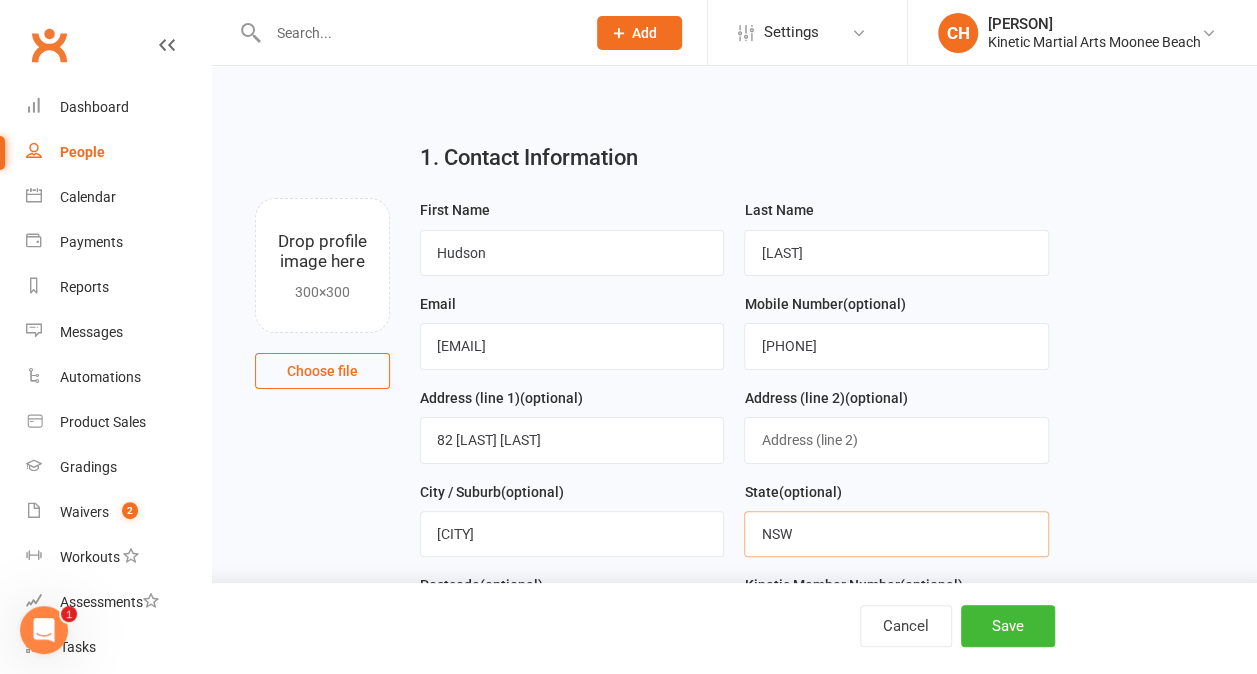 type on "NSW" 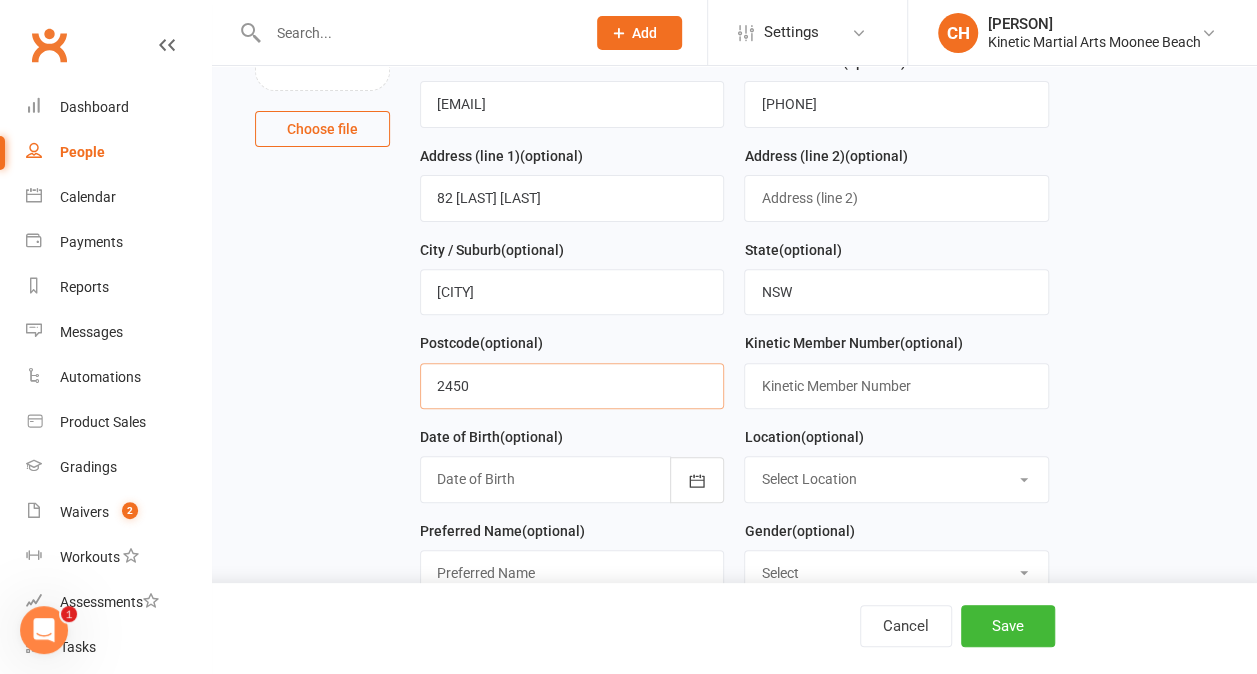 scroll, scrollTop: 253, scrollLeft: 0, axis: vertical 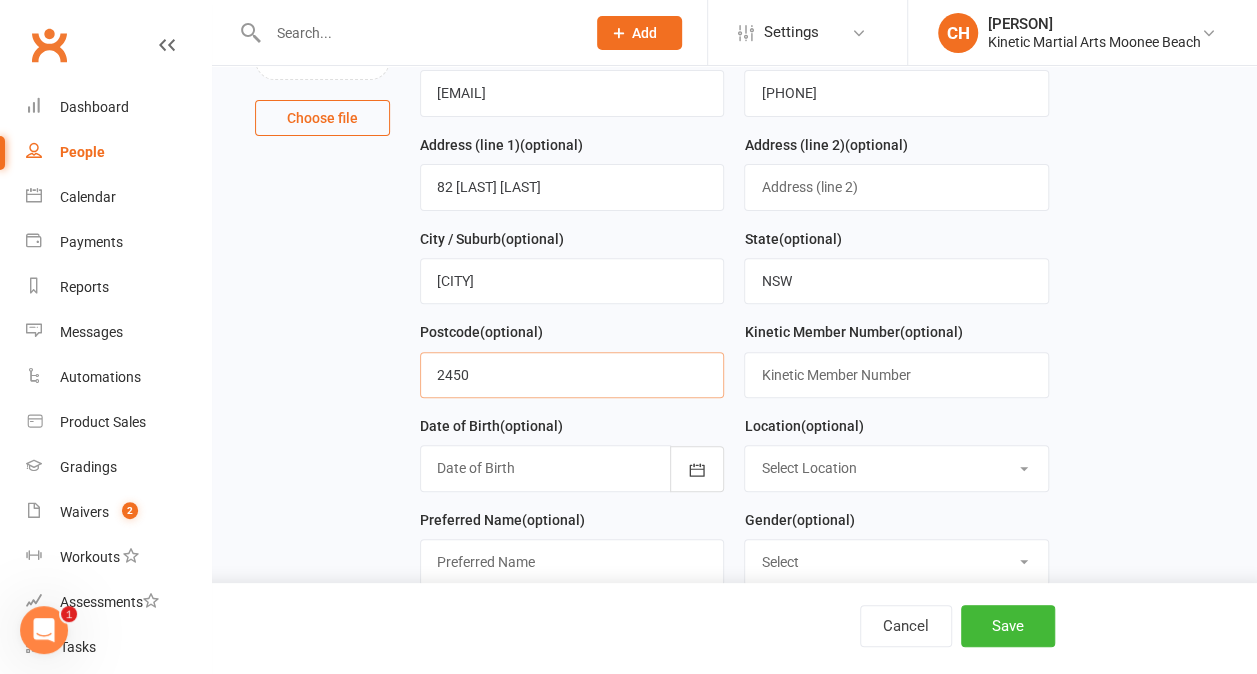 type on "2450" 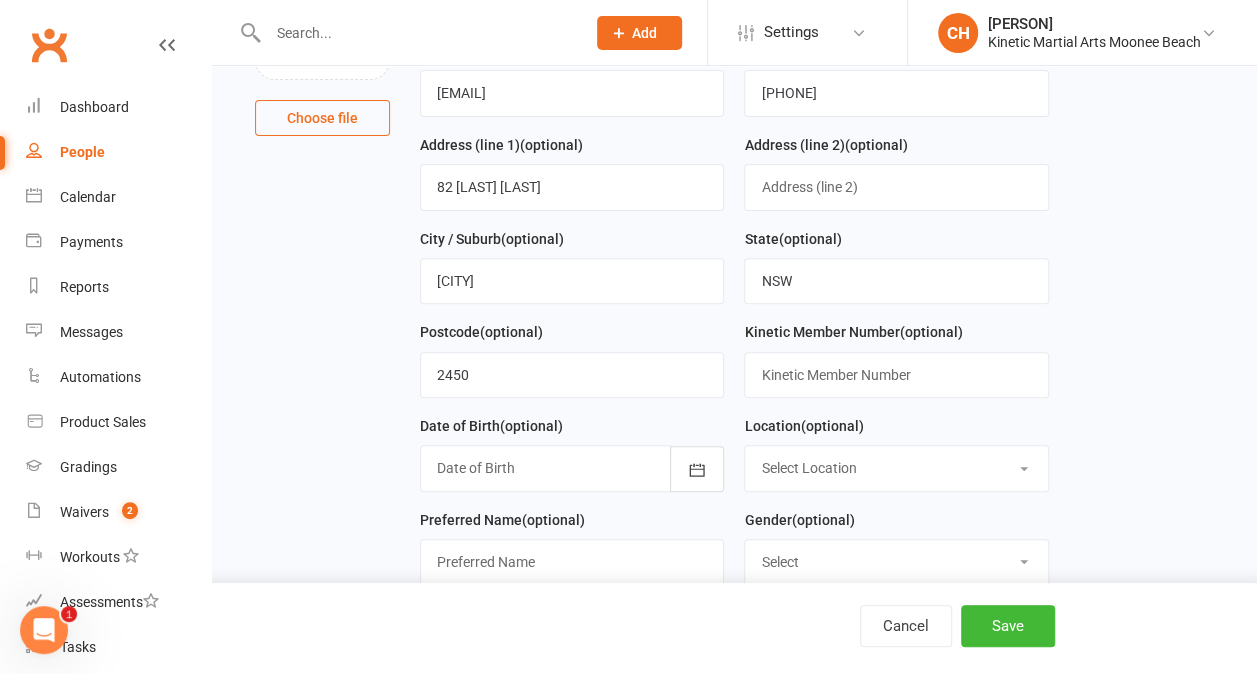 click at bounding box center (572, 468) 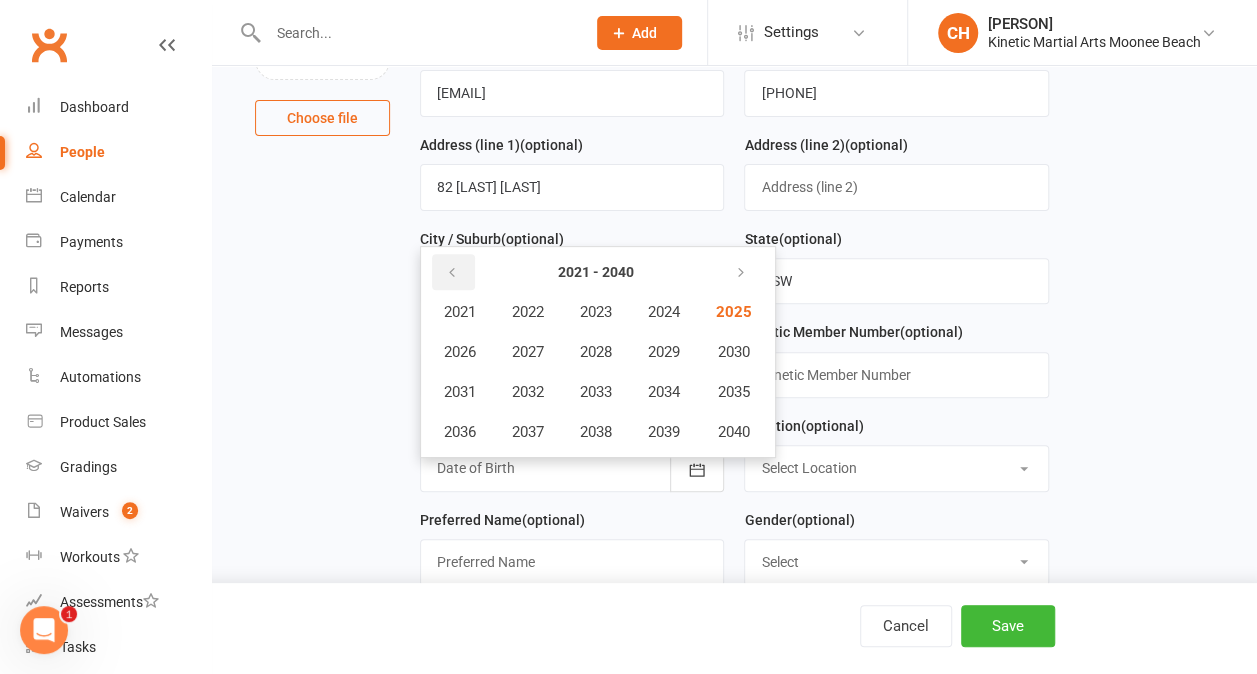 click at bounding box center (452, 273) 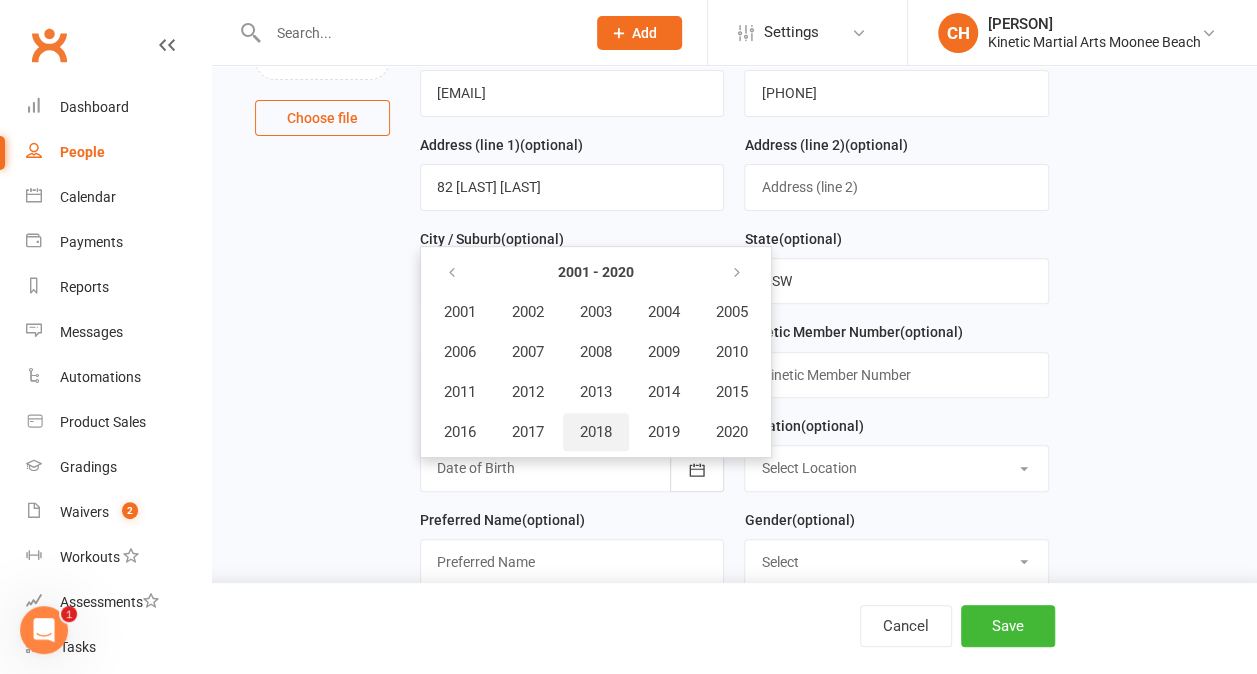 click on "2018" at bounding box center [596, 432] 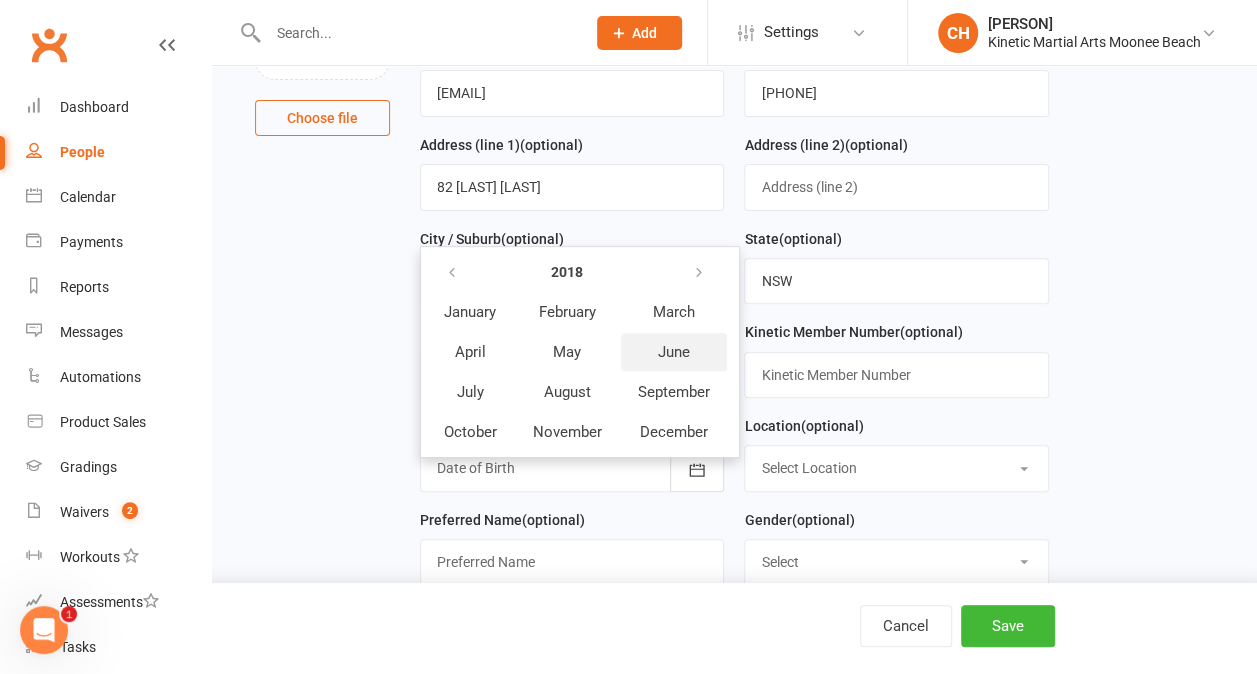 click on "June" at bounding box center [674, 352] 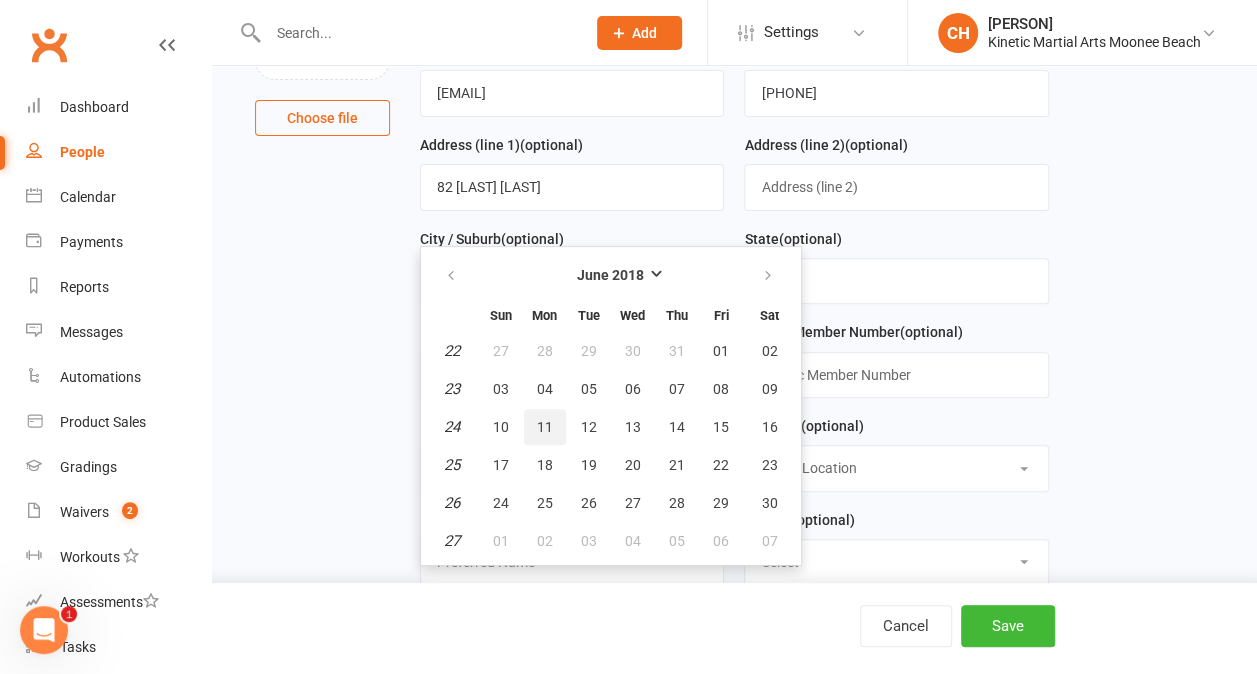 click on "11" at bounding box center (545, 427) 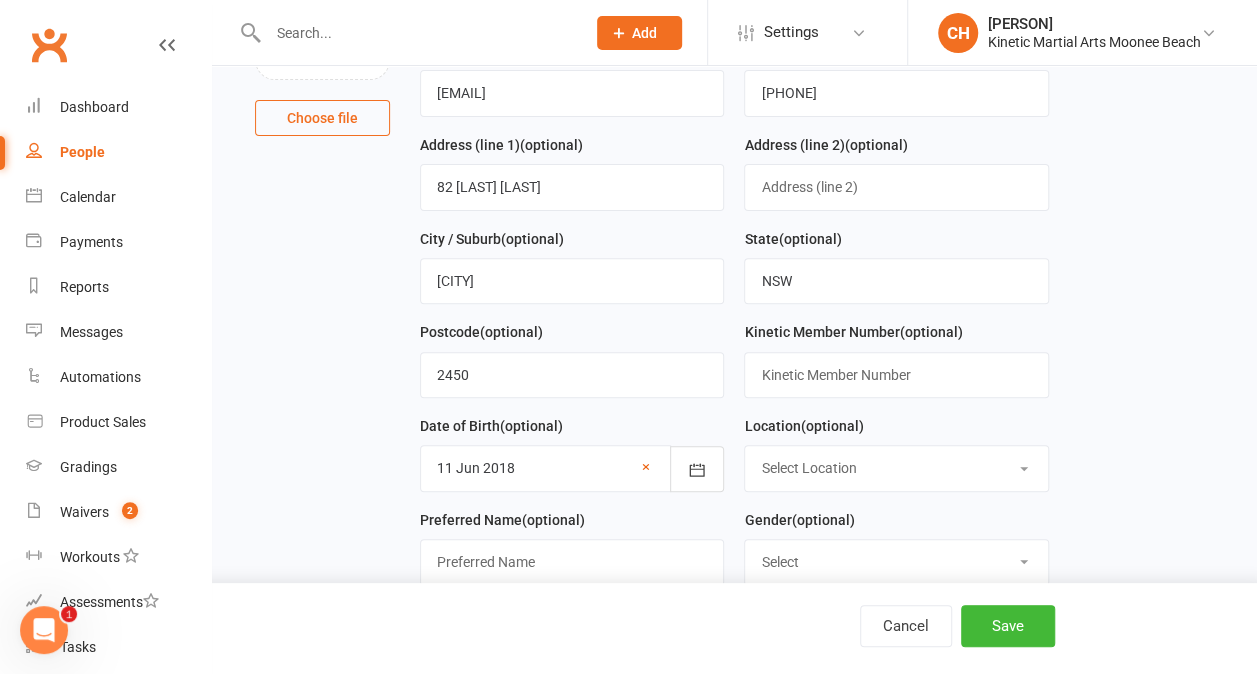 click on "Select Location Caringbah Cessnock Cronulla Example Room (Rename me!) Moonee Beach Dojang Woolgoolga Brewery" at bounding box center (896, 468) 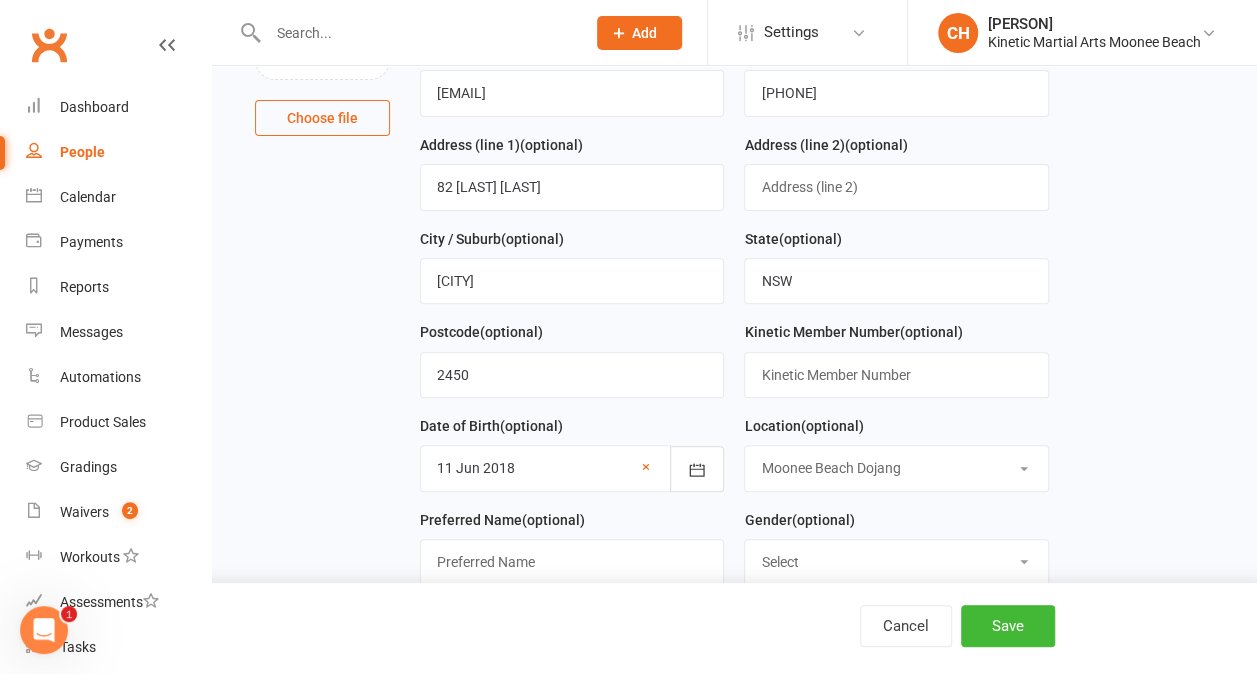 click on "Select Location Caringbah Cessnock Cronulla Example Room (Rename me!) Moonee Beach Dojang Woolgoolga Brewery" at bounding box center [896, 468] 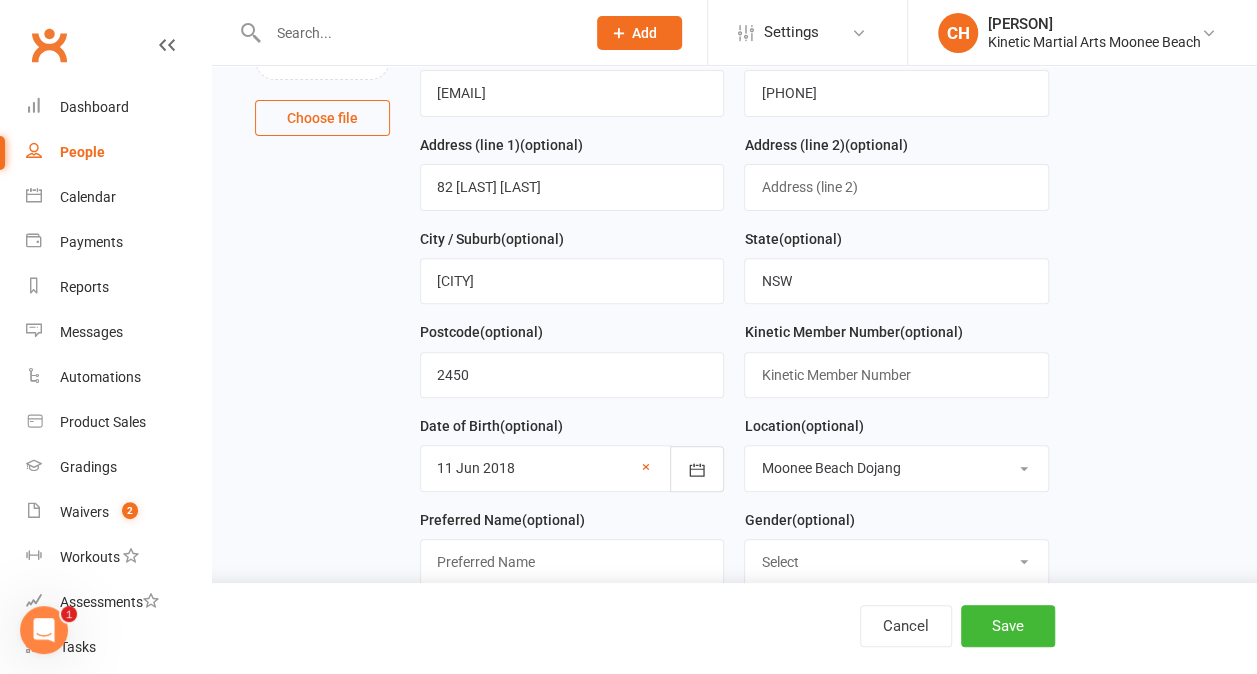 click on "Select Male Female Other" at bounding box center (896, 562) 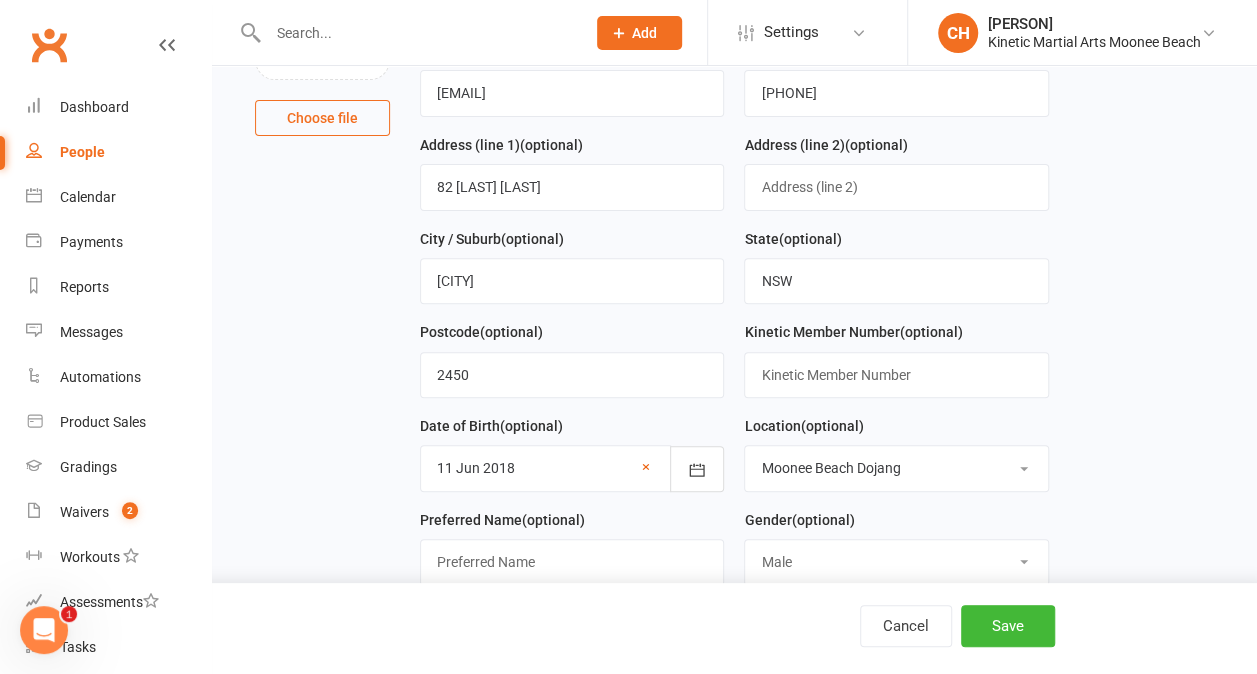 click on "Select Male Female Other" at bounding box center [896, 562] 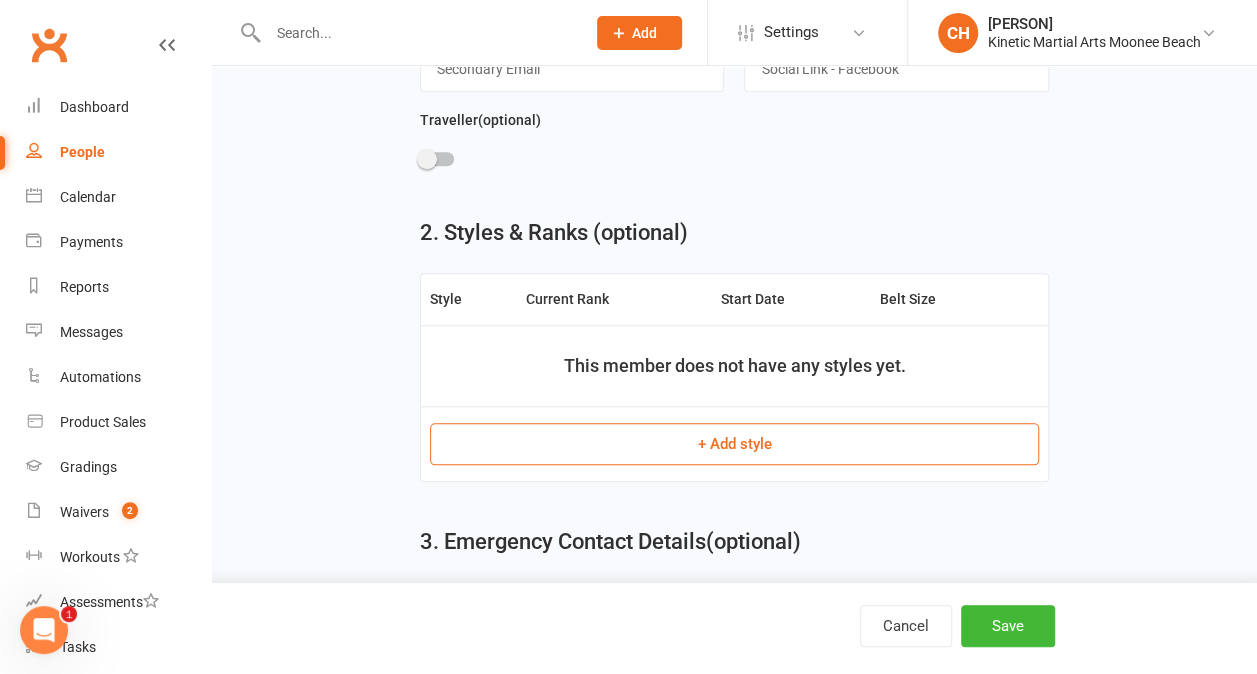 scroll, scrollTop: 841, scrollLeft: 0, axis: vertical 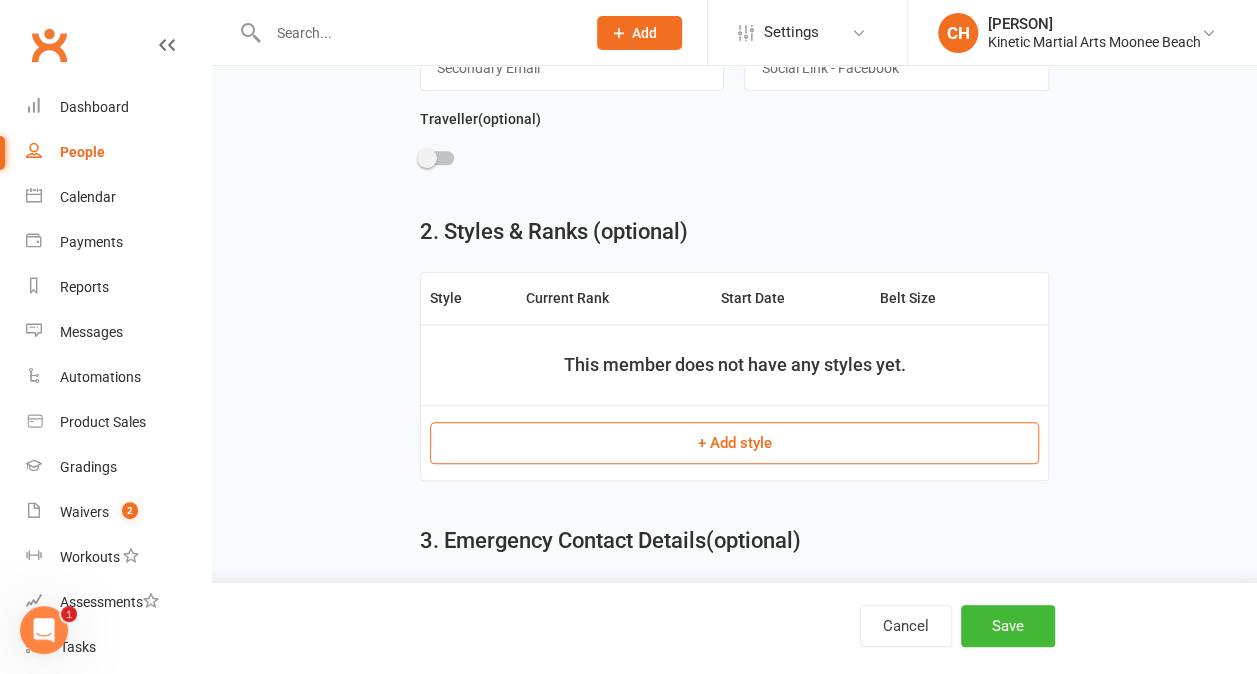 click on "+ Add style" at bounding box center (734, 443) 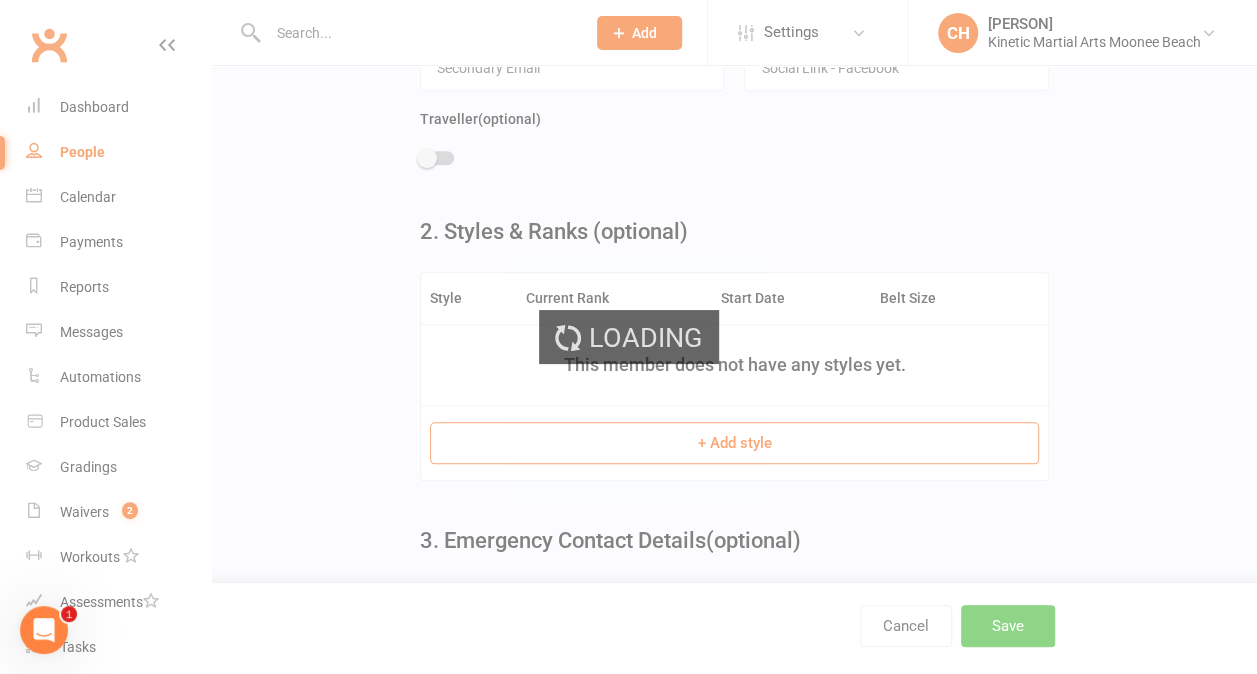 scroll, scrollTop: 0, scrollLeft: 0, axis: both 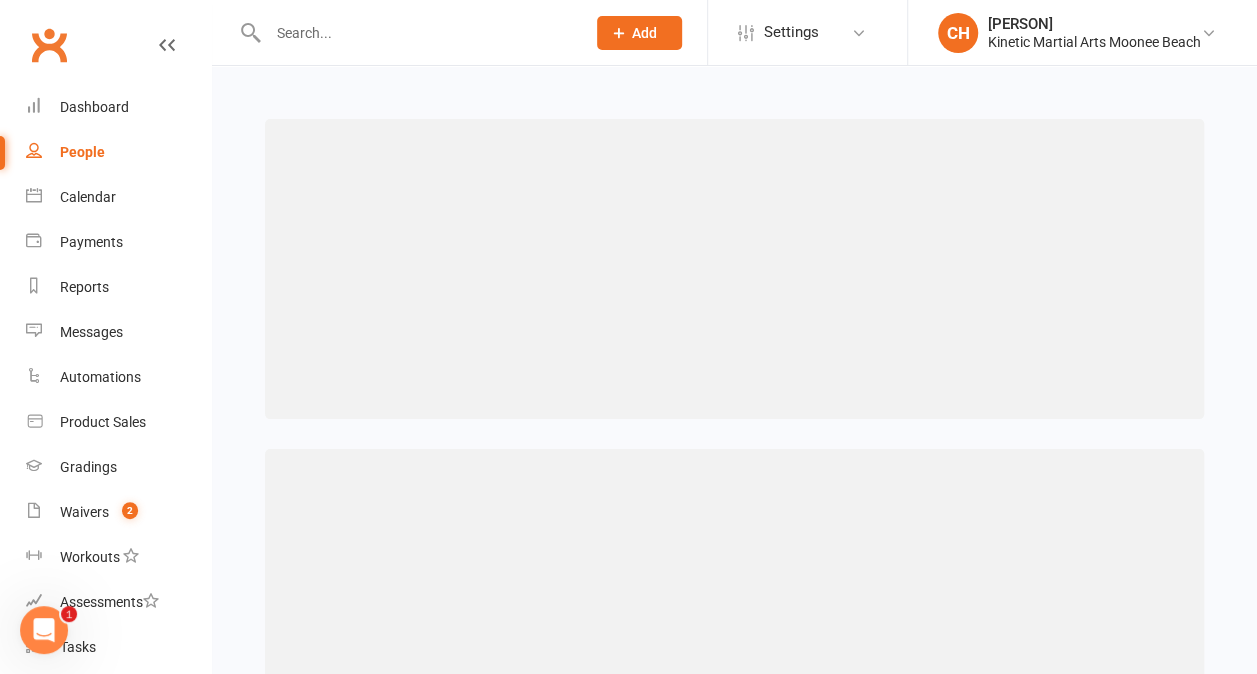 click at bounding box center (734, 434) 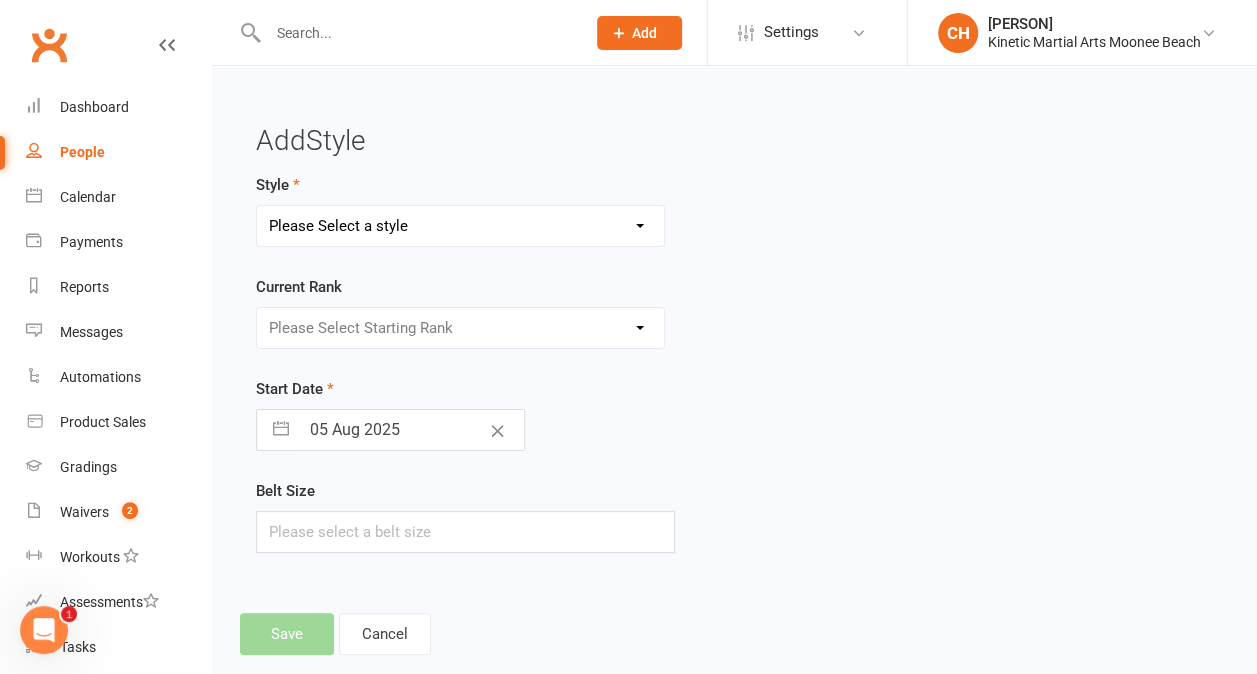 click on "Please Select a style BJJ Condors Eagles Finches Hapkido Hapkido (2) Kumdo Leadership Progam" at bounding box center [460, 226] 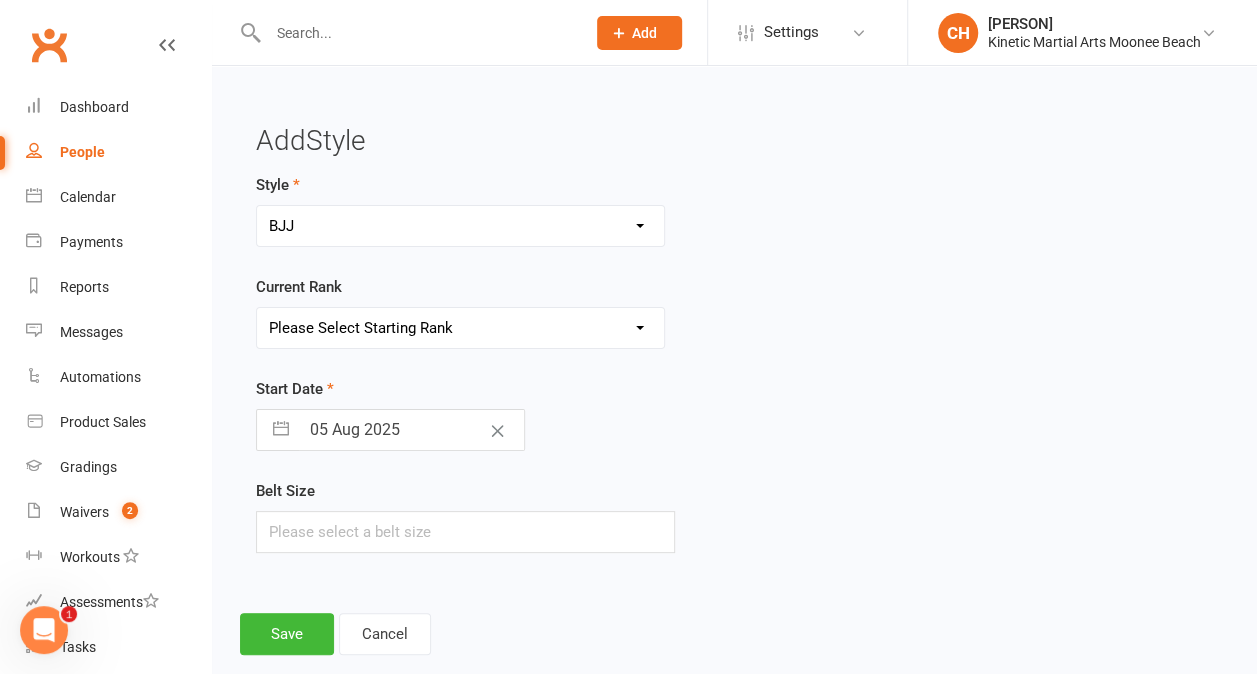 click on "Please Select Starting Rank White Yellow Orange Green Blue Purple Brown Red Complete" at bounding box center [460, 328] 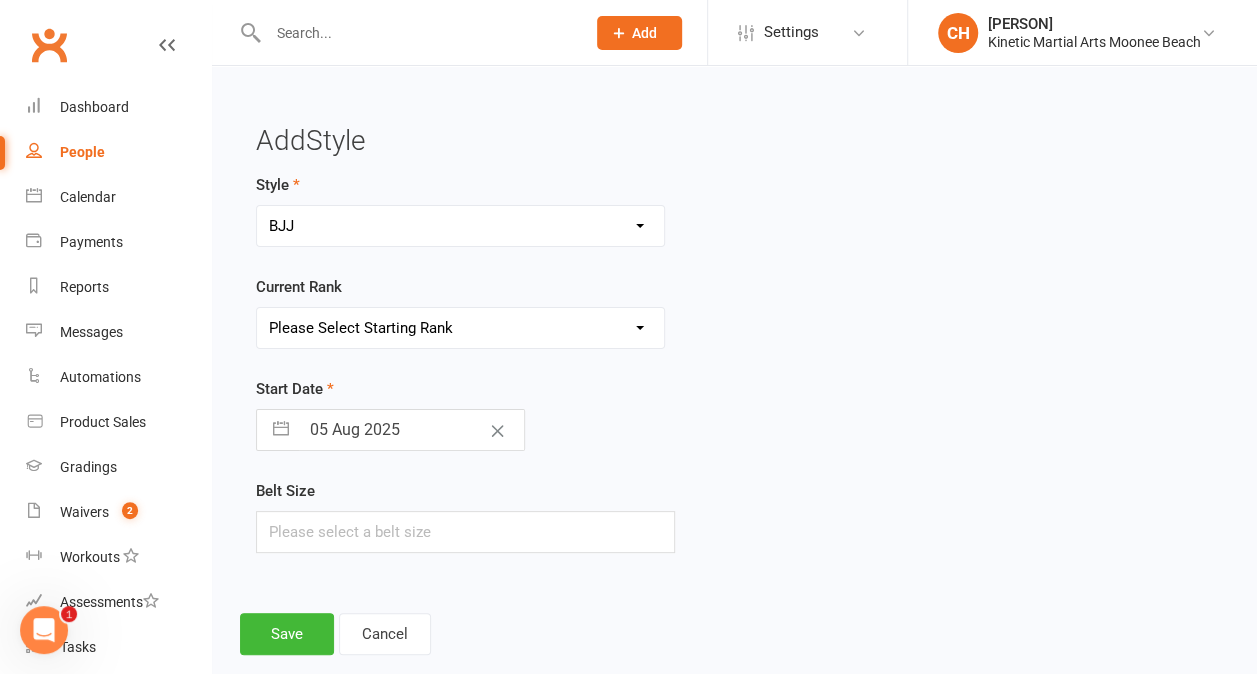 select on "26277" 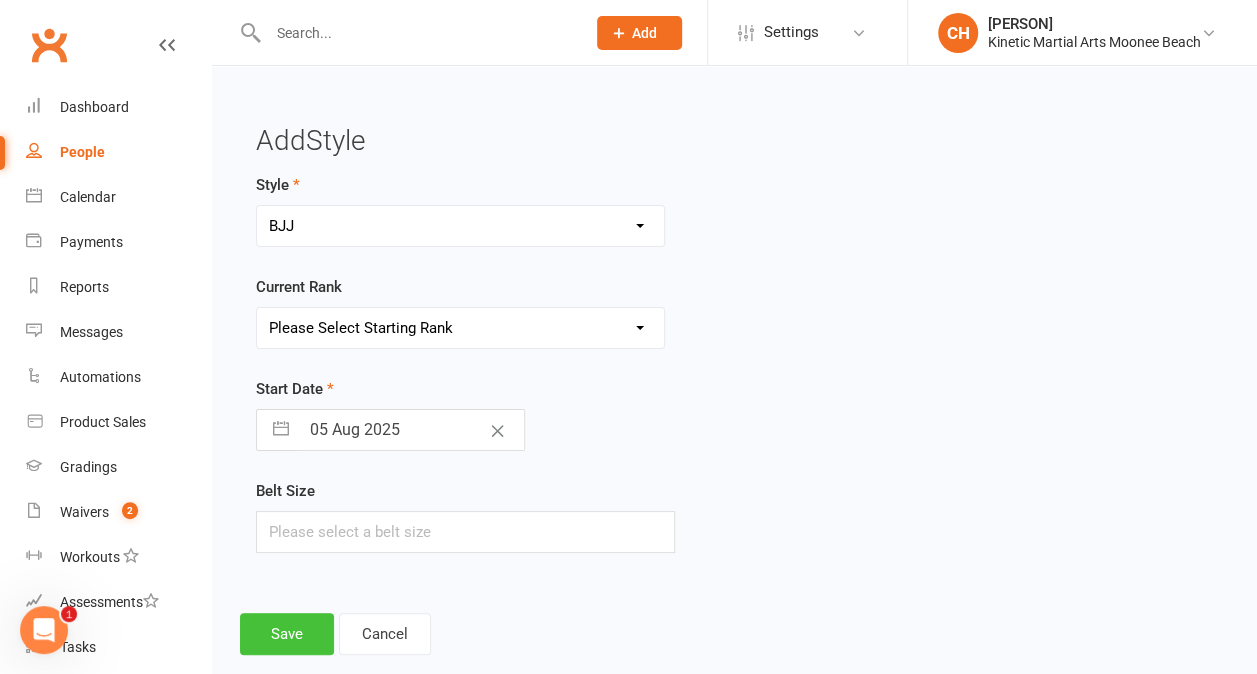 click on "Save" at bounding box center [287, 634] 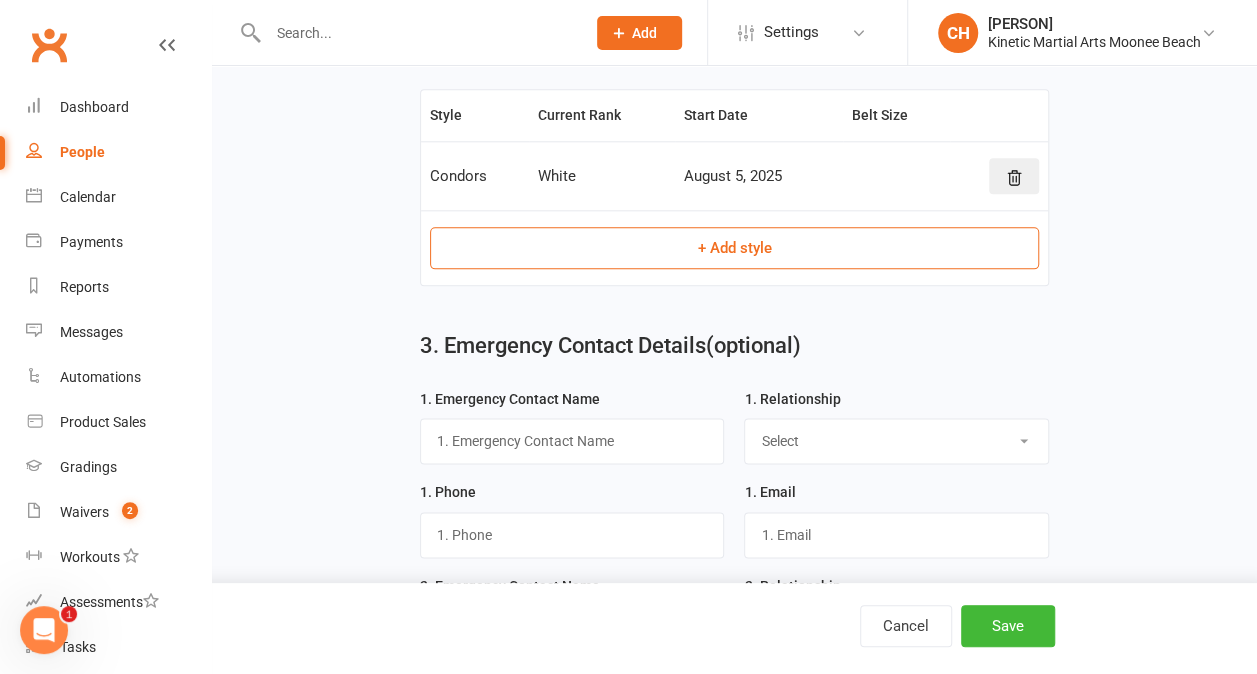 scroll, scrollTop: 1024, scrollLeft: 0, axis: vertical 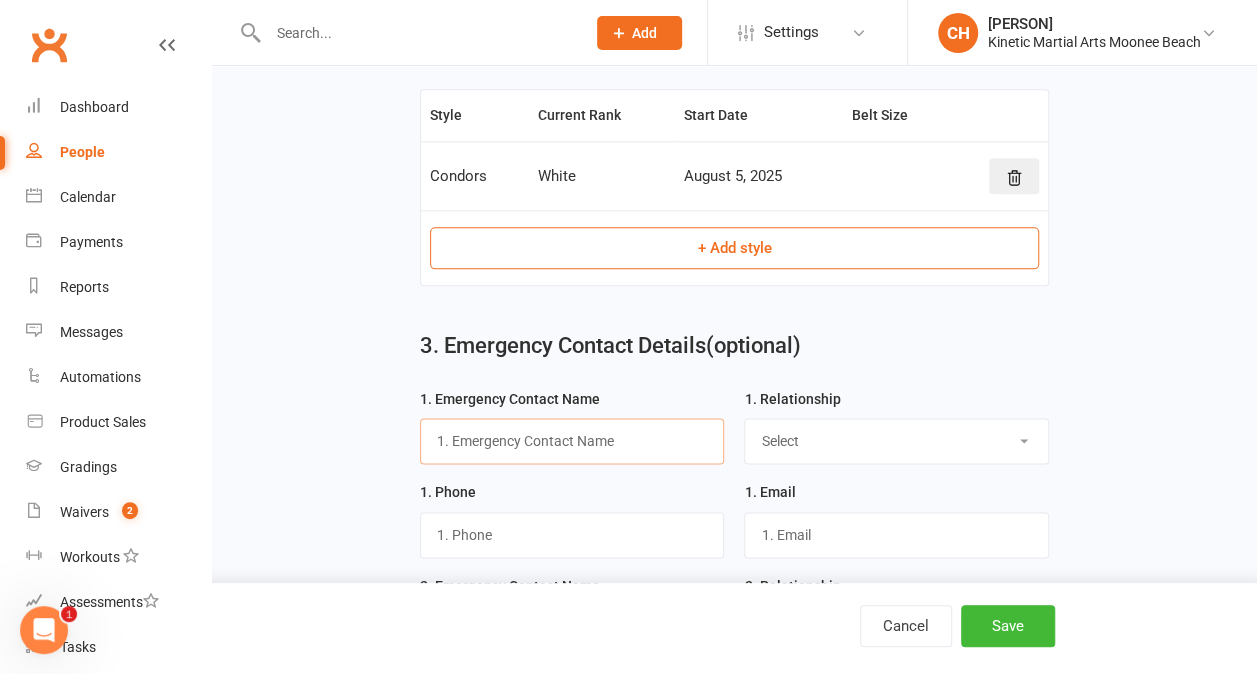 click at bounding box center (572, 441) 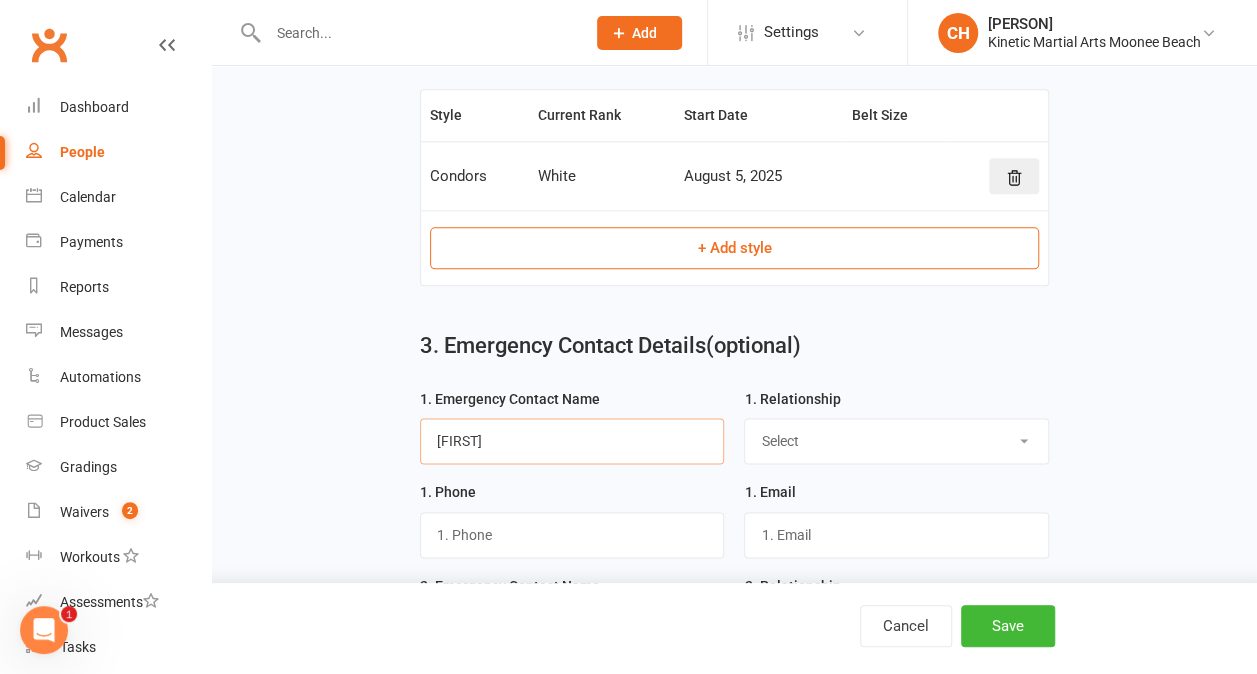 type on "Annaliese" 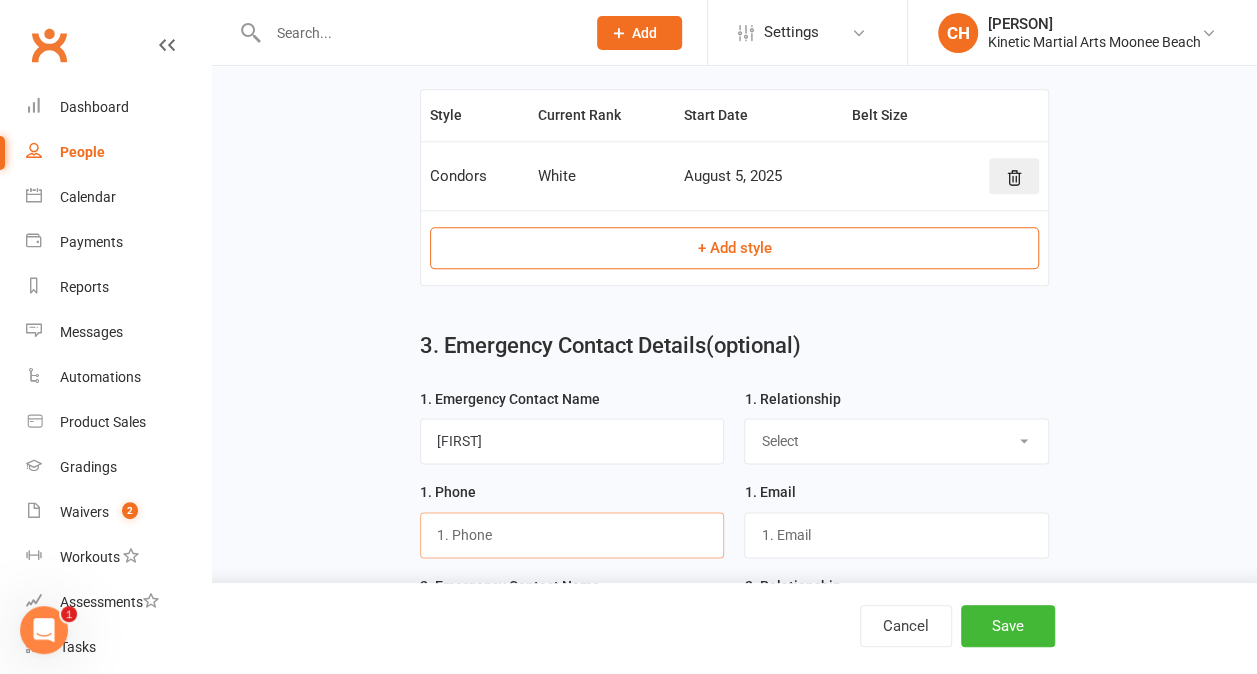 click at bounding box center (572, 535) 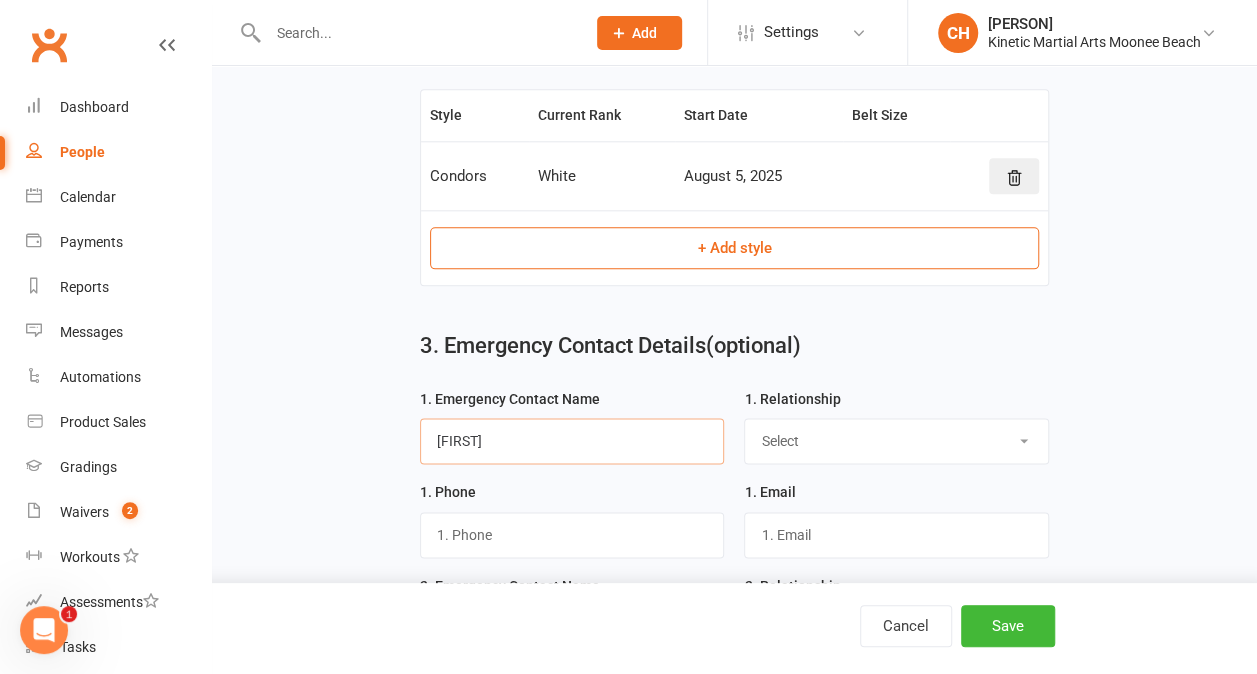 click on "Annaliese" at bounding box center (572, 441) 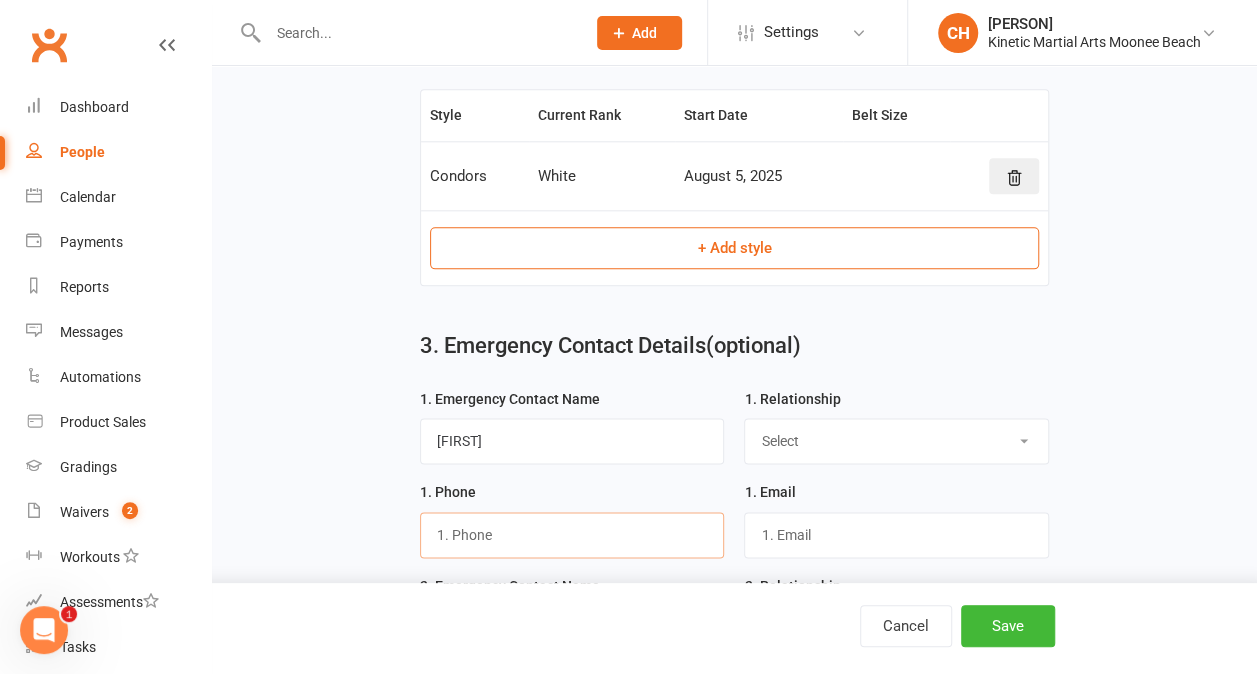 click at bounding box center (572, 535) 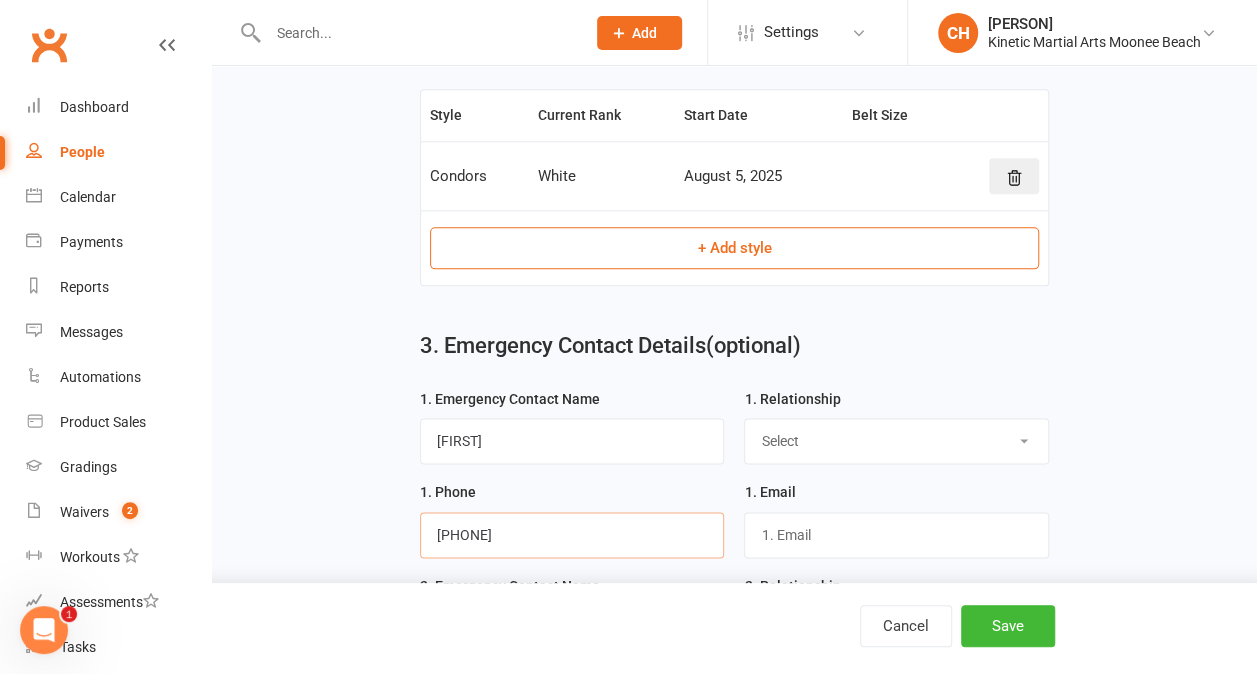 type on "0404507708" 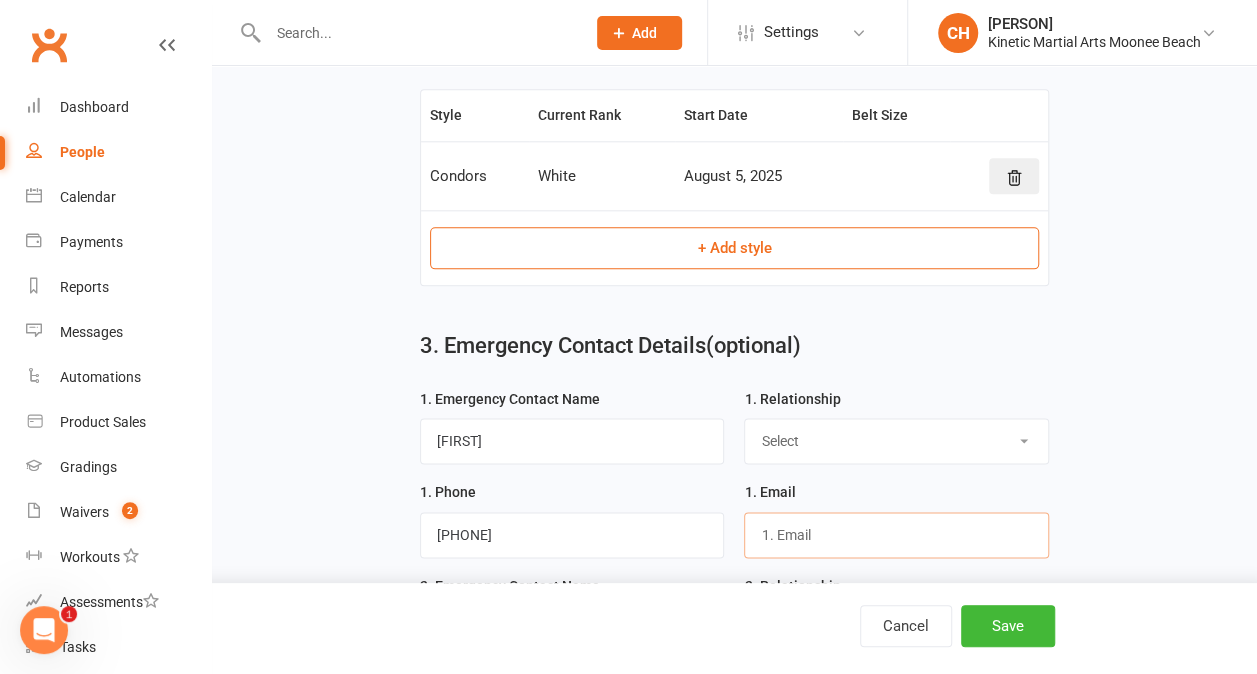 type on "annaliese.grace@gmail.com" 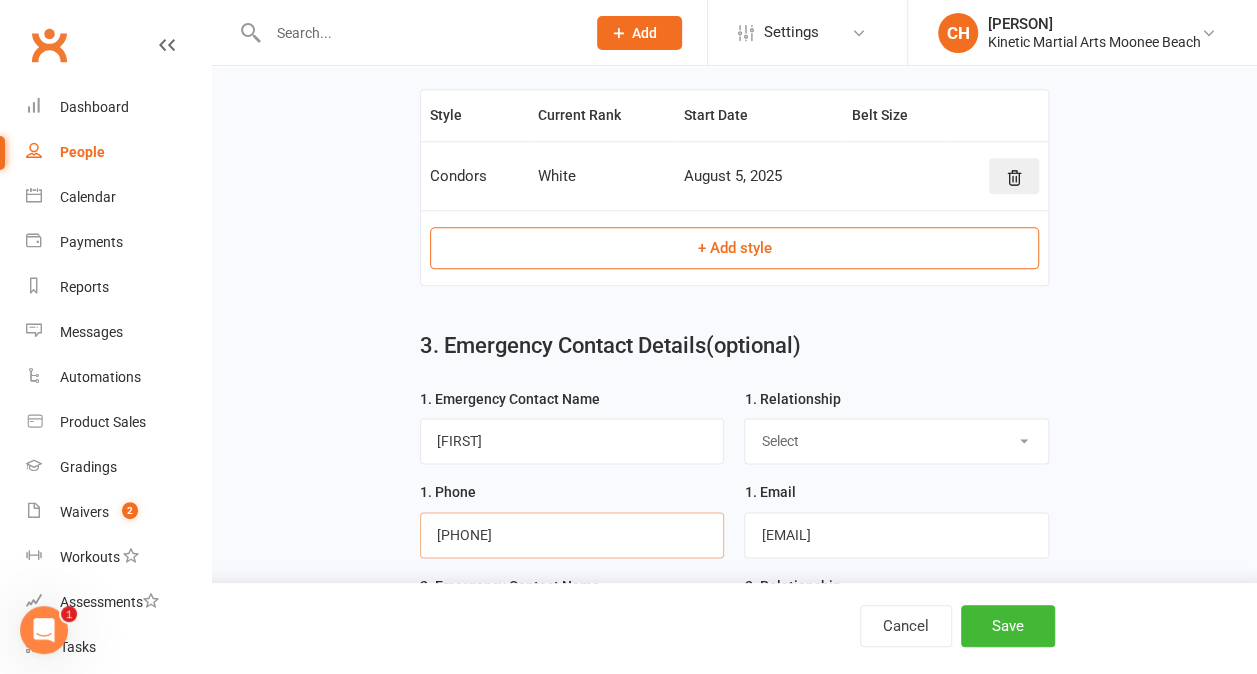type on "0484259415" 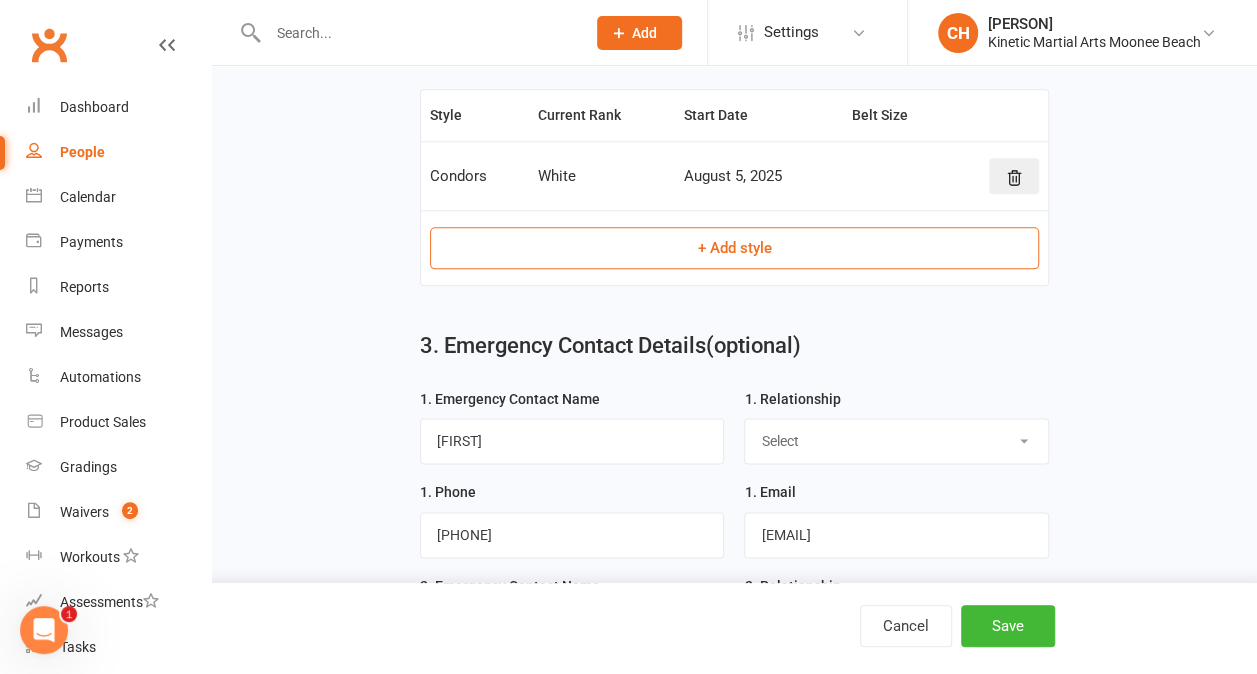 click on "Select Mother Father Wife / Girlfriend Husband / Boyfriend Grandmother / Aunt Grandfather / Uncle Other" at bounding box center [896, 441] 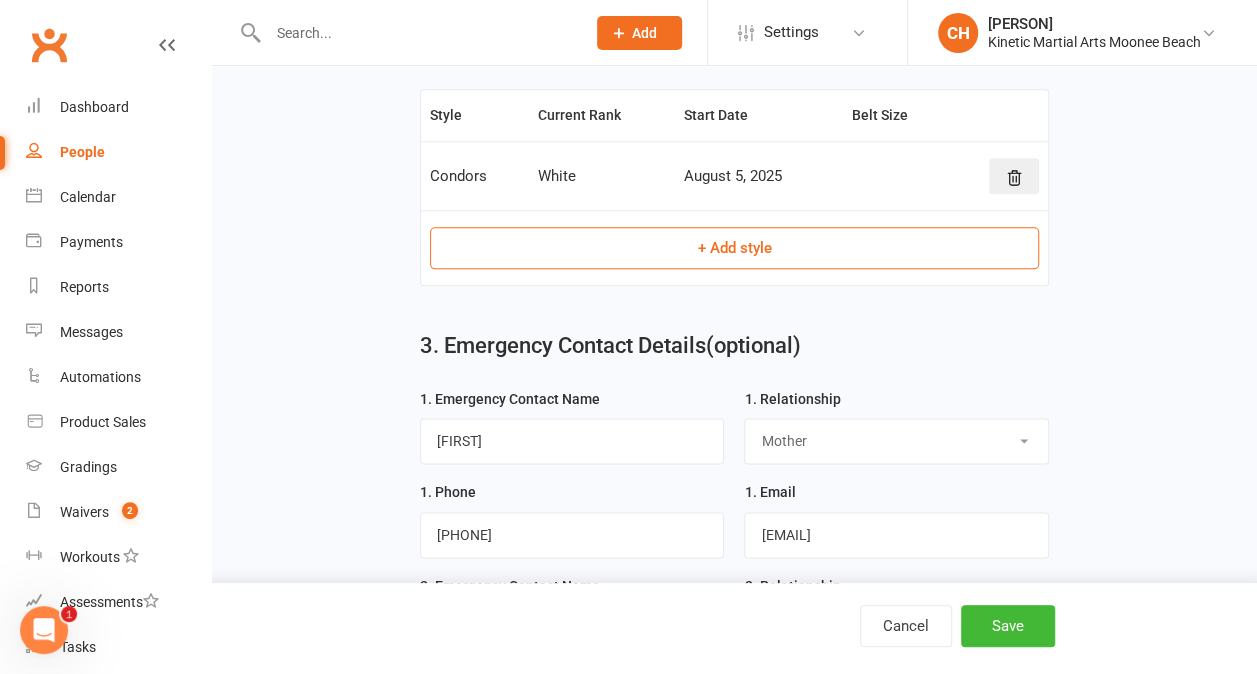 click on "Select Mother Father Wife / Girlfriend Husband / Boyfriend Grandmother / Aunt Grandfather / Uncle Other" at bounding box center [896, 441] 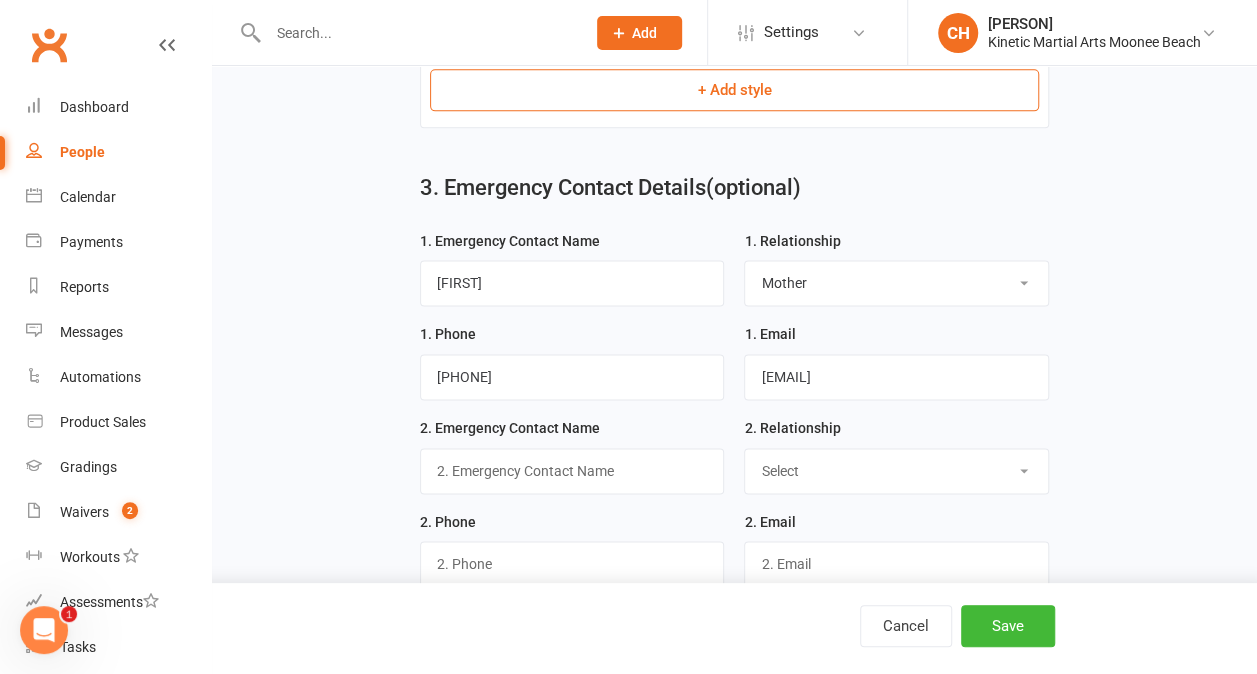 scroll, scrollTop: 1254, scrollLeft: 0, axis: vertical 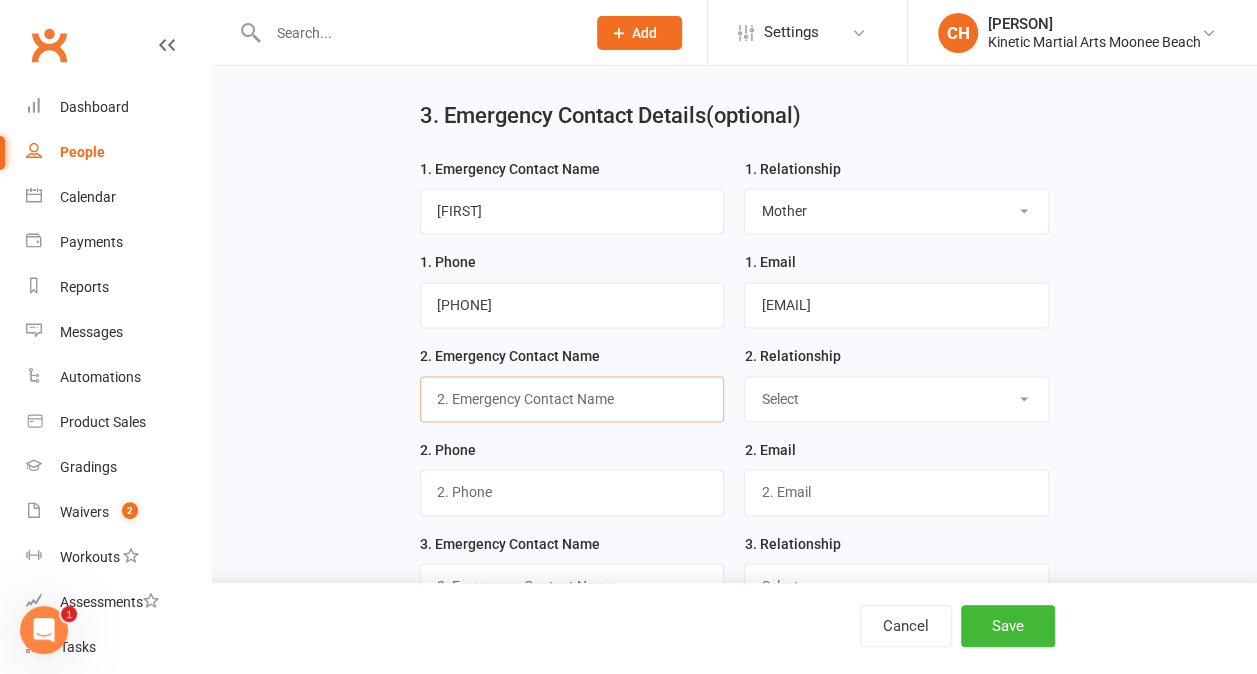 click at bounding box center [572, 399] 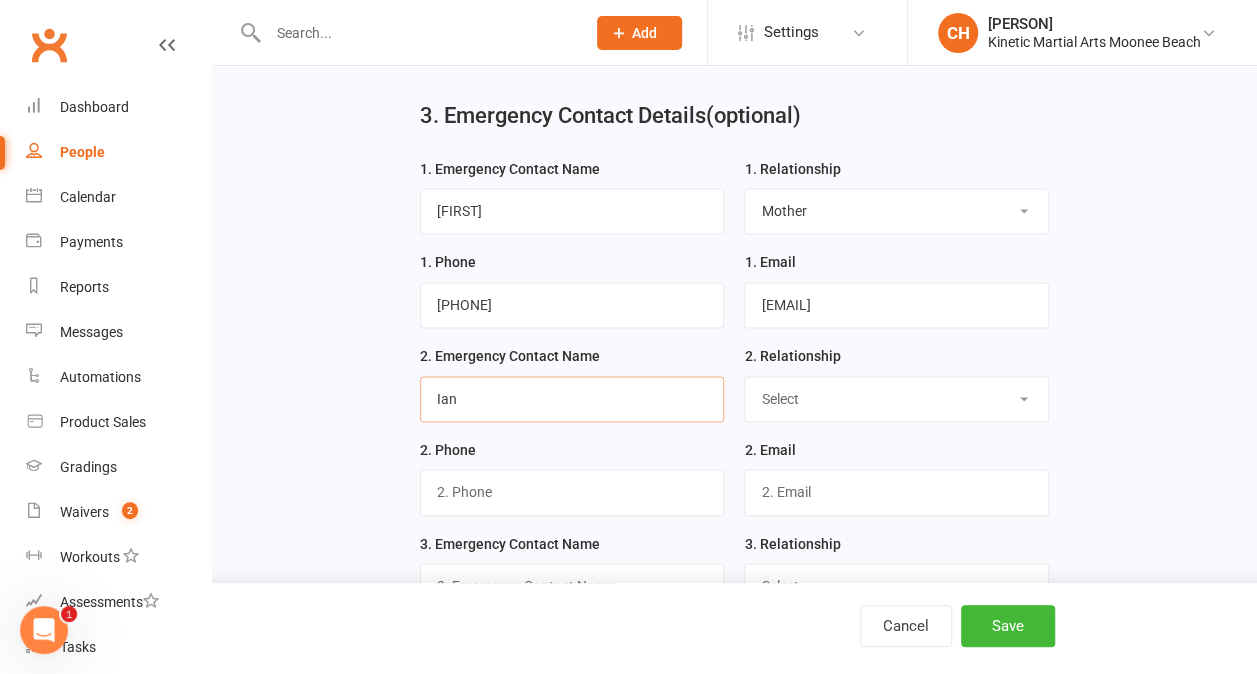 type on "Ian" 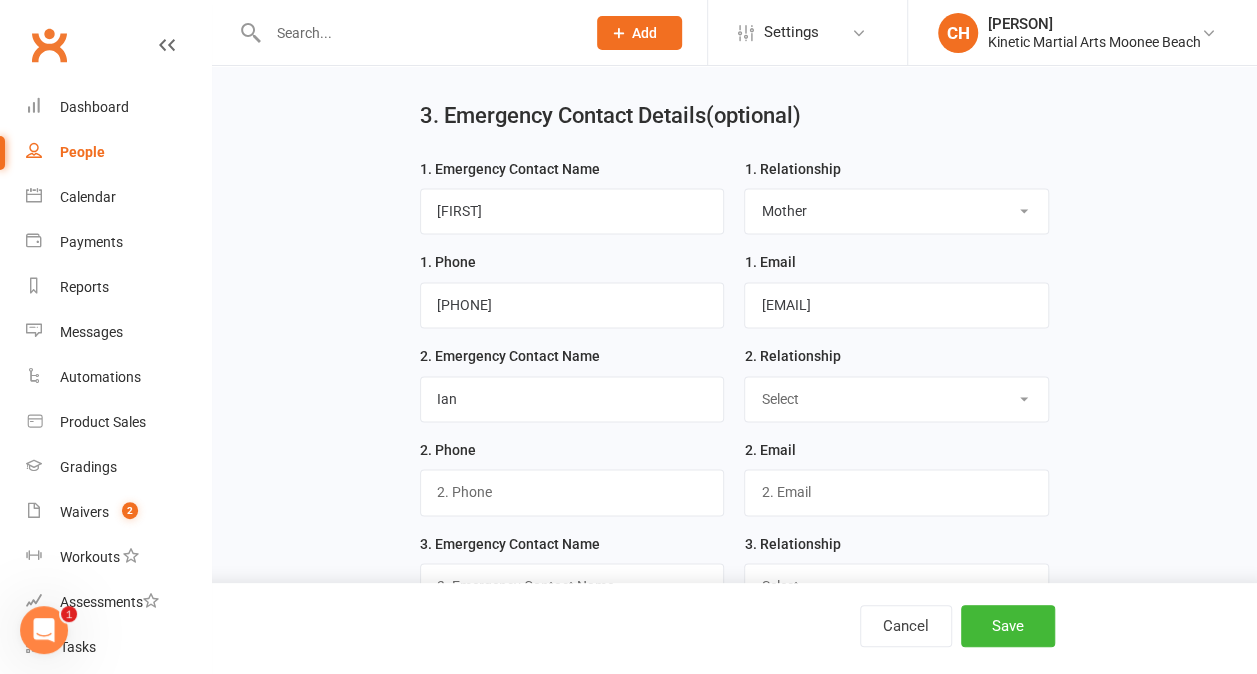 click on "2. Relationship  Select Mother Father Wife / Girlfriend Husband / Boyfriend Grandmother / Aunt Grandfather / Uncle Other" at bounding box center (896, 383) 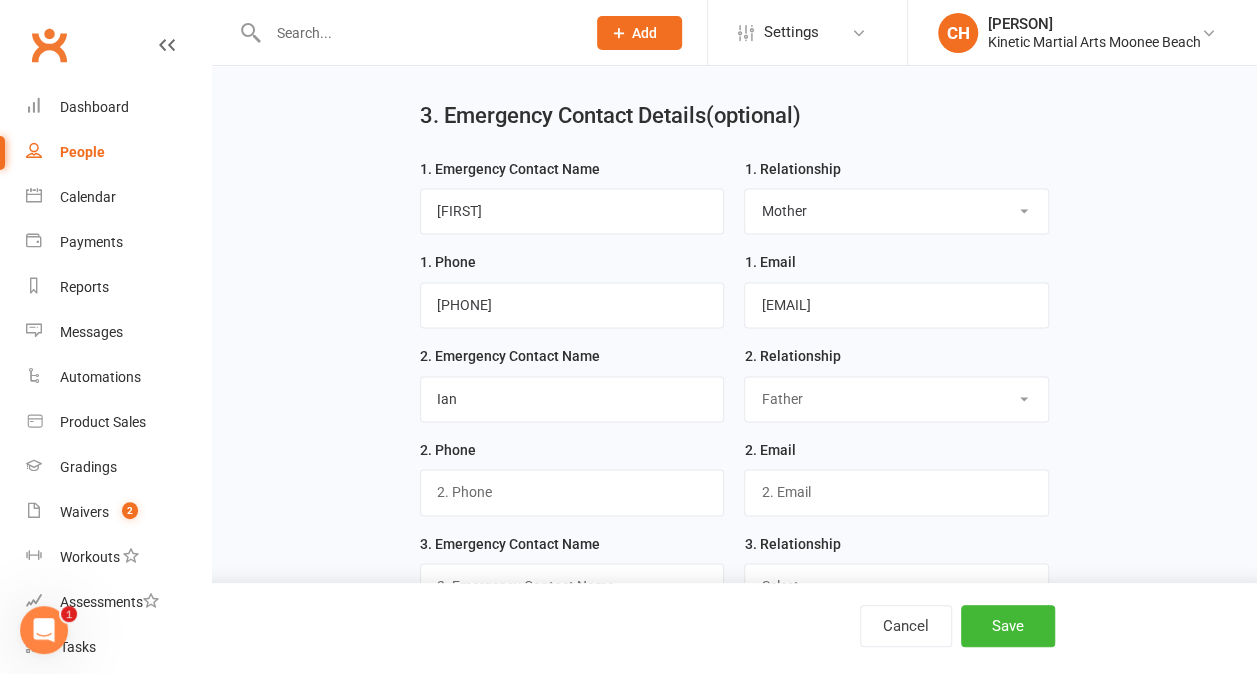 click on "Select Mother Father Wife / Girlfriend Husband / Boyfriend Grandmother / Aunt Grandfather / Uncle Other" at bounding box center [896, 399] 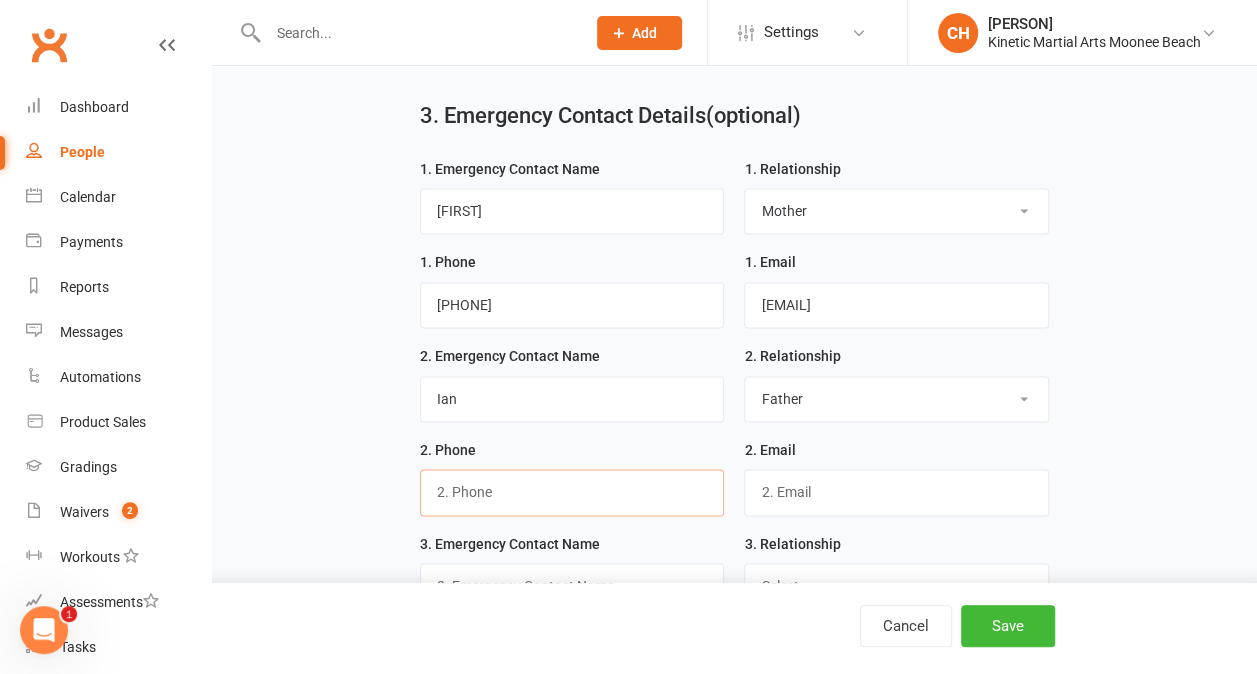 click at bounding box center (572, 492) 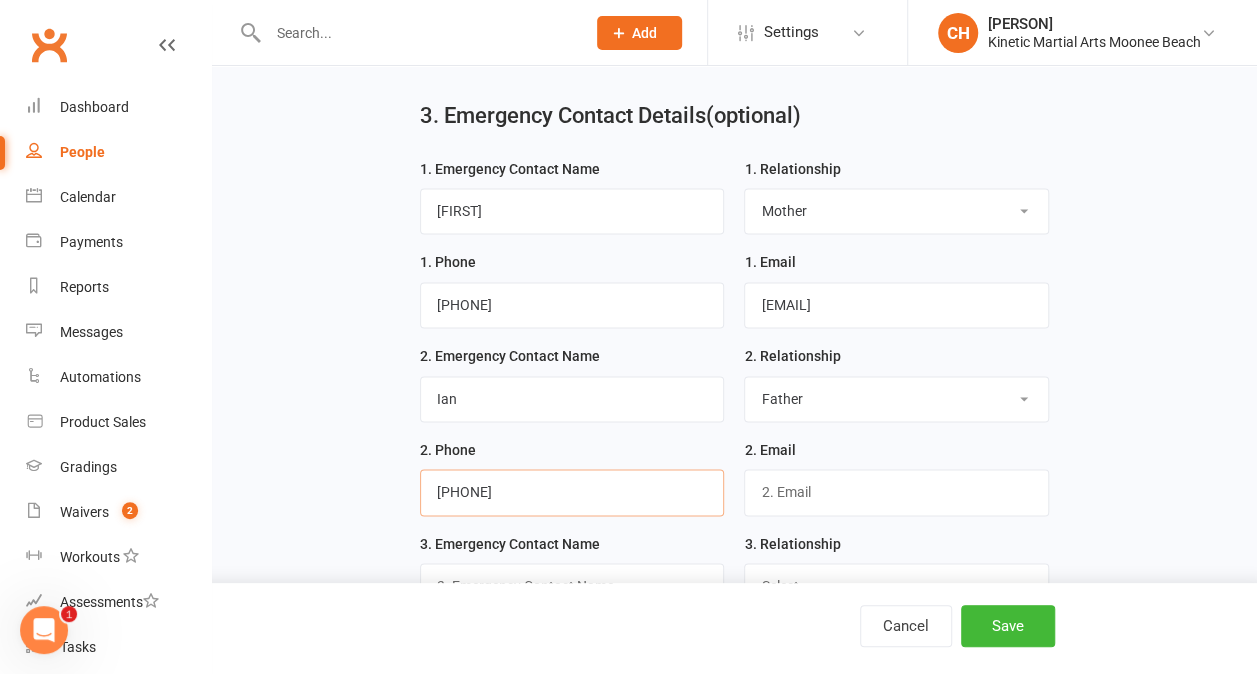 type on "0431726183" 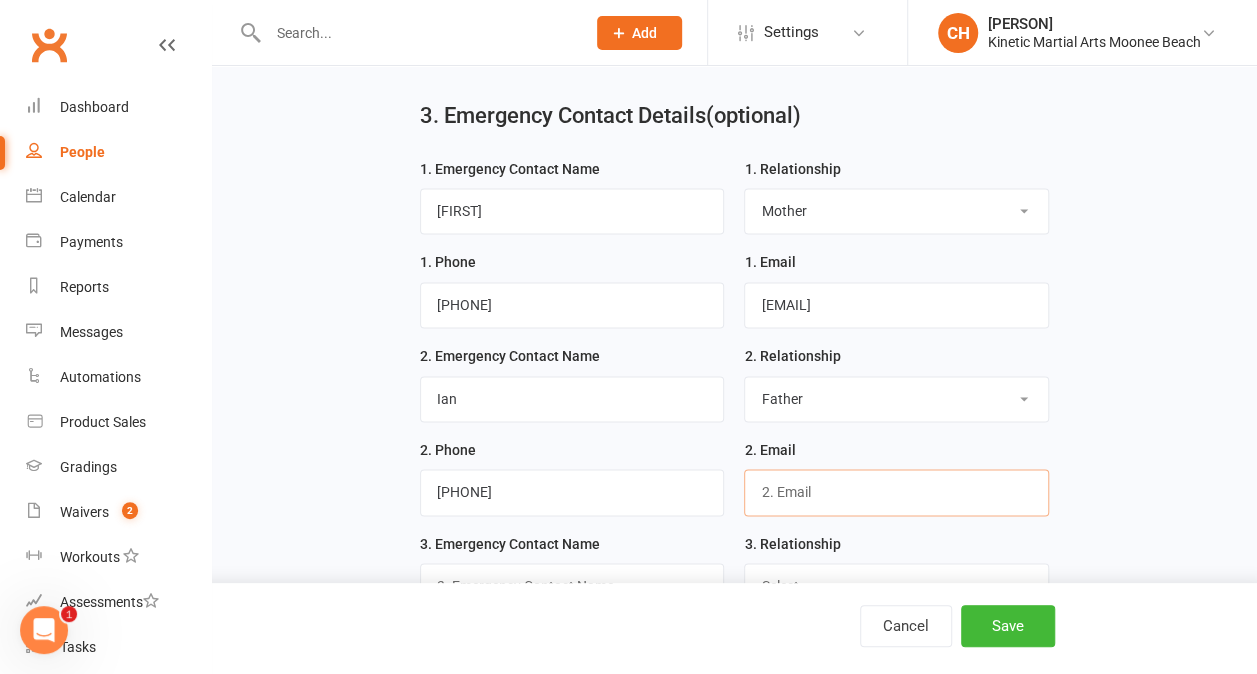 click at bounding box center [896, 492] 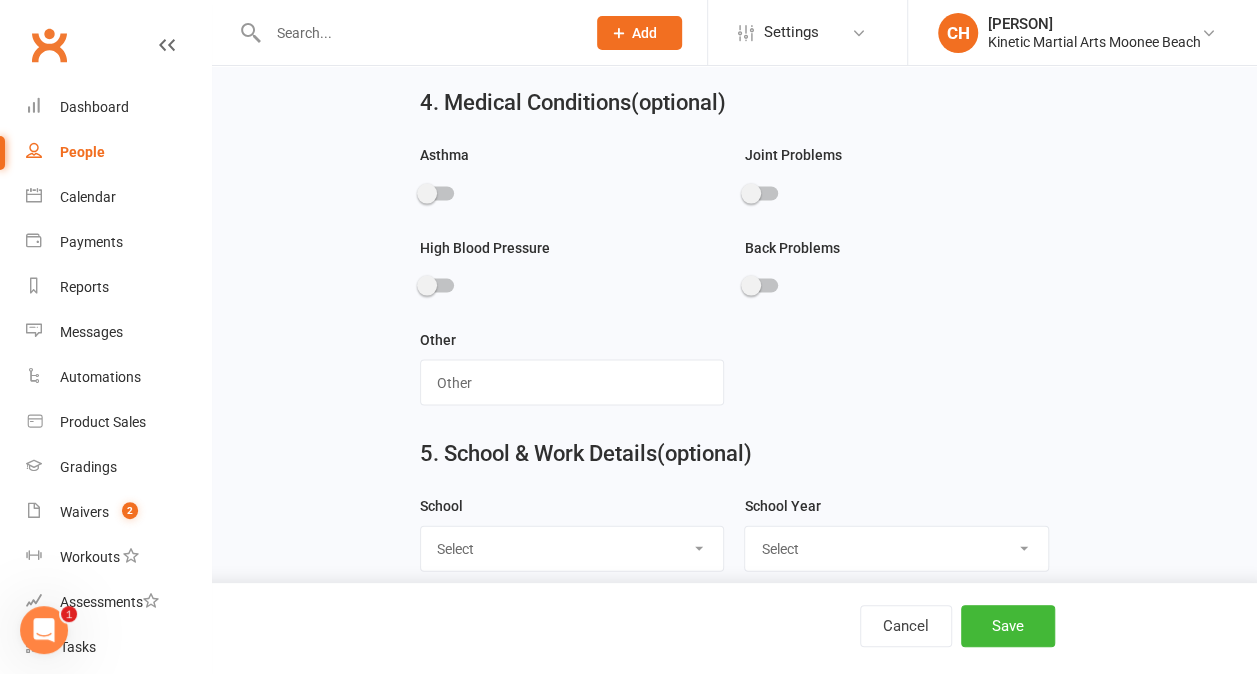 scroll, scrollTop: 1906, scrollLeft: 0, axis: vertical 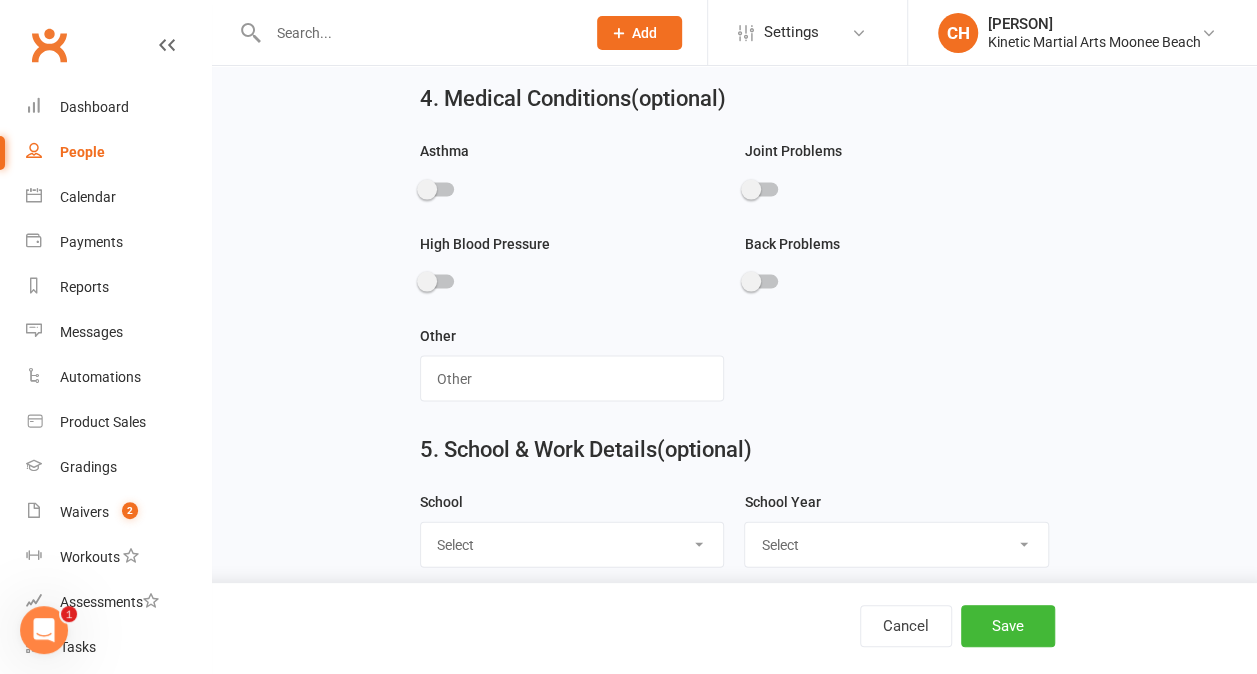 type on "ian.brownie86@gmail.com" 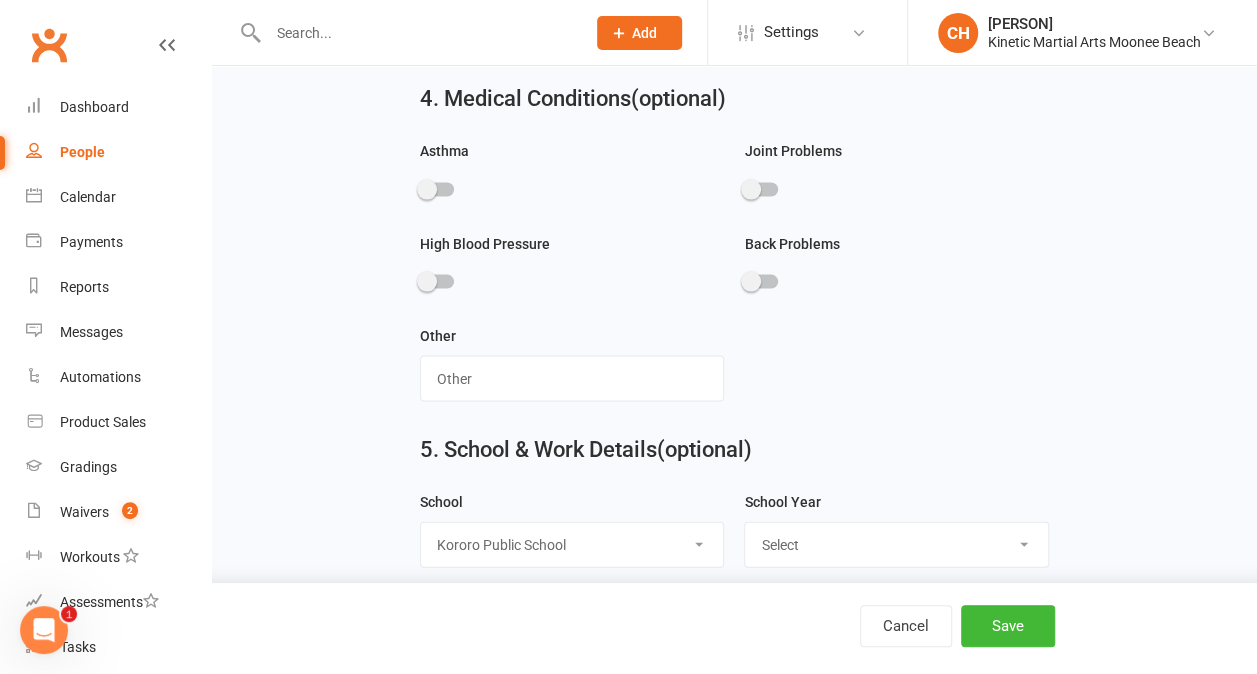 click on "Select Bishop Druit School Boambee Public School Bonville Public School Casuarina School for Steiner Education Coffs Harbour Christian Community Primary School Coffs Harbour Christian Community High School Coffs Harbour High School Coffs Harbour Public School Coffs Harbour Senior College Coramba Public School Corindi Public School Crossmaglen Public School John Paul College Karangi Public School Kororo Public School Lowanna Public School Mary Help of Christians Primary School Mullaway Public School Nana Glen Public School Narranga Public School Orara High School Orara Upper Public School Hurstville Adventist Sandy Beach Public School Sawtell Public School St Augustine's Primary School St Francis Xavier's Primary School Toormina High School Toormina Public School Tyalla Public School Ulong Public School William Bayldon Public School Woolgoolga High School Woolgoolga Public School" at bounding box center (572, 545) 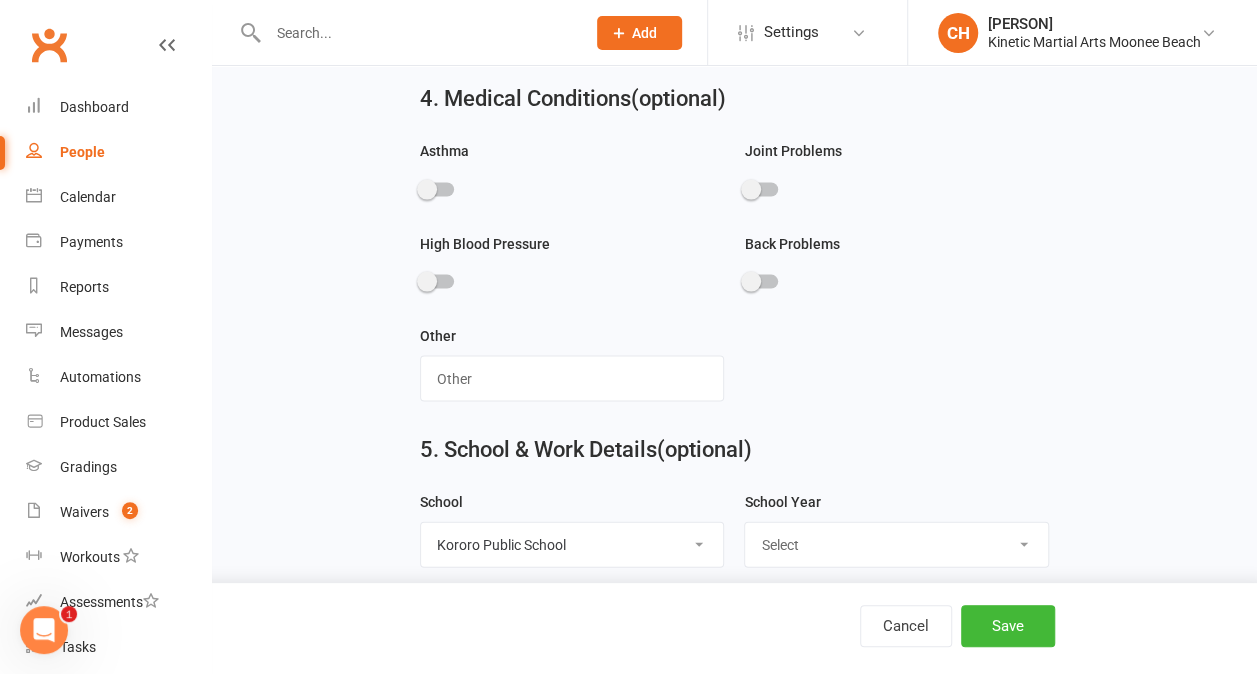 click on "Select Pre-school/Day care Kindergarten - two years before Kindergarten - one year before Kindergarten Year 1 Year 2 Year 3 Year 4 Year 5 Year 6 Year 7 Year 8 Year 9 Year 10 Year 11 Year 12 First year - Uni/Tafe Second year - Uni/Tafe Third year - Uni/Tafe Fourth year - Uni/Tafe Fifth year - Uni/Tafe" at bounding box center [896, 545] 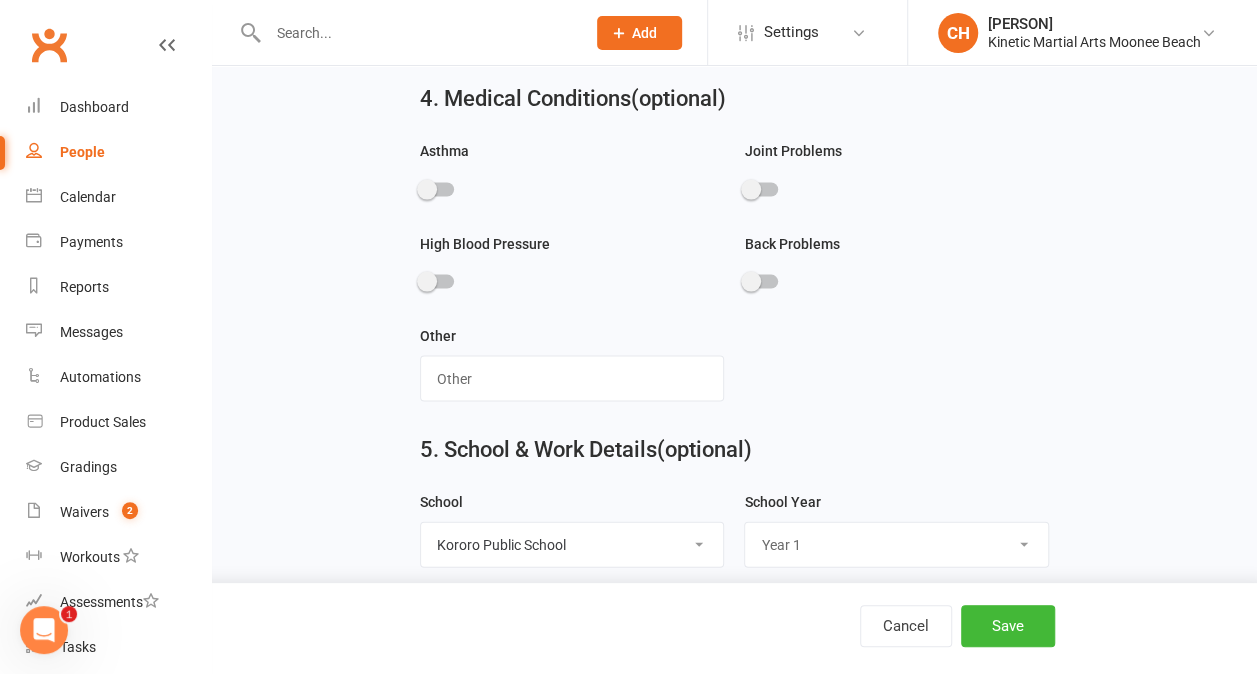click on "Select Pre-school/Day care Kindergarten - two years before Kindergarten - one year before Kindergarten Year 1 Year 2 Year 3 Year 4 Year 5 Year 6 Year 7 Year 8 Year 9 Year 10 Year 11 Year 12 First year - Uni/Tafe Second year - Uni/Tafe Third year - Uni/Tafe Fourth year - Uni/Tafe Fifth year - Uni/Tafe" at bounding box center (896, 545) 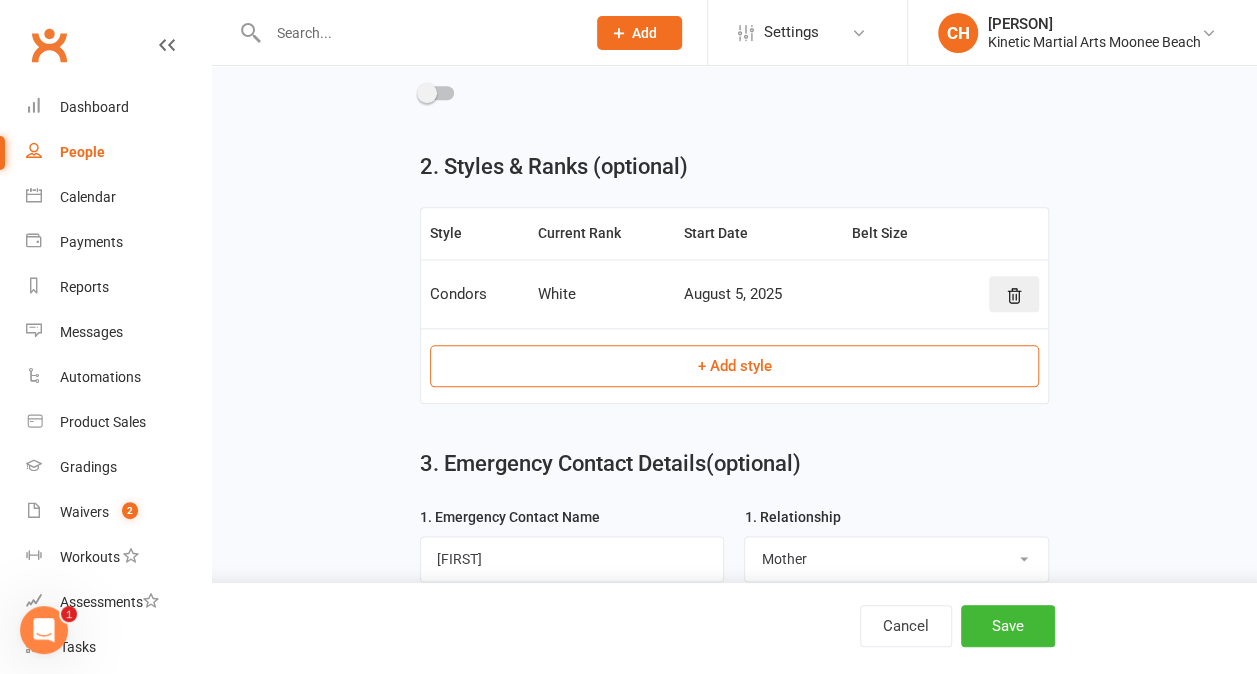 scroll, scrollTop: 906, scrollLeft: 0, axis: vertical 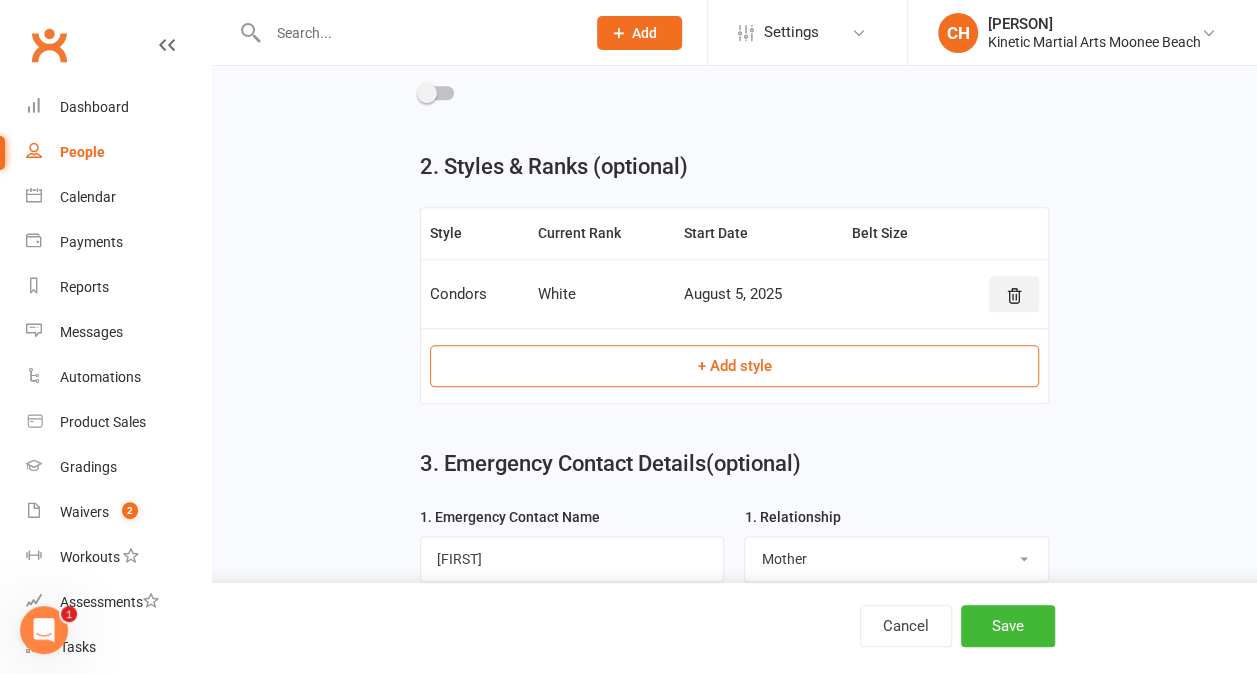 click at bounding box center (1014, 294) 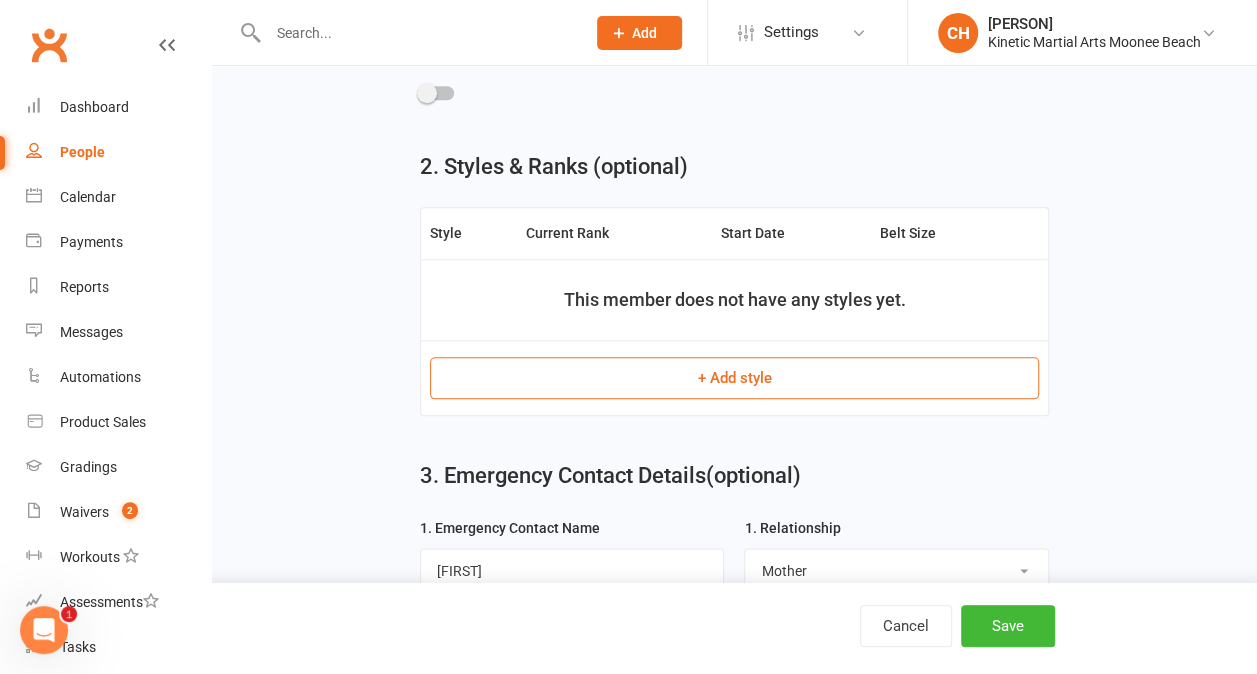 click on "+ Add style" at bounding box center (734, 378) 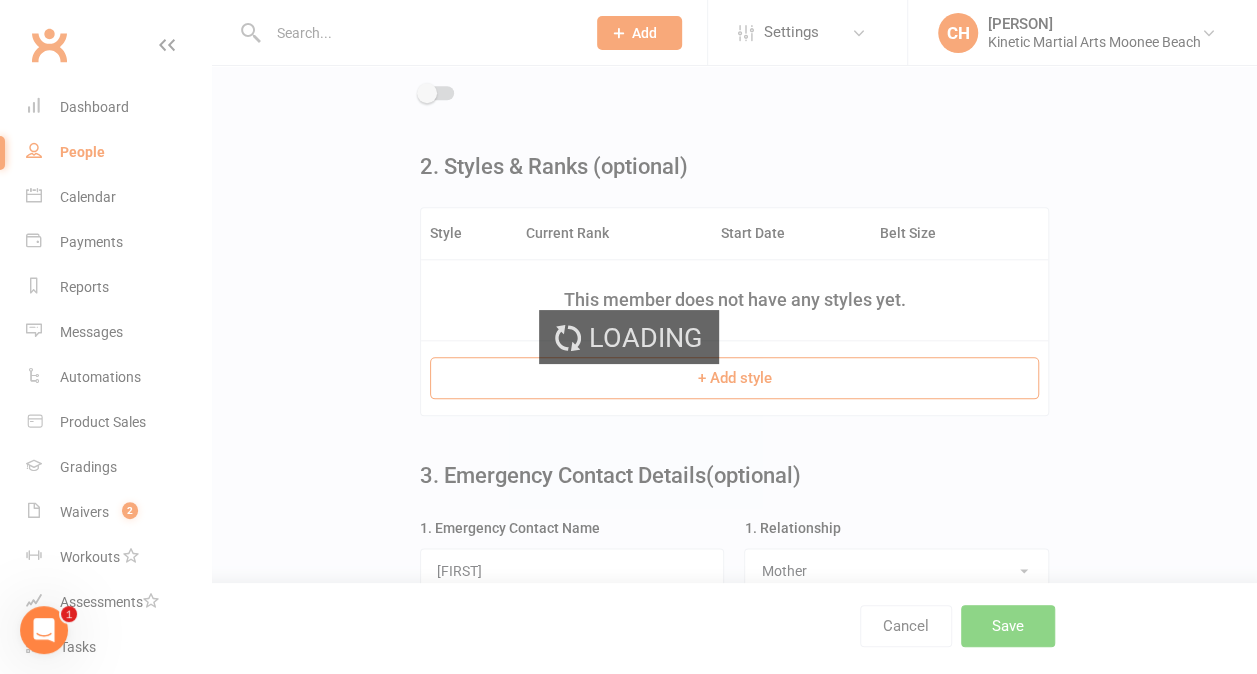 scroll, scrollTop: 0, scrollLeft: 0, axis: both 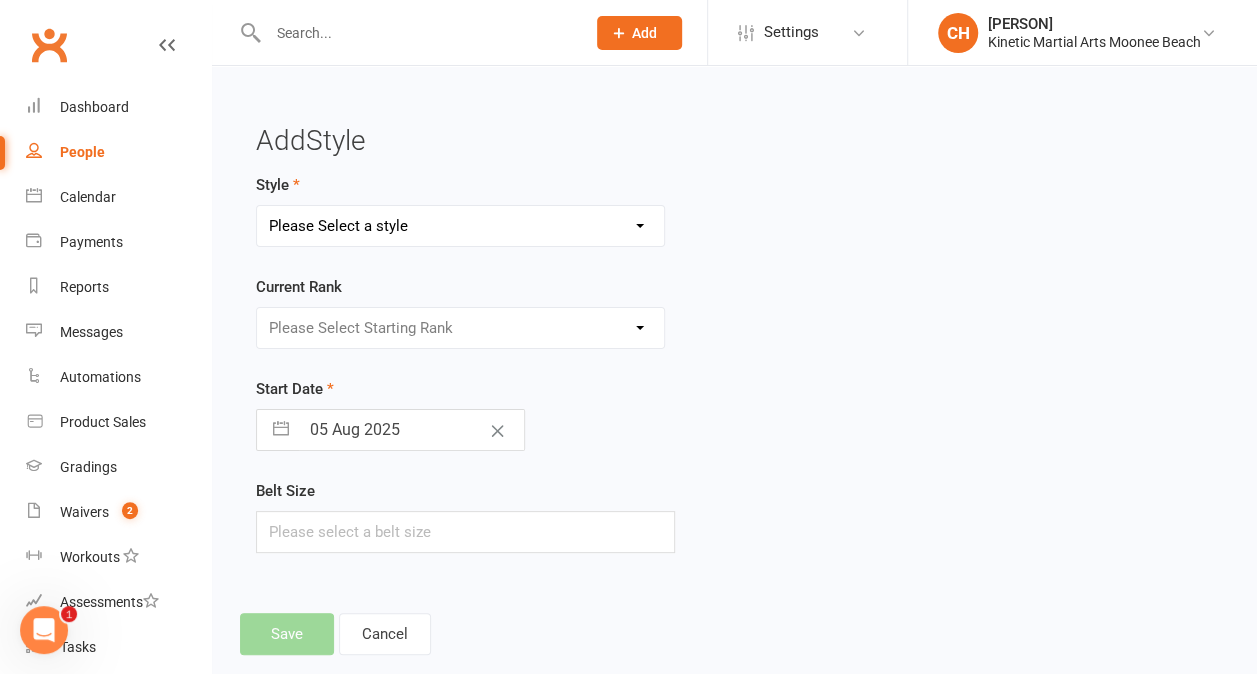 click on "Please Select a style BJJ Condors Eagles Finches Hapkido Hapkido (2) Kumdo Leadership Progam" at bounding box center (460, 226) 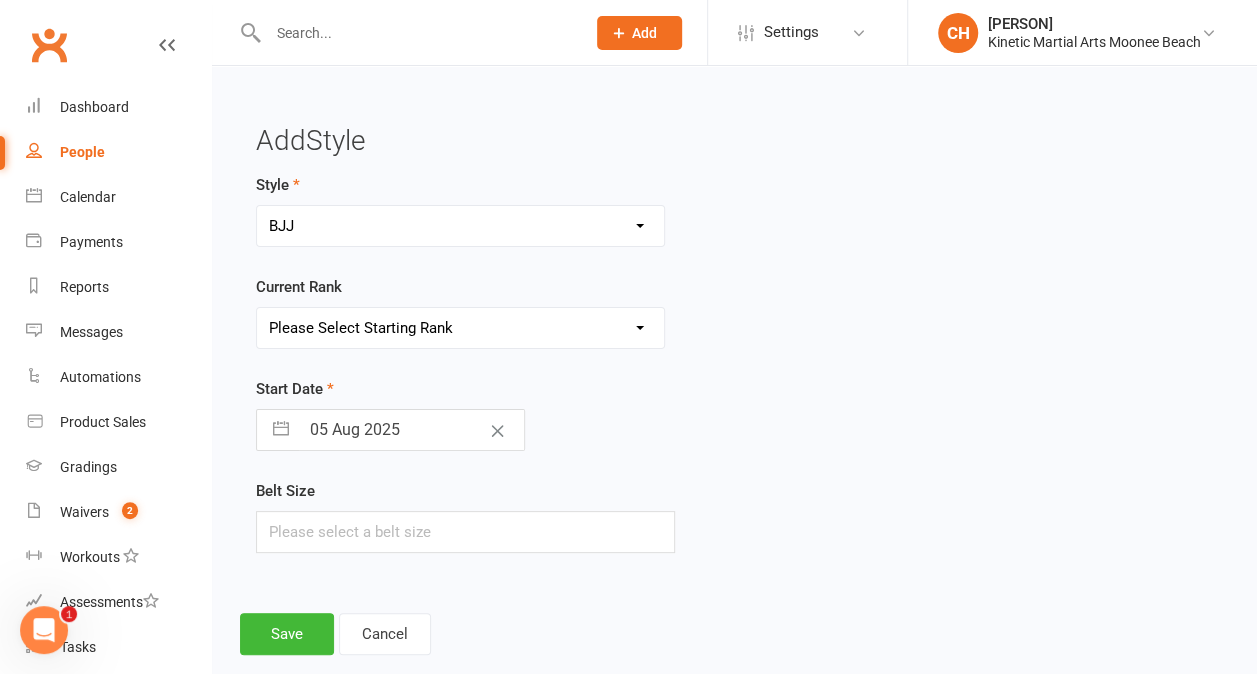 click on "Please Select Starting Rank White Yellow Orange Green Blue Purple Brown Red Complete" at bounding box center [460, 328] 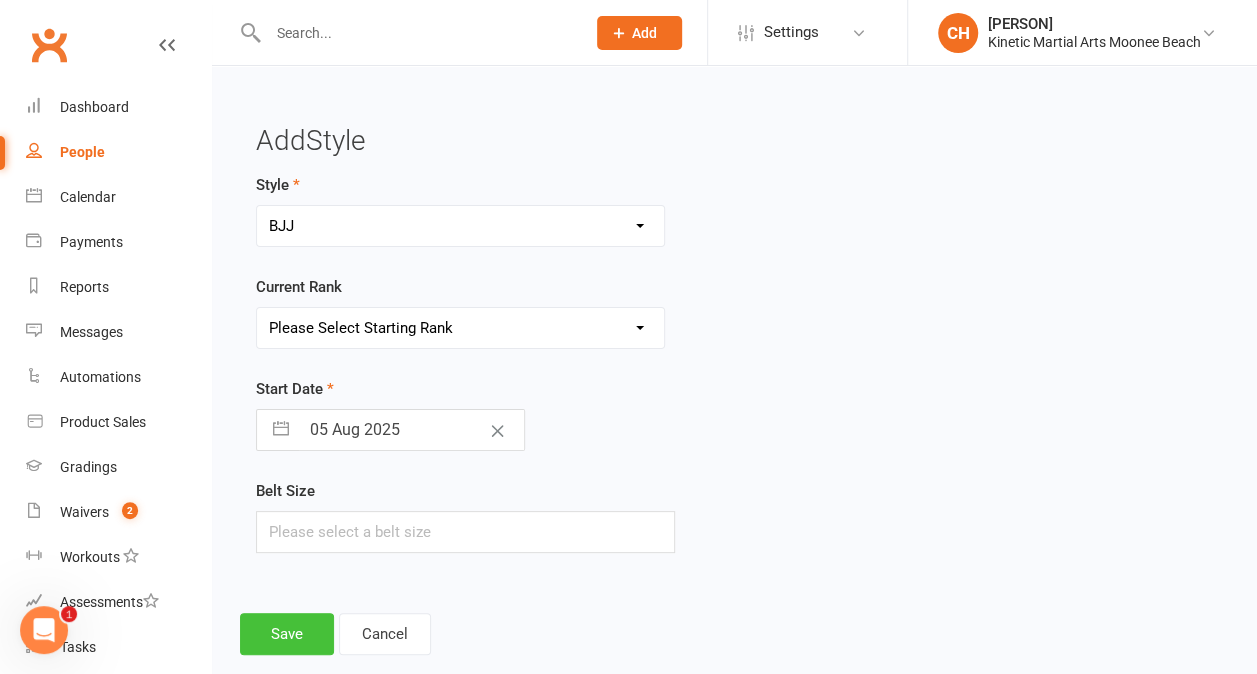 click on "Save" at bounding box center [287, 634] 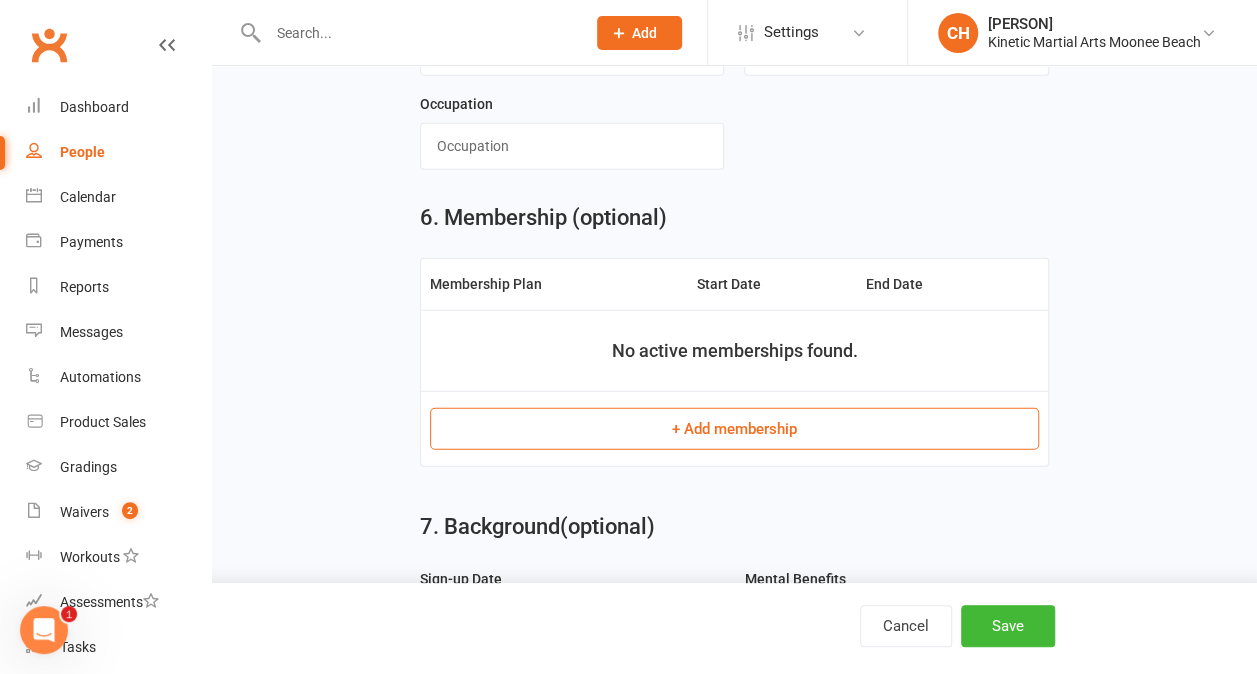 scroll, scrollTop: 2488, scrollLeft: 0, axis: vertical 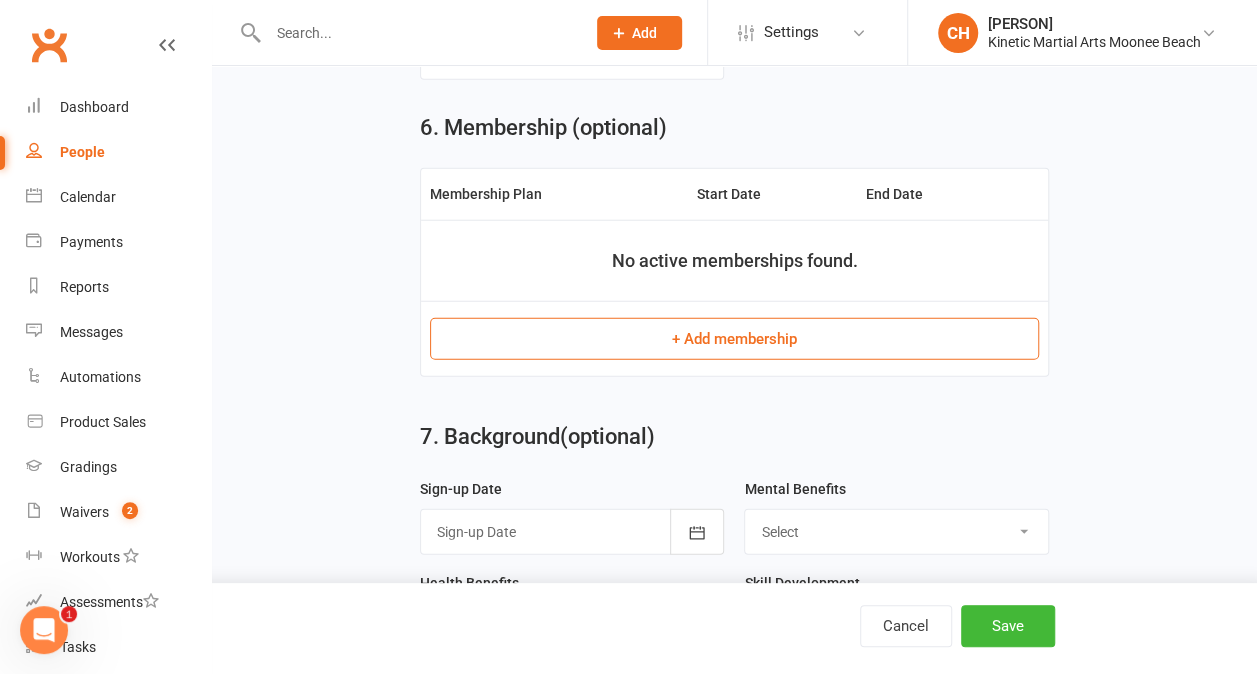 click on "+ Add membership" at bounding box center (734, 339) 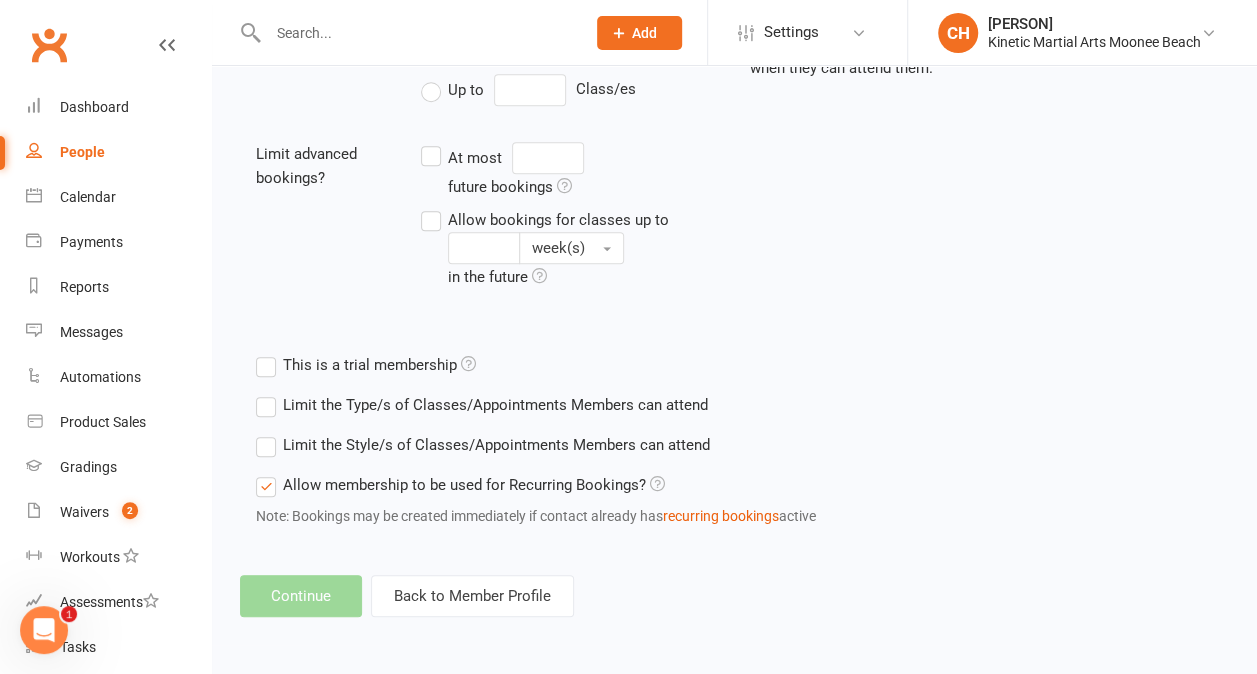 scroll, scrollTop: 0, scrollLeft: 0, axis: both 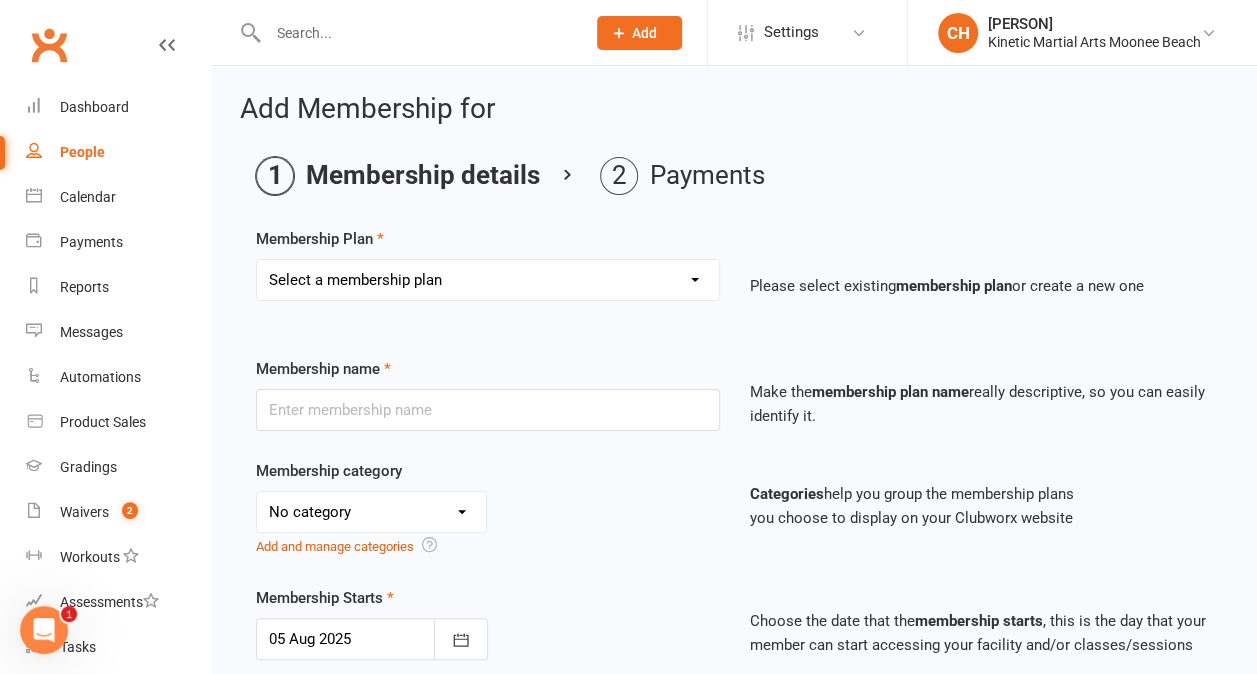 click on "Select a membership plan Create new Membership Plan Training Fees - $68 Fortnightly Training Fees (Once/Week) - $49 Fortnightly Free Membership Training Fees - OLD Full day Kids/Teens/Adults Hwarang - $85/day Full day Teens Hwarang - Leadership Program - $50/day Half day Kids Hwarang - $40/day Course - $90/term Kids/Teens Night & Half day Adults Hwarang - $45/night or day Teens Night - Leadership Program - $35/night NERF War - $25/day Annual Insurance 2025 - $25/year 6 monthly fees $78 Per Fortnight Training" at bounding box center (488, 280) 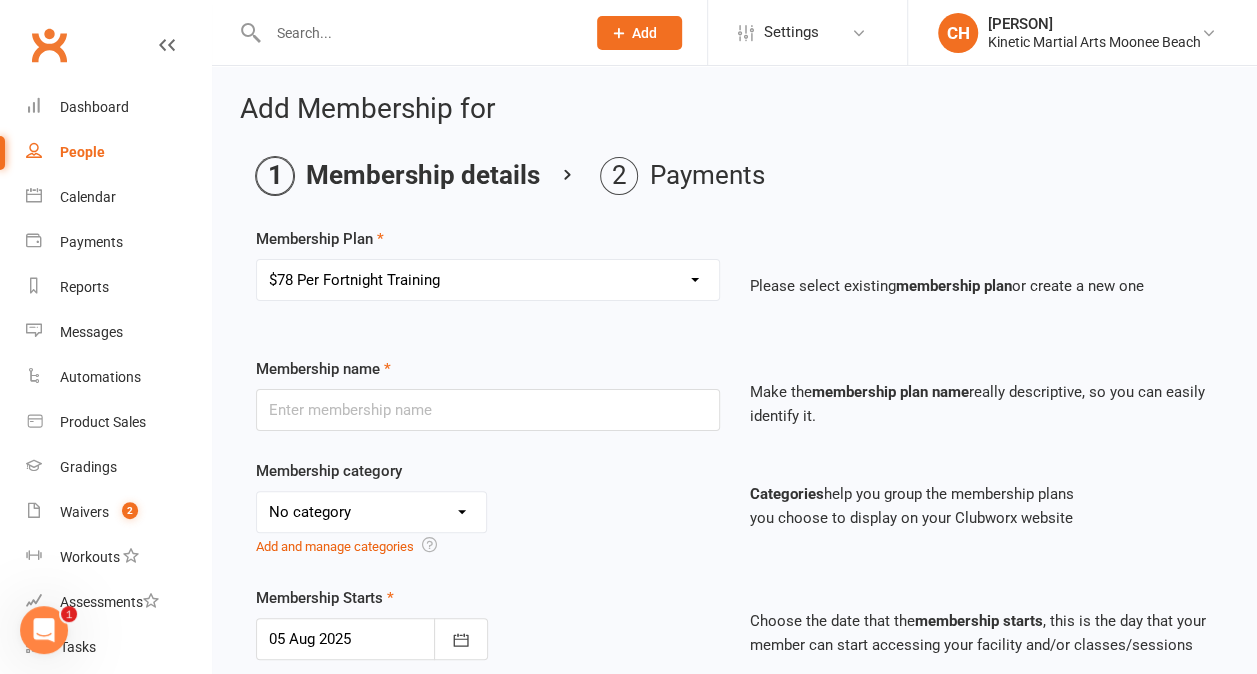 click on "Select a membership plan Create new Membership Plan Training Fees - $68 Fortnightly Training Fees (Once/Week) - $49 Fortnightly Free Membership Training Fees - OLD Full day Kids/Teens/Adults Hwarang - $85/day Full day Teens Hwarang - Leadership Program - $50/day Half day Kids Hwarang - $40/day Course - $90/term Kids/Teens Night & Half day Adults Hwarang - $45/night or day Teens Night - Leadership Program - $35/night NERF War - $25/day Annual Insurance 2025 - $25/year 6 monthly fees $78 Per Fortnight Training" at bounding box center (488, 280) 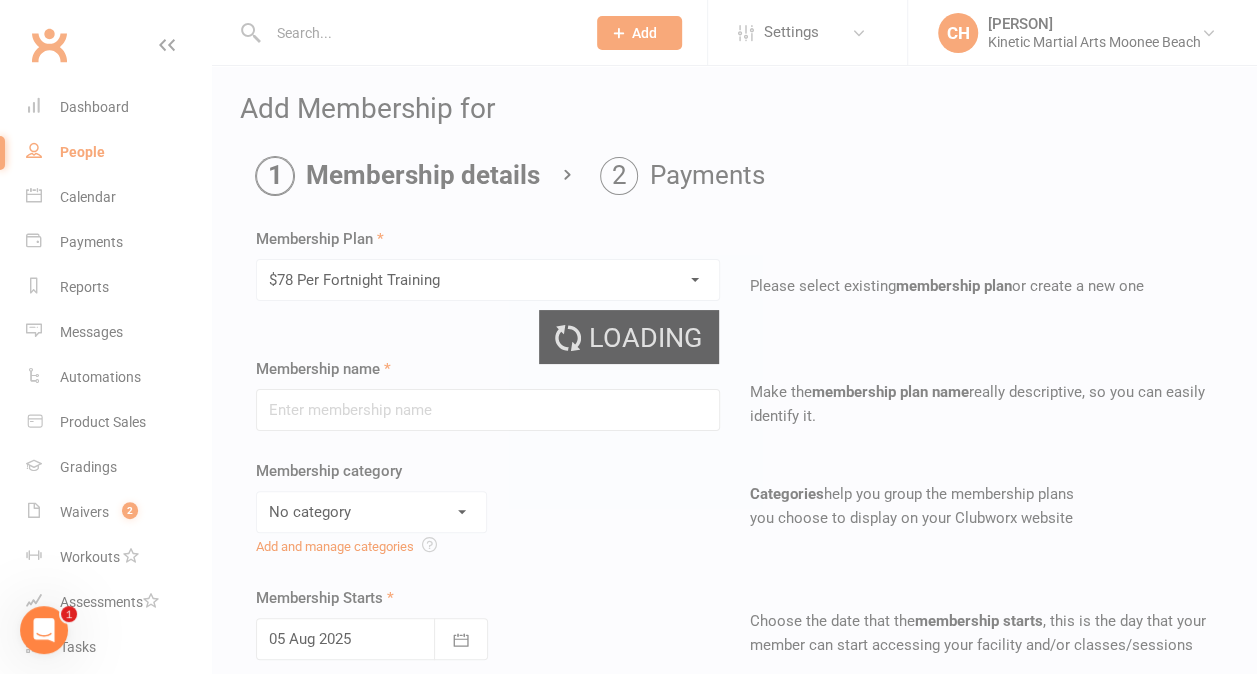 type on "$78 Per Fortnight Training" 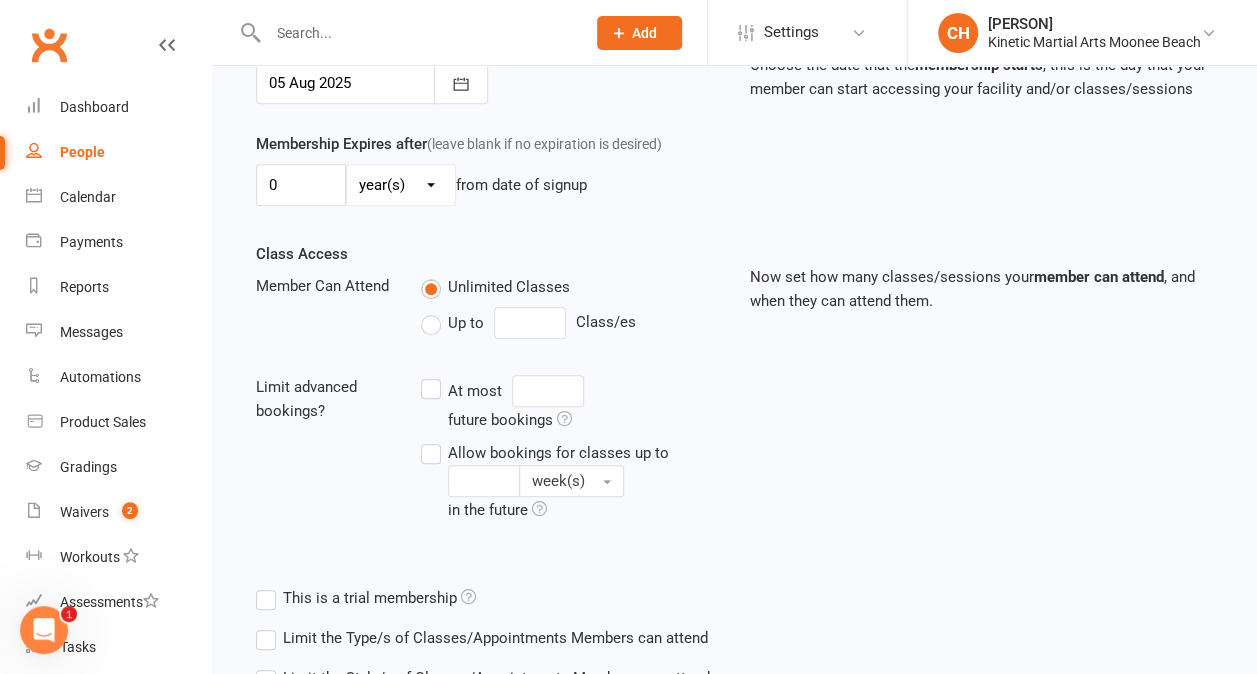 scroll, scrollTop: 783, scrollLeft: 0, axis: vertical 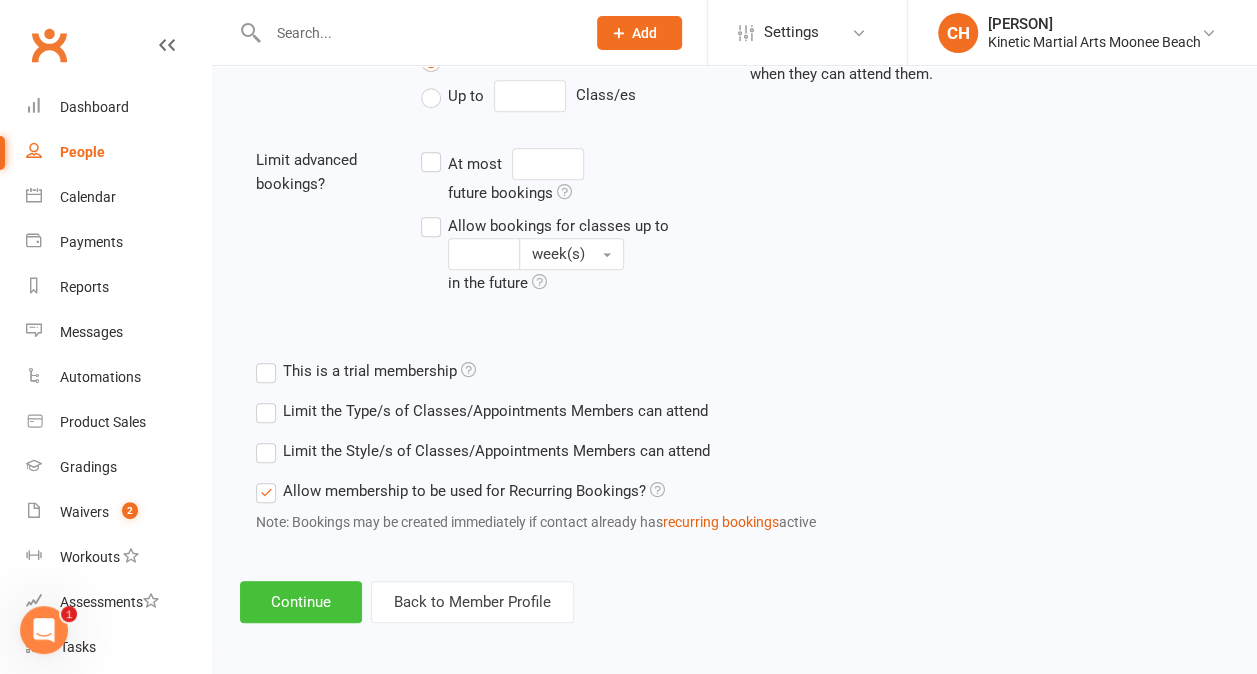 click on "Continue" at bounding box center (301, 602) 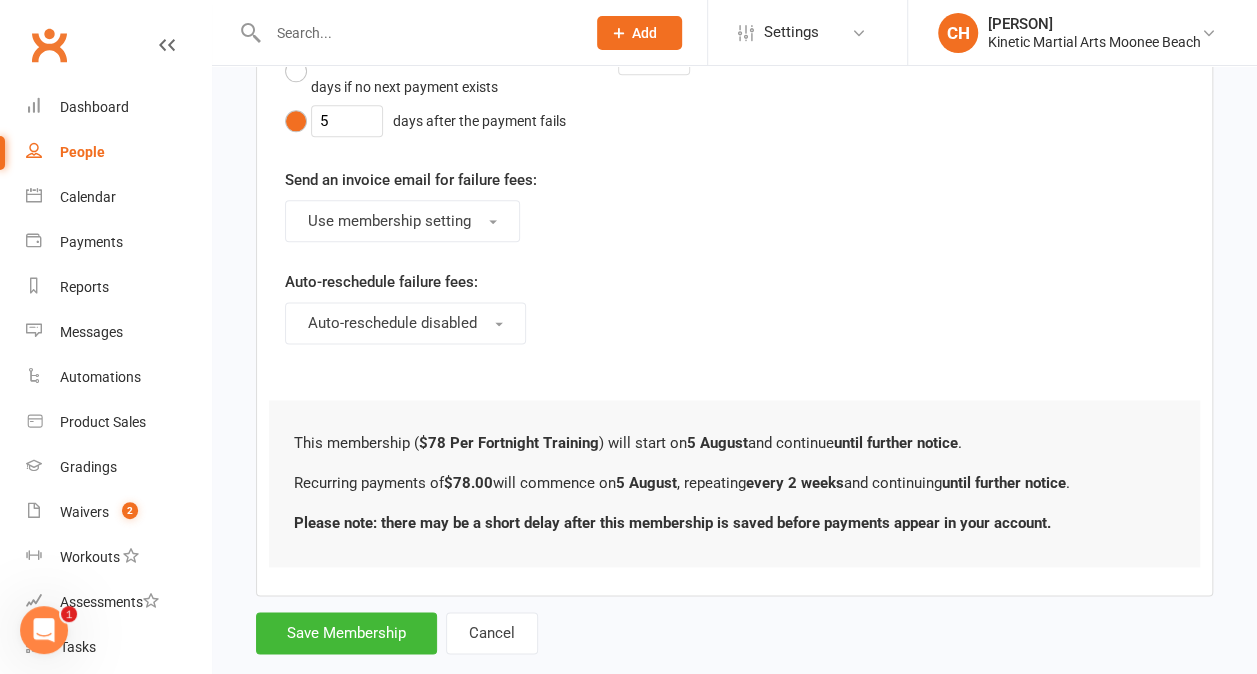 scroll, scrollTop: 1150, scrollLeft: 0, axis: vertical 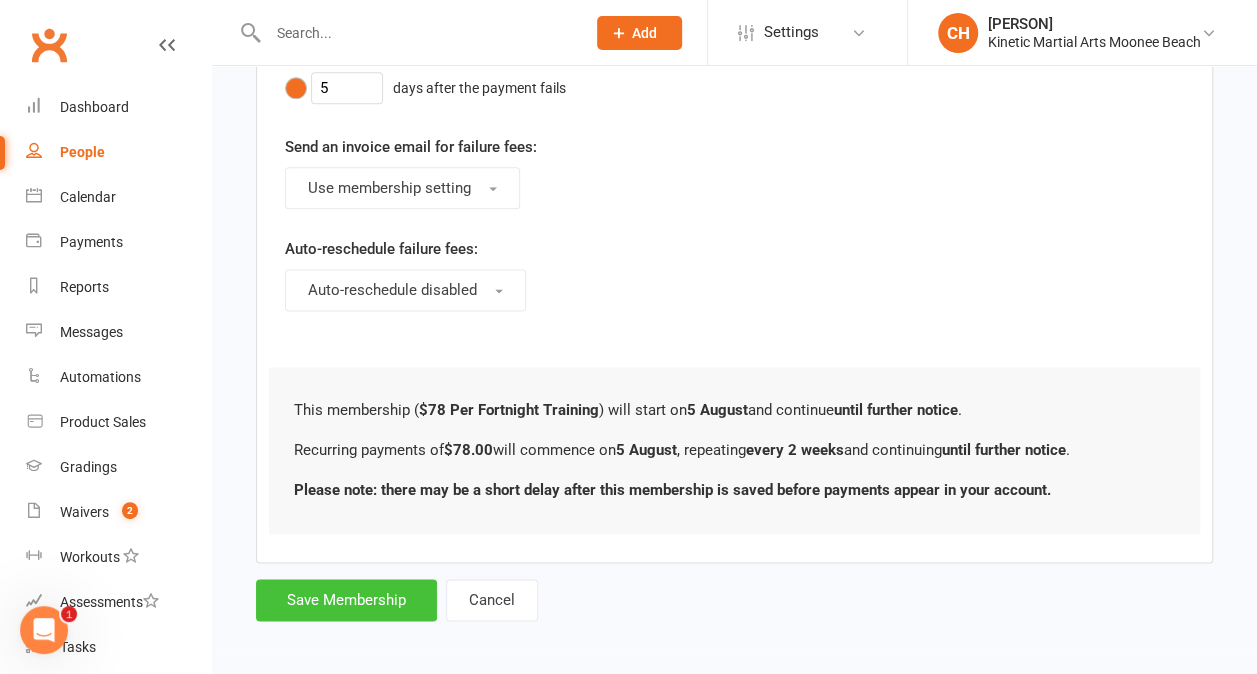 click on "Save Membership" at bounding box center [346, 600] 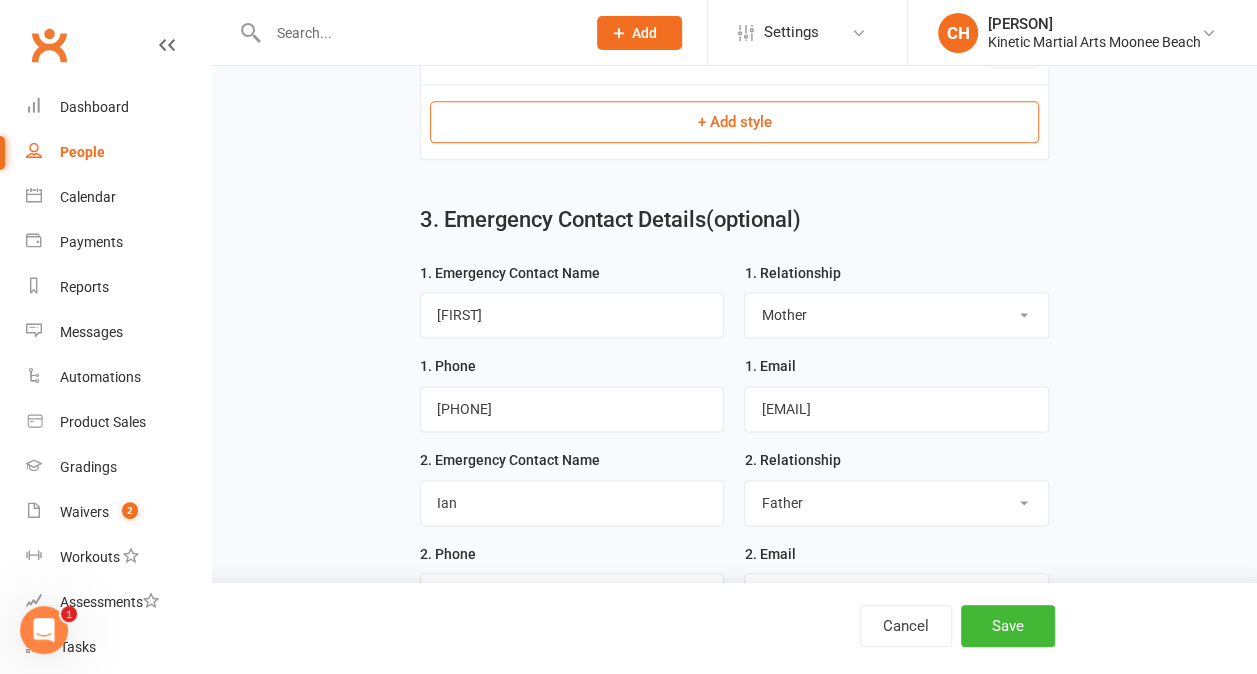 scroll, scrollTop: 2565, scrollLeft: 0, axis: vertical 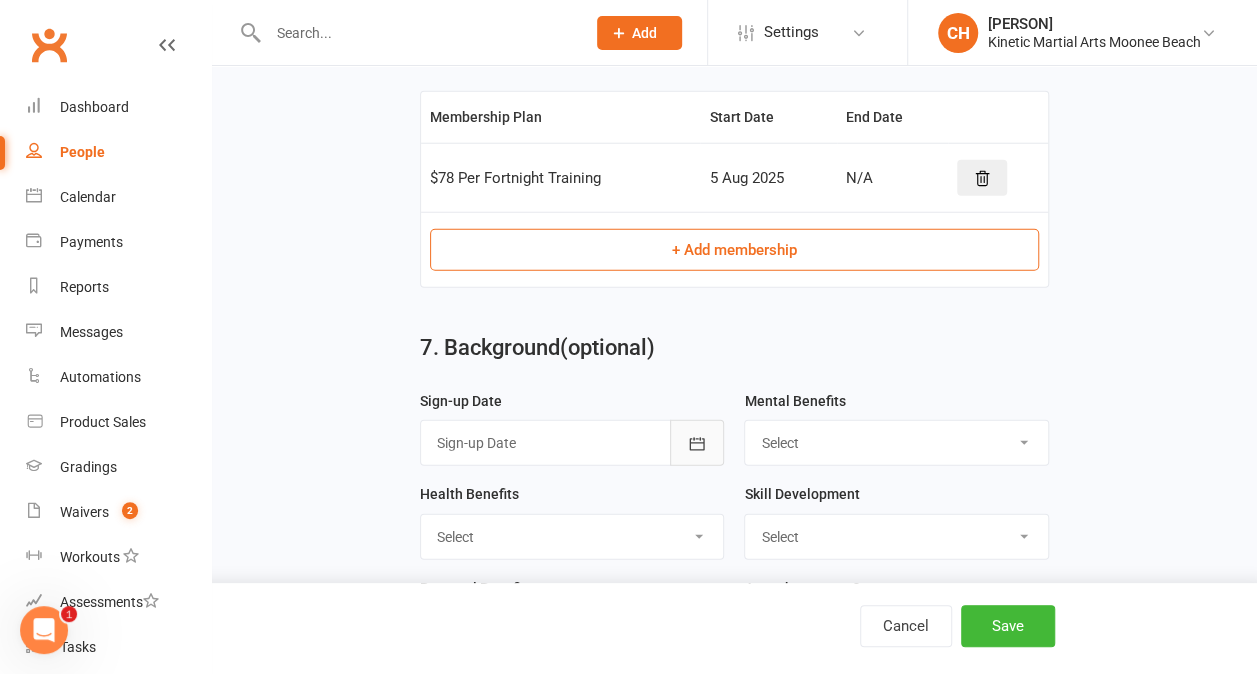 click at bounding box center (697, 443) 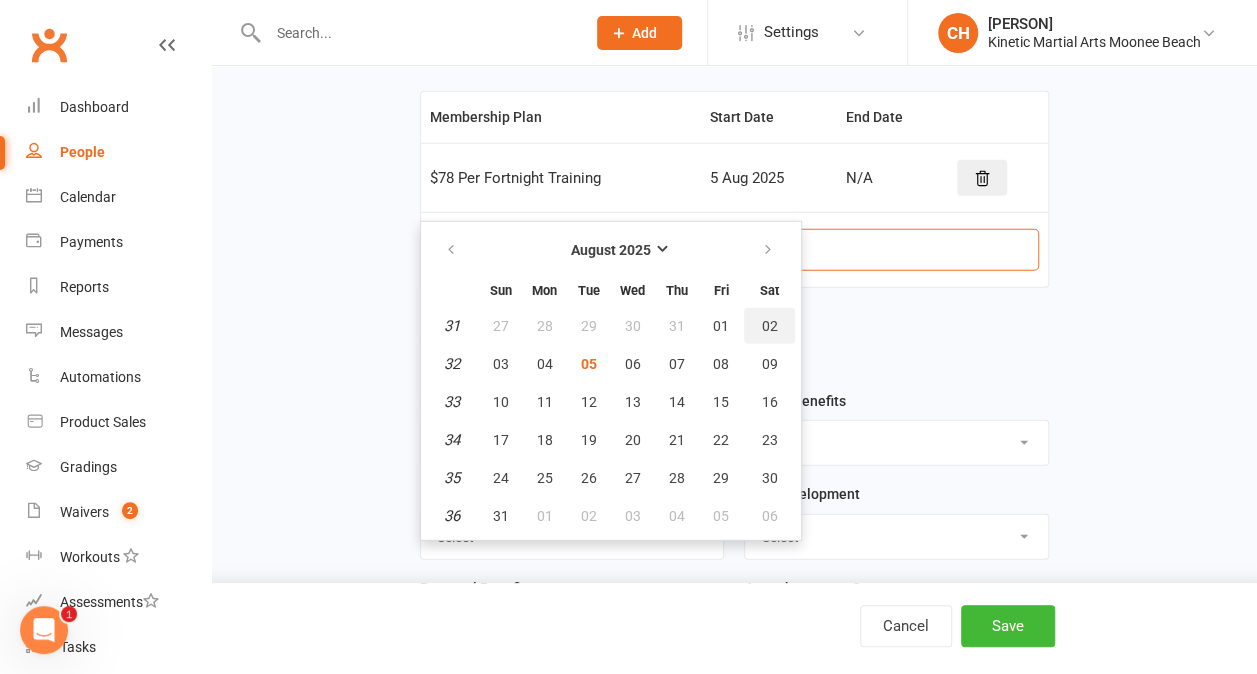 click on "02" at bounding box center (769, 326) 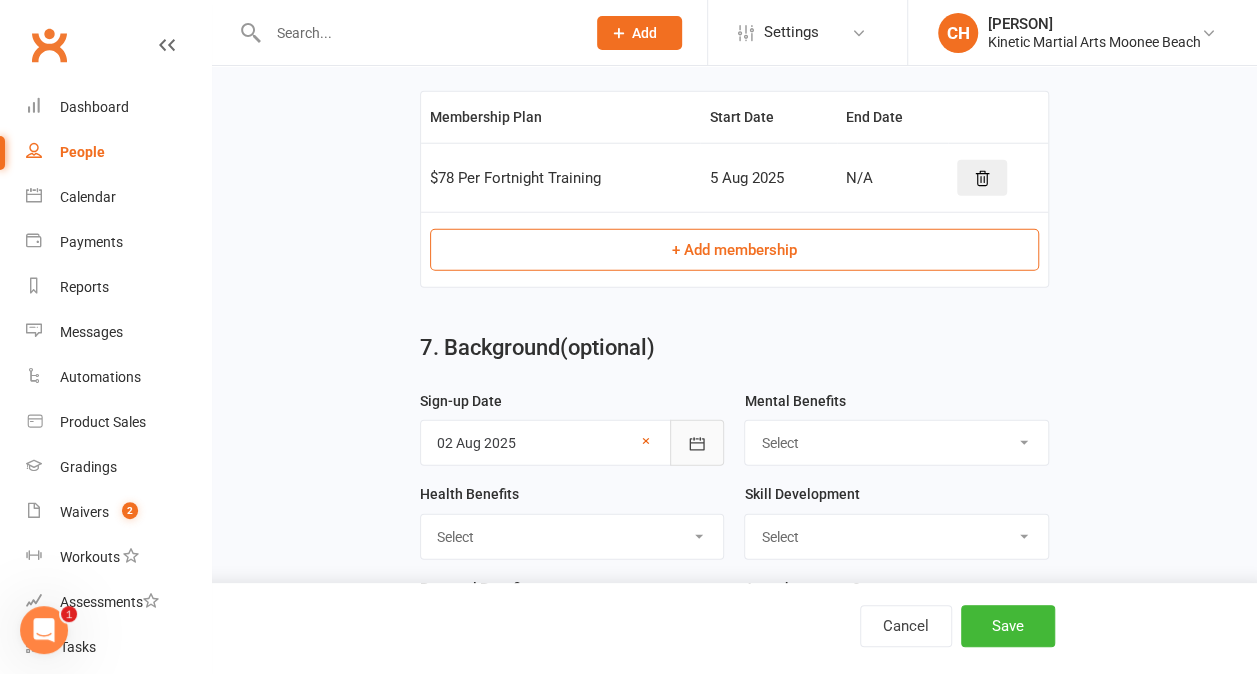 click 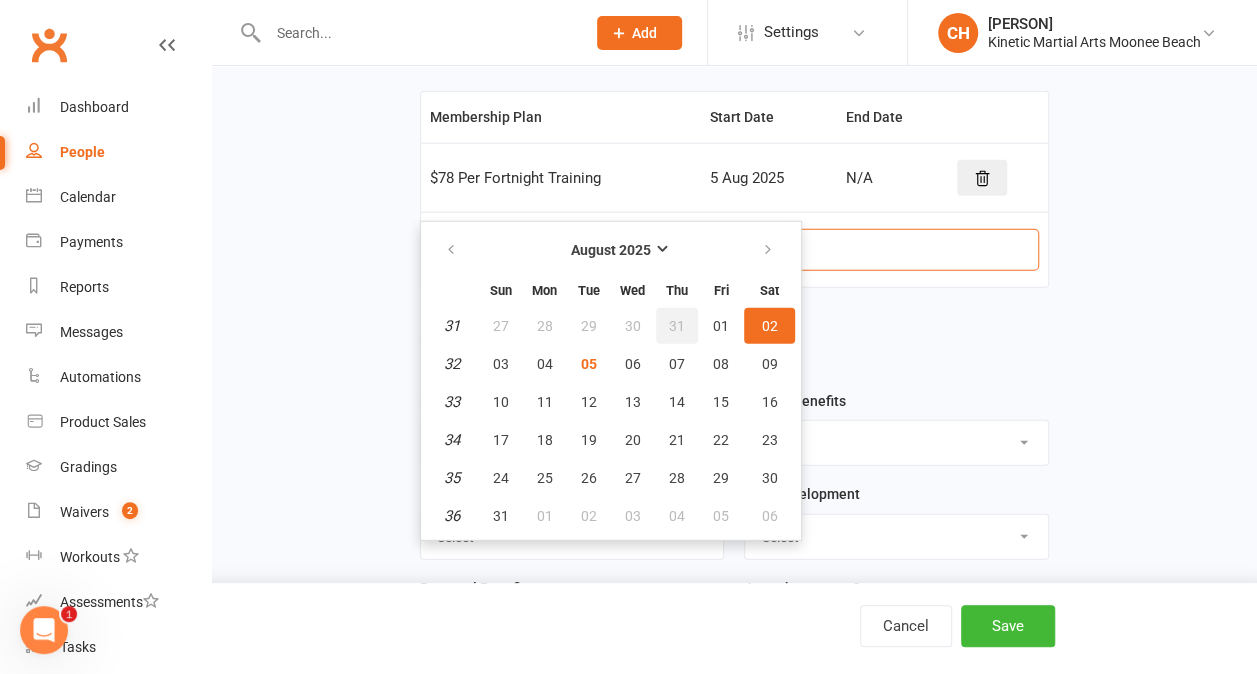 click on "31" at bounding box center (677, 326) 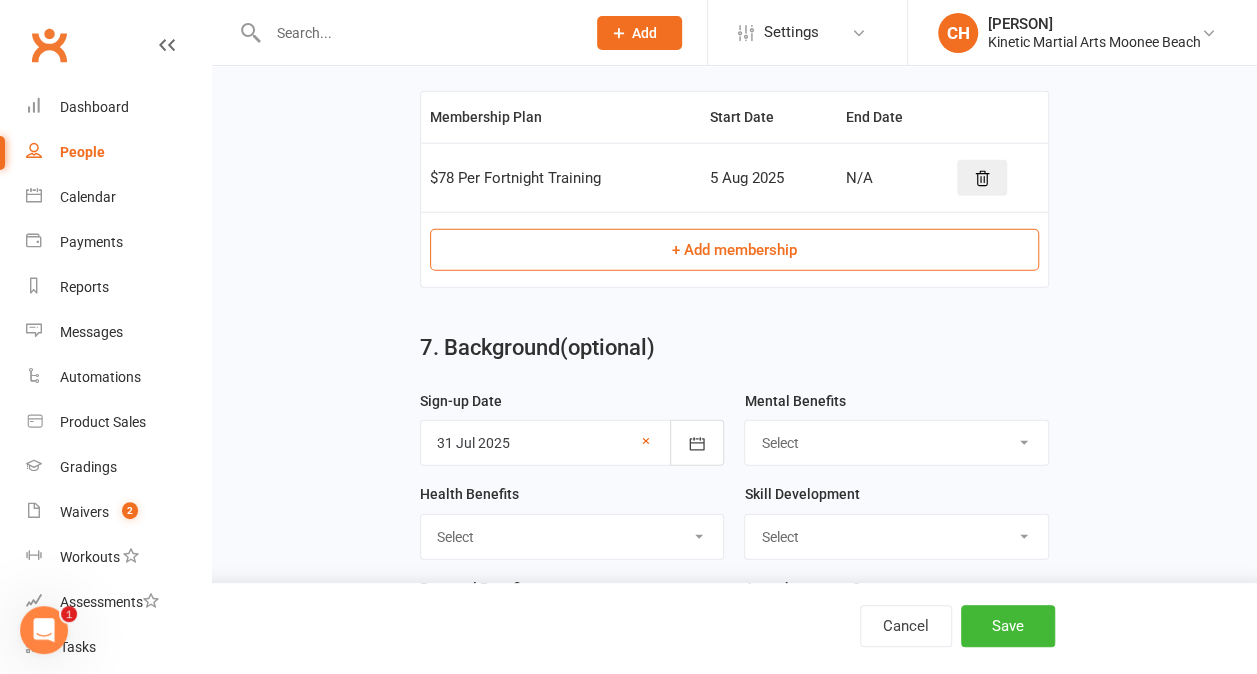 click on "7. Background  (optional)" at bounding box center (734, 352) 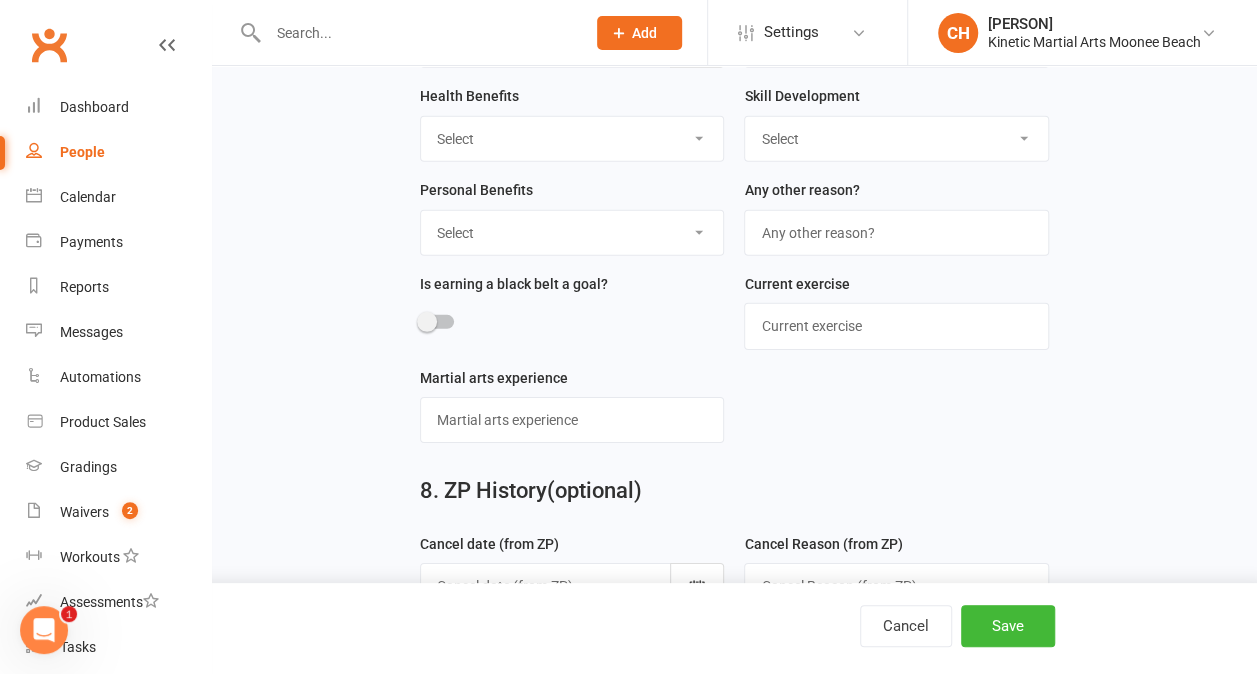 scroll, scrollTop: 3091, scrollLeft: 0, axis: vertical 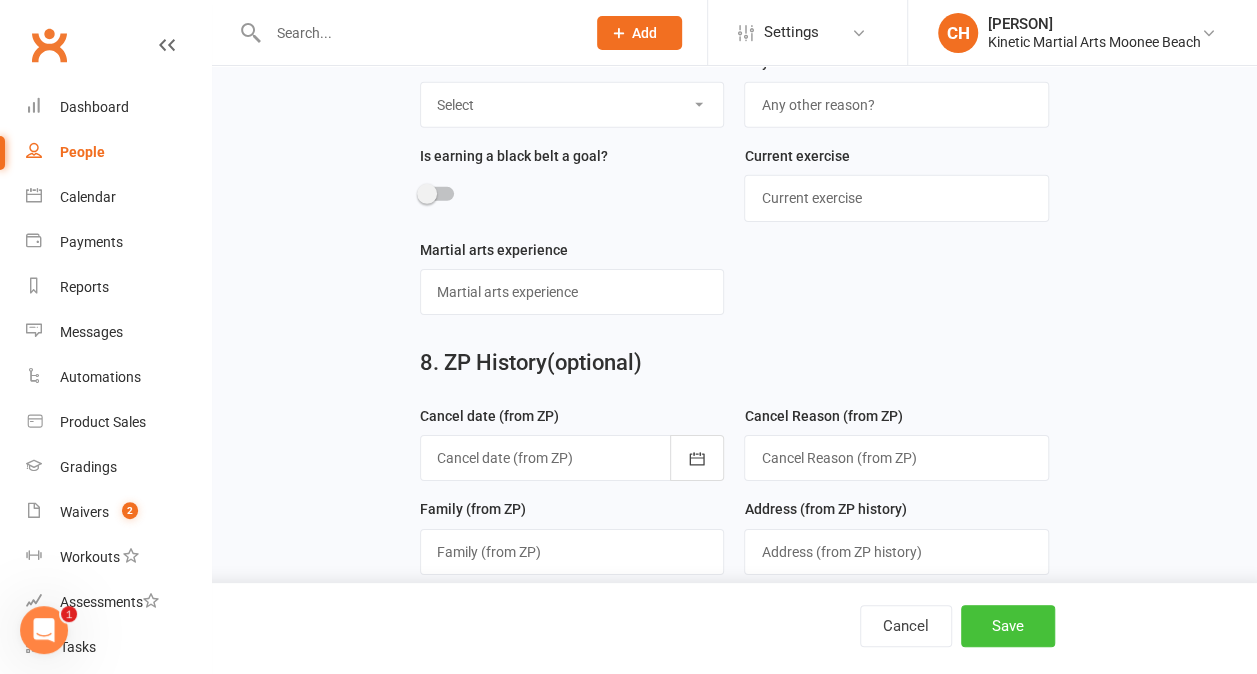 click on "Save" at bounding box center (1008, 626) 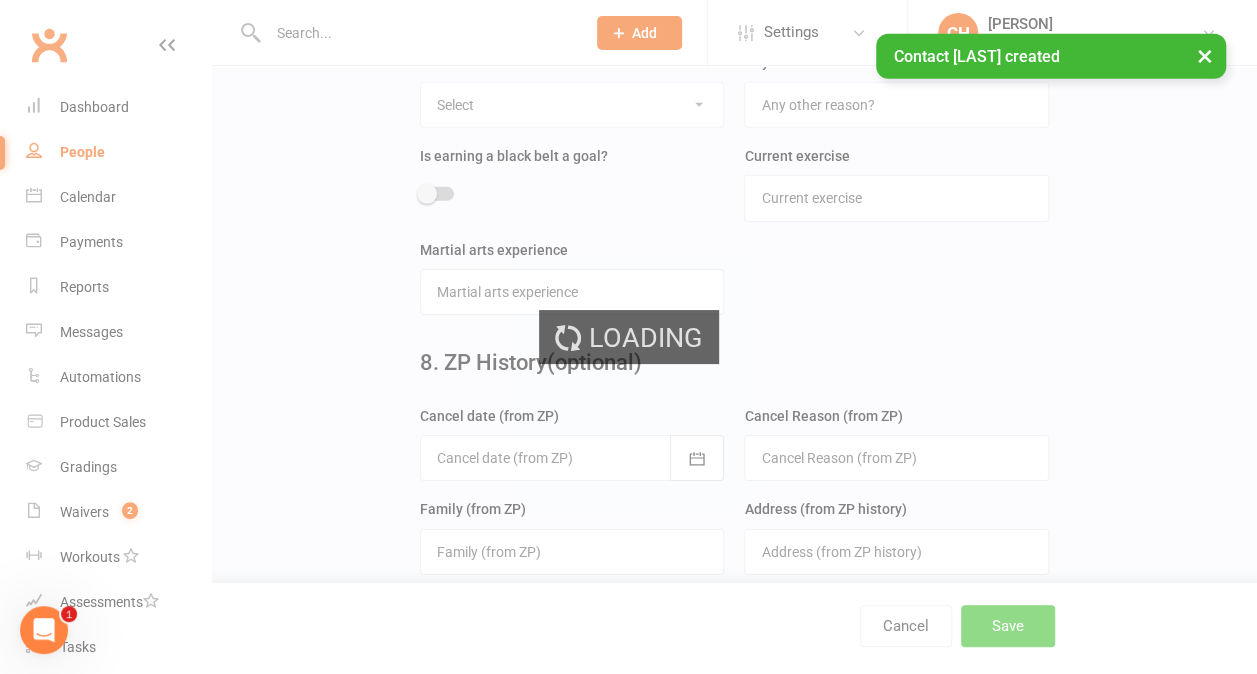 scroll, scrollTop: 0, scrollLeft: 0, axis: both 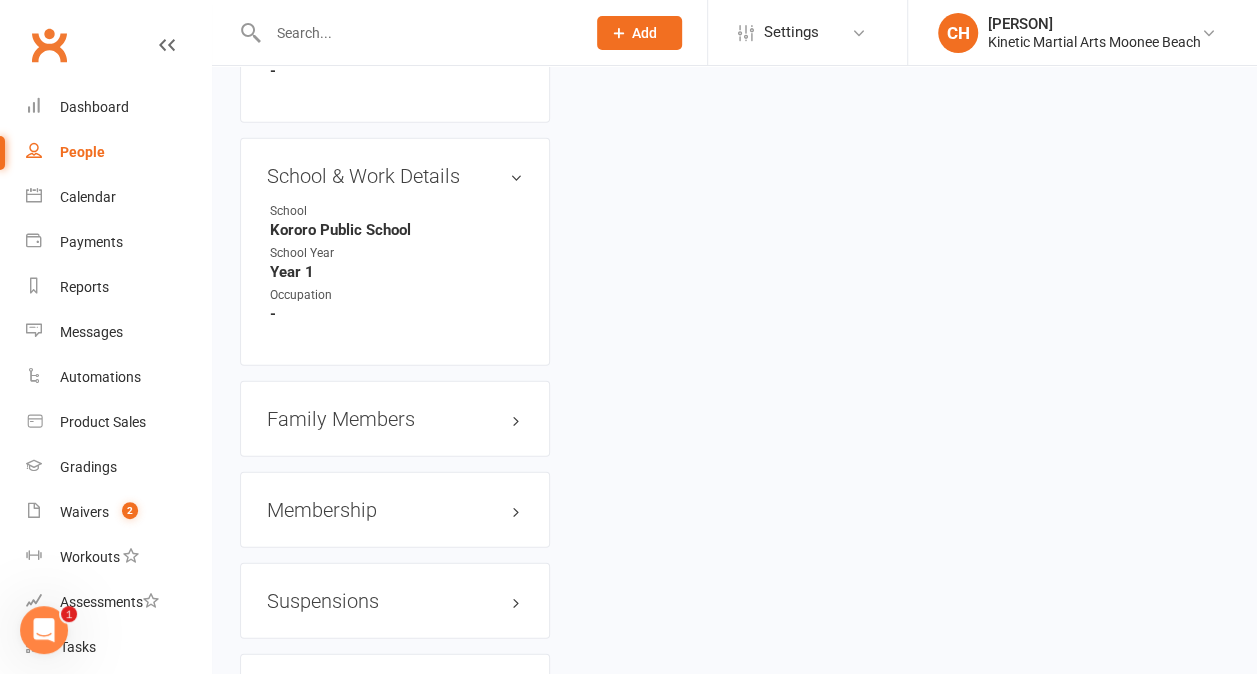 click on "Family Members" at bounding box center (395, 419) 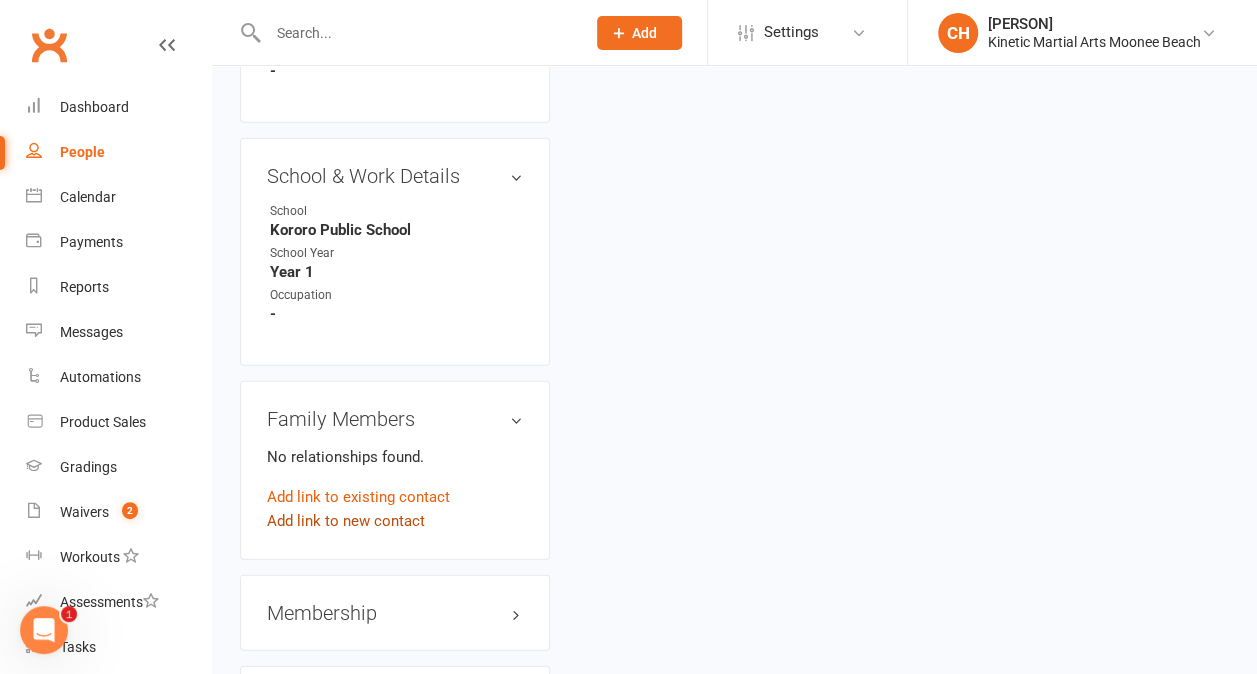 click on "Add link to new contact" at bounding box center [346, 521] 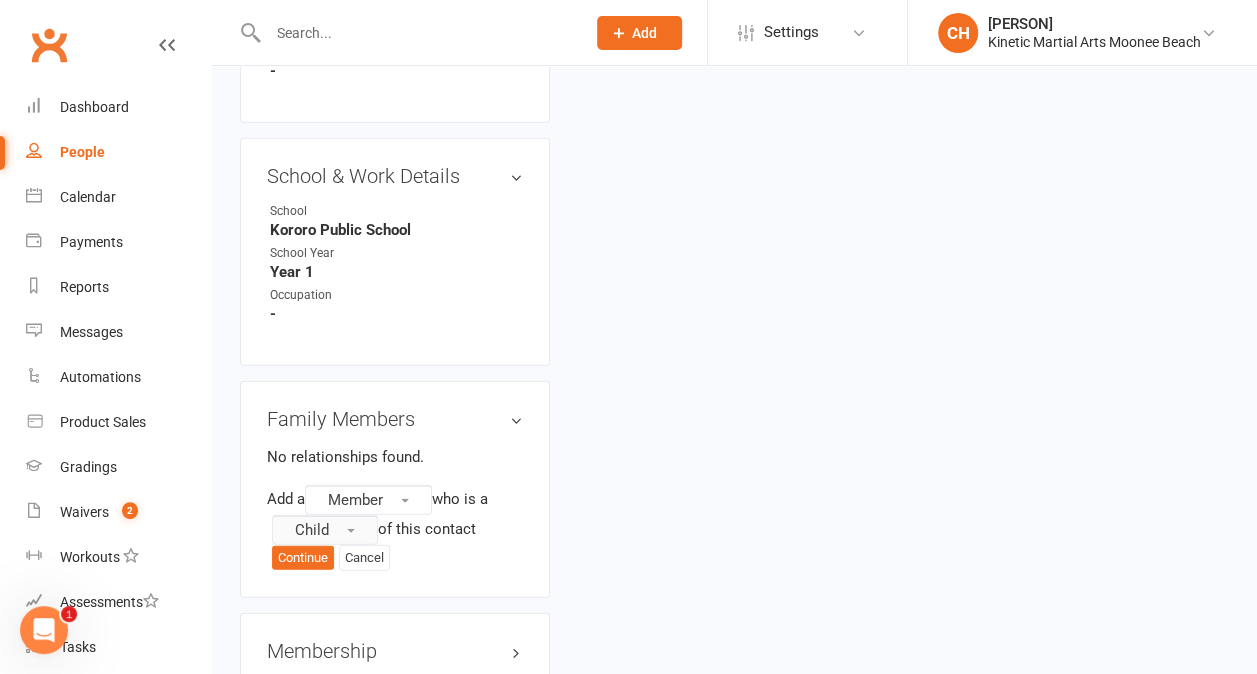 click at bounding box center (351, 531) 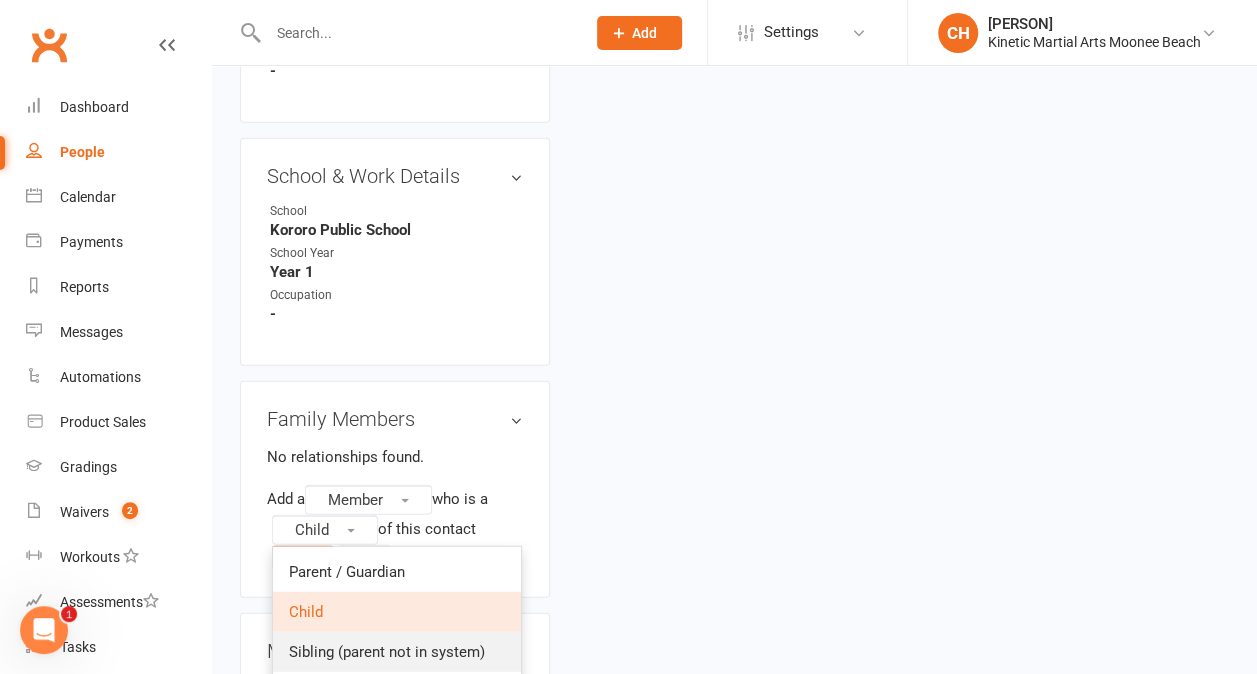 click on "Sibling (parent not in system)" at bounding box center [387, 652] 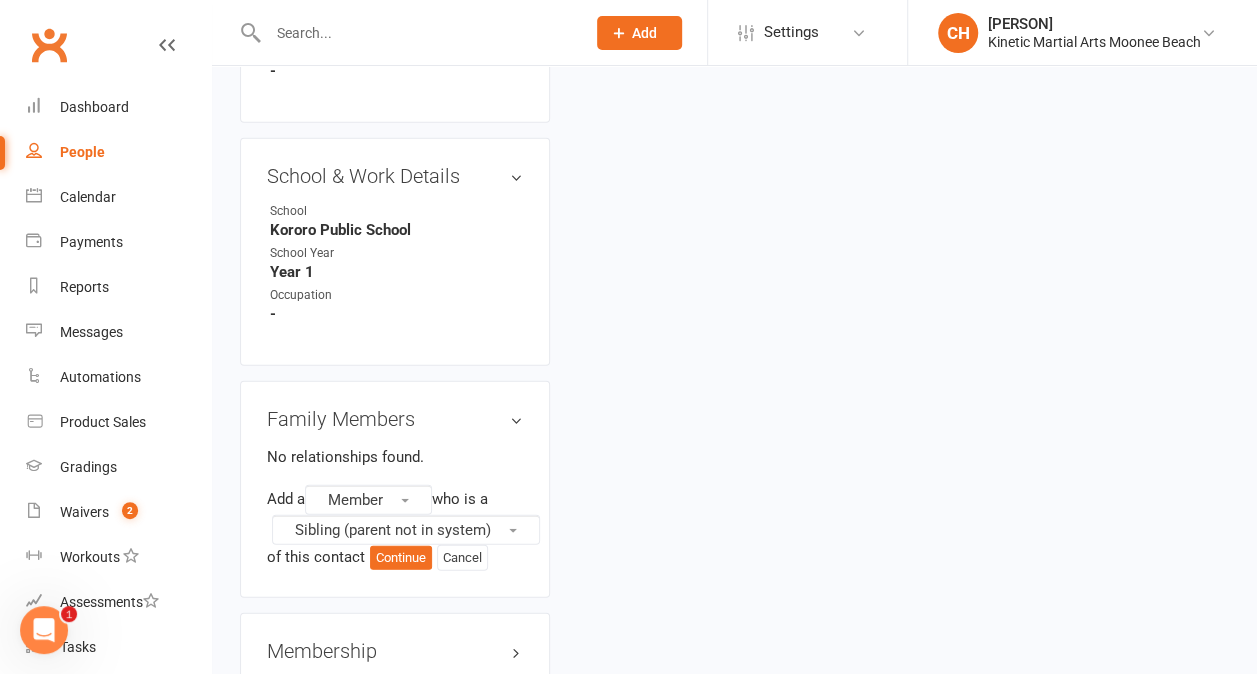 drag, startPoint x: 404, startPoint y: 561, endPoint x: 399, endPoint y: 572, distance: 12.083046 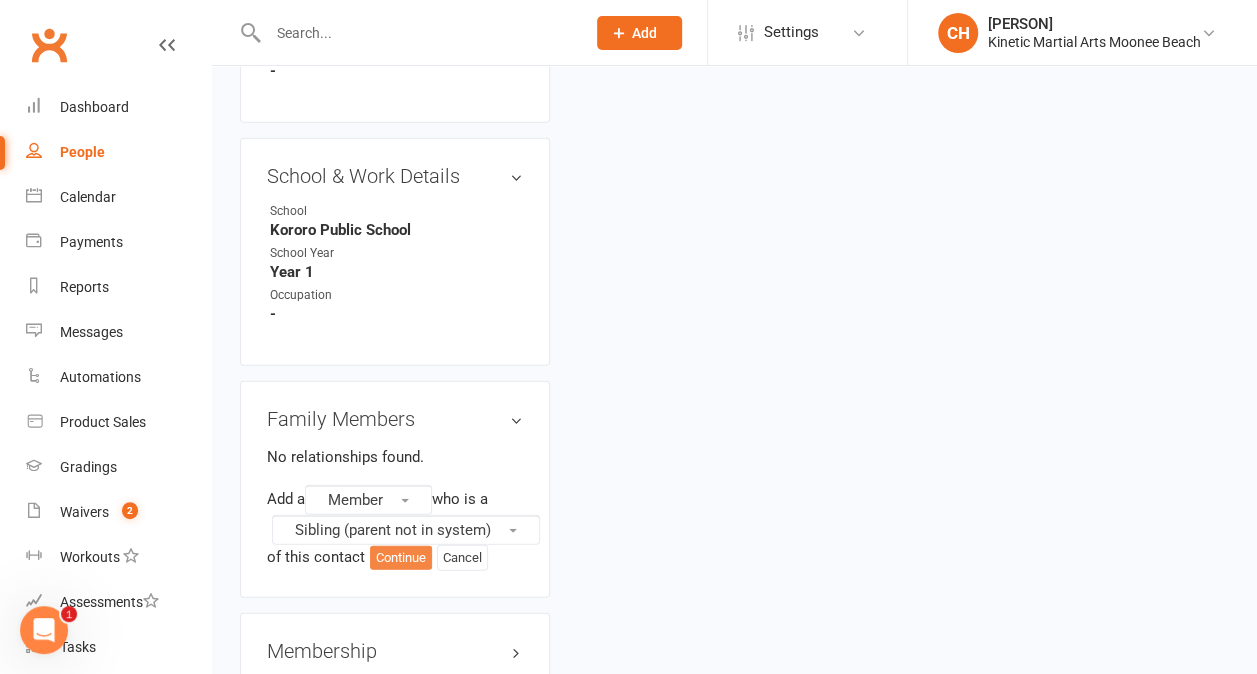 click on "Continue" at bounding box center [401, 558] 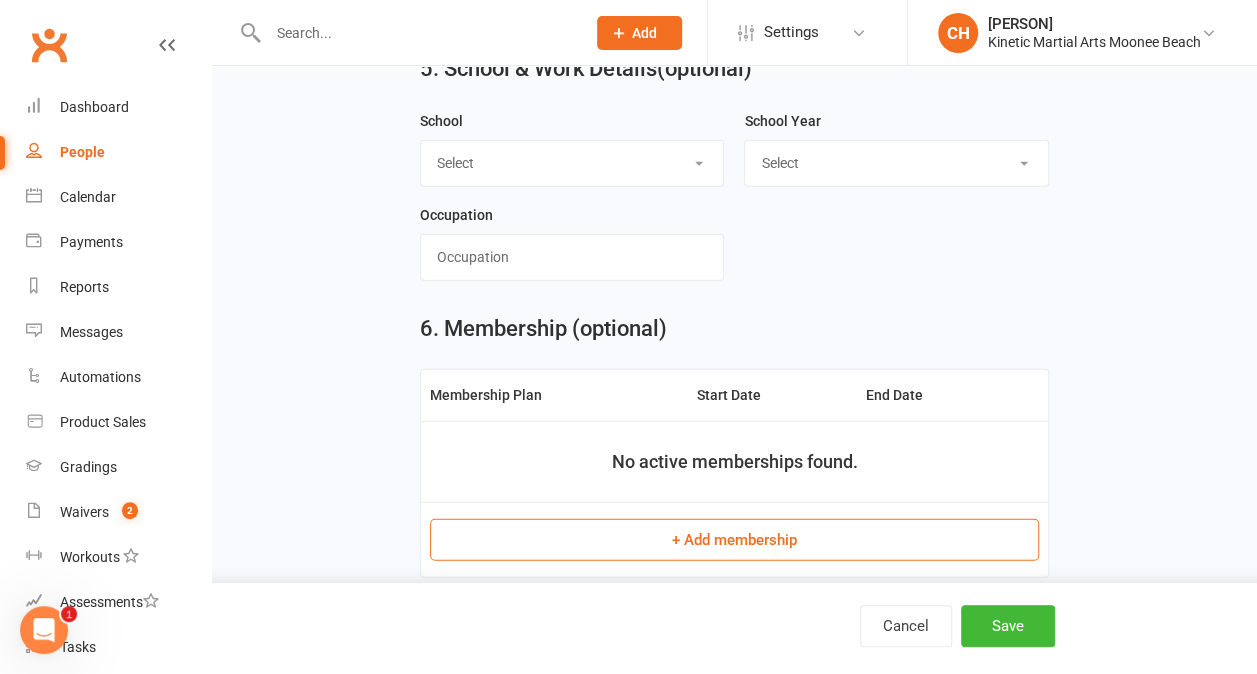 scroll, scrollTop: 0, scrollLeft: 0, axis: both 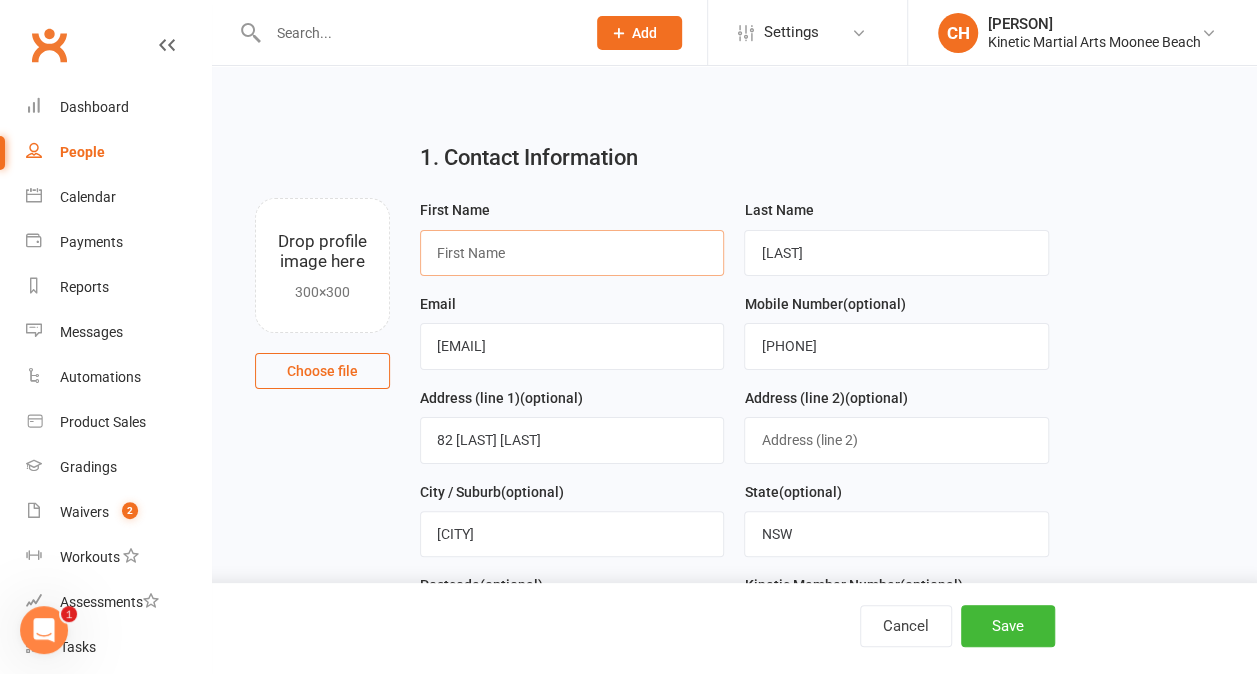 click at bounding box center (572, 253) 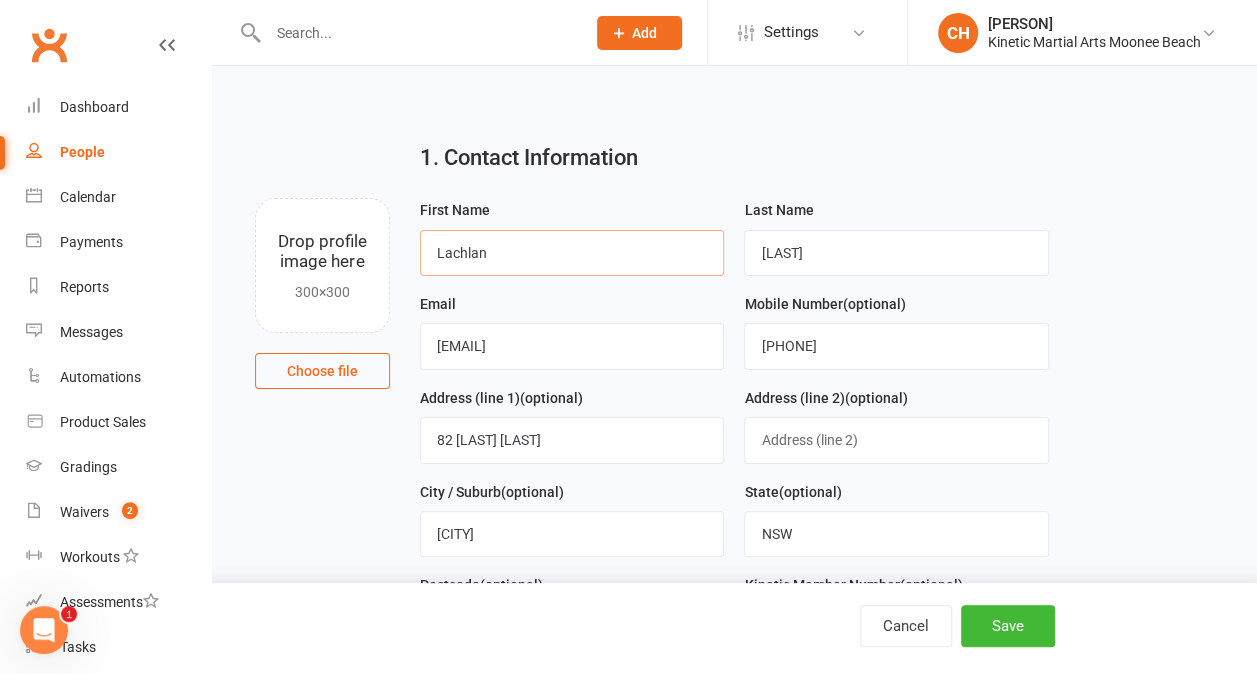 type on "Lachlan" 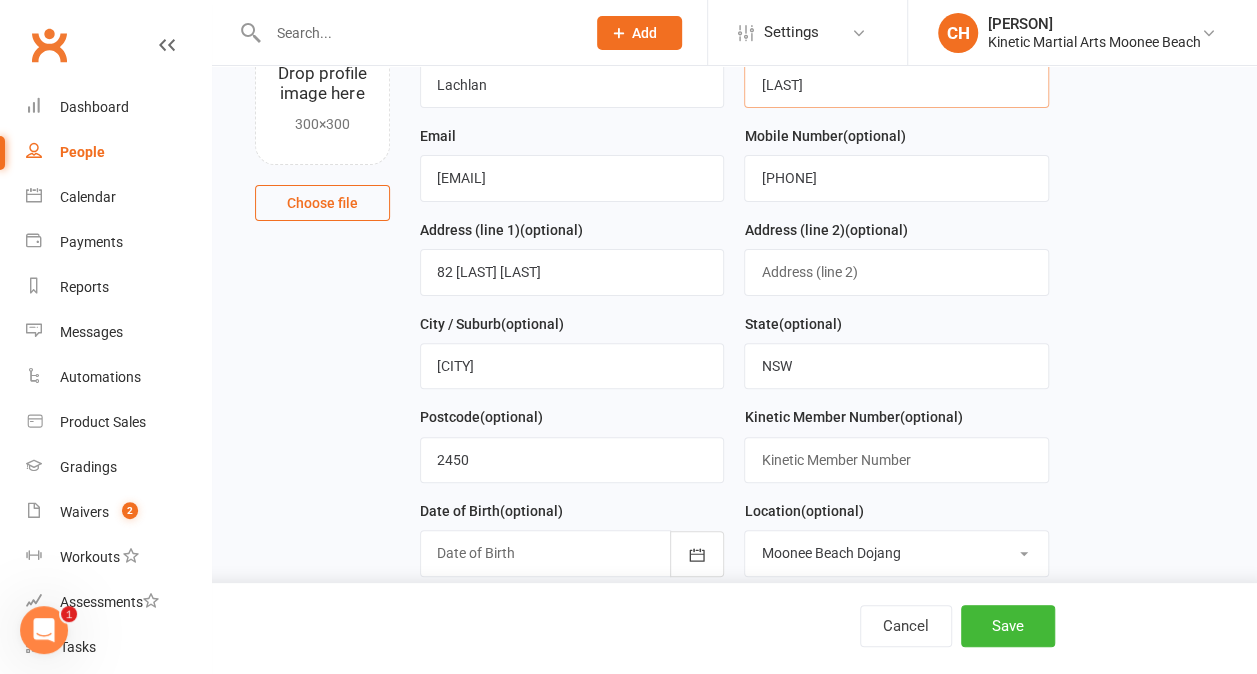 scroll, scrollTop: 296, scrollLeft: 0, axis: vertical 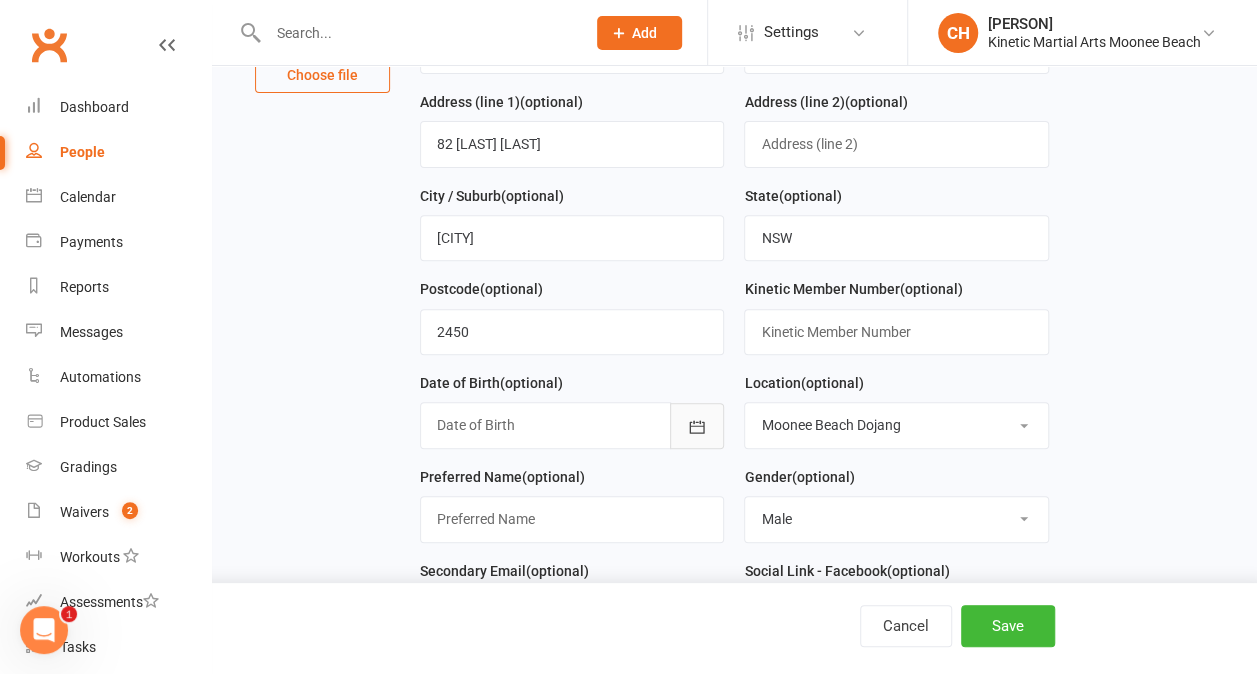 click at bounding box center (697, 426) 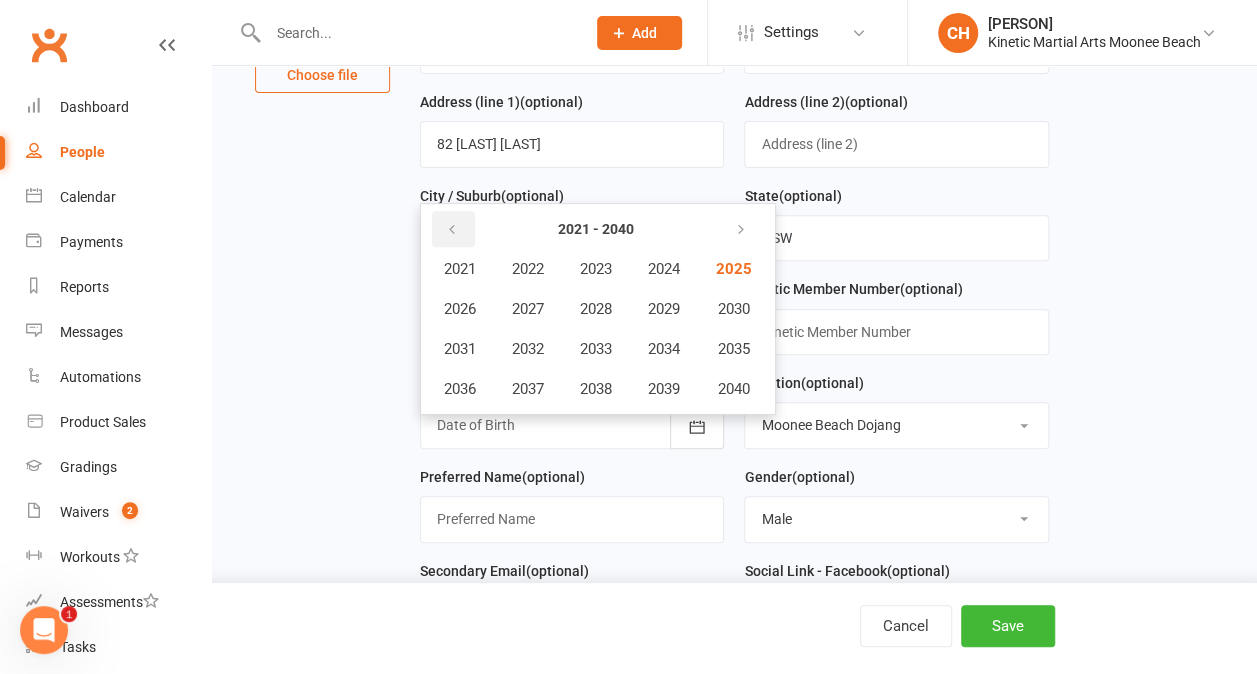click at bounding box center [452, 230] 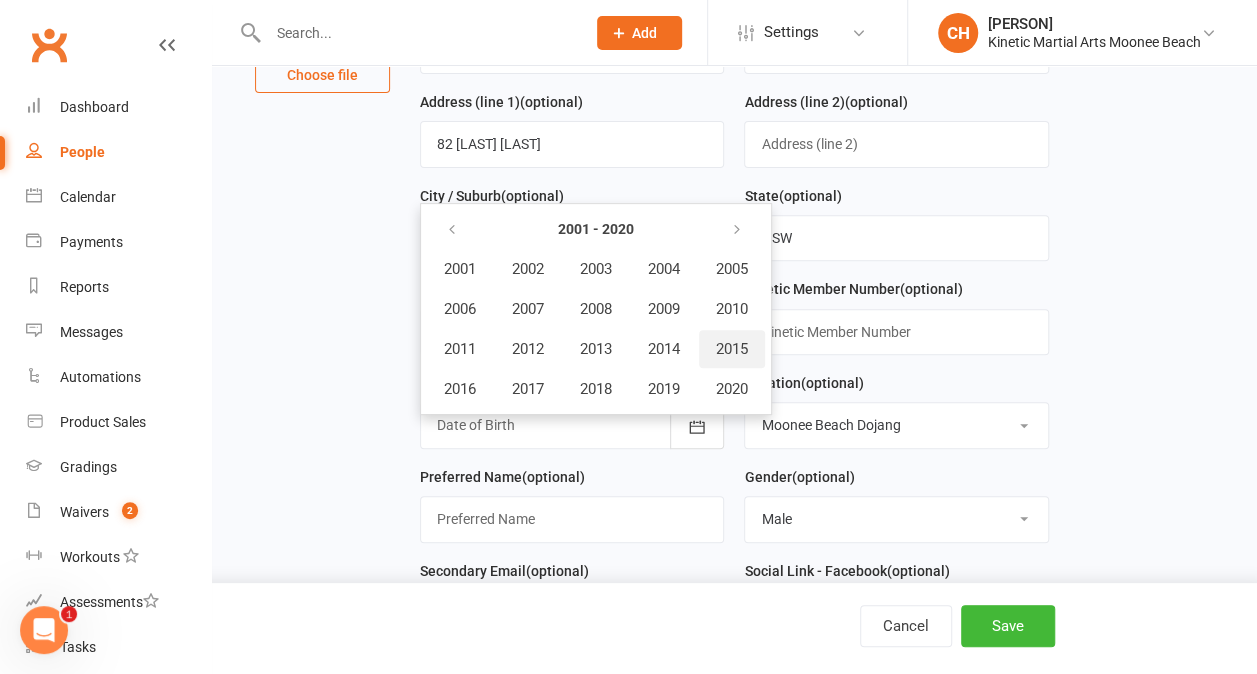 click on "2015" at bounding box center (732, 349) 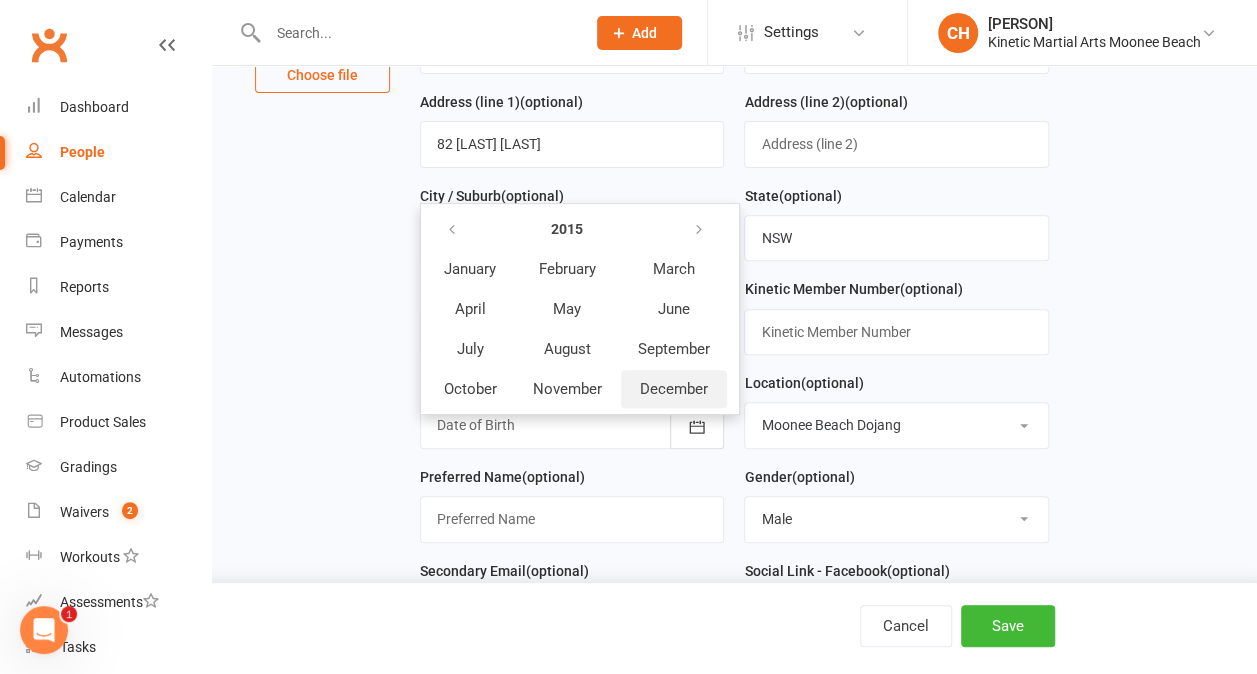 click on "December" at bounding box center (674, 389) 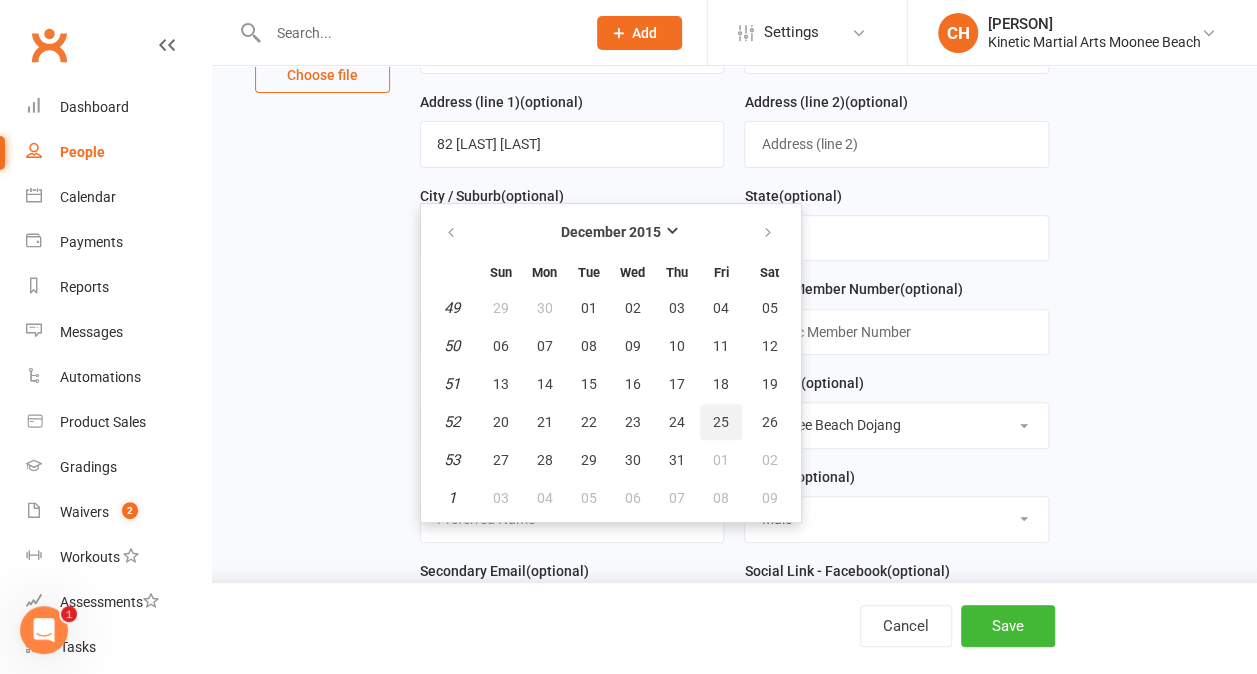 click on "25" at bounding box center [721, 422] 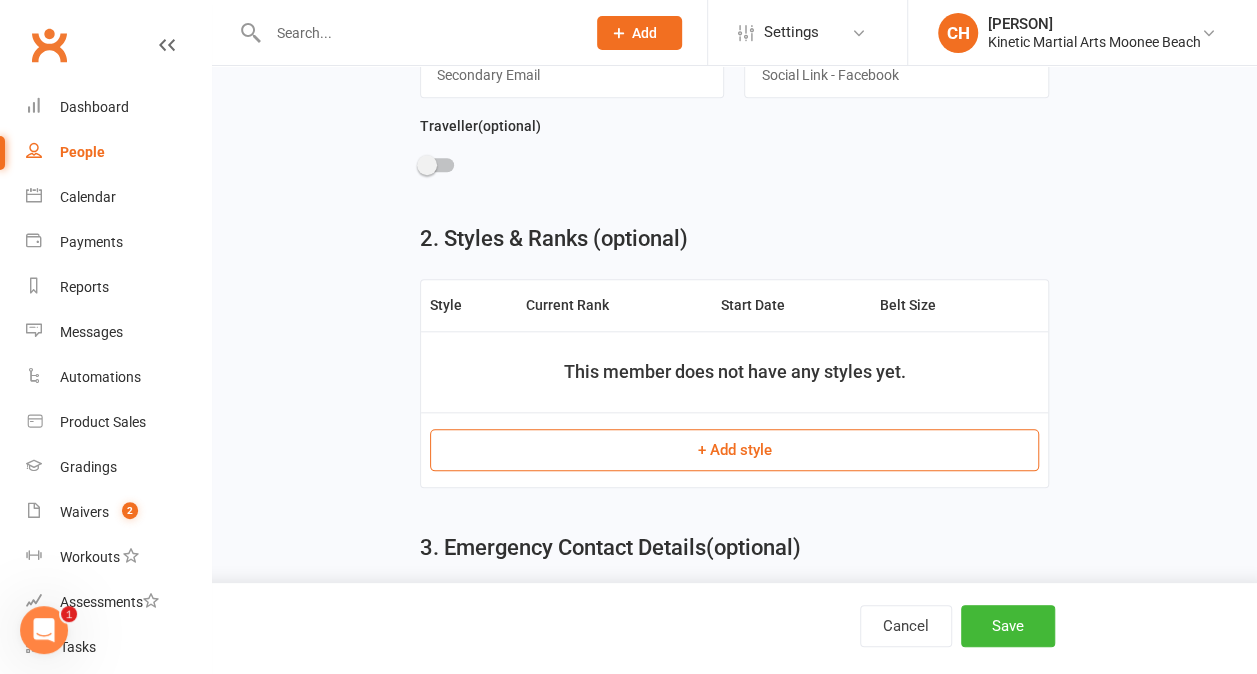 scroll, scrollTop: 836, scrollLeft: 0, axis: vertical 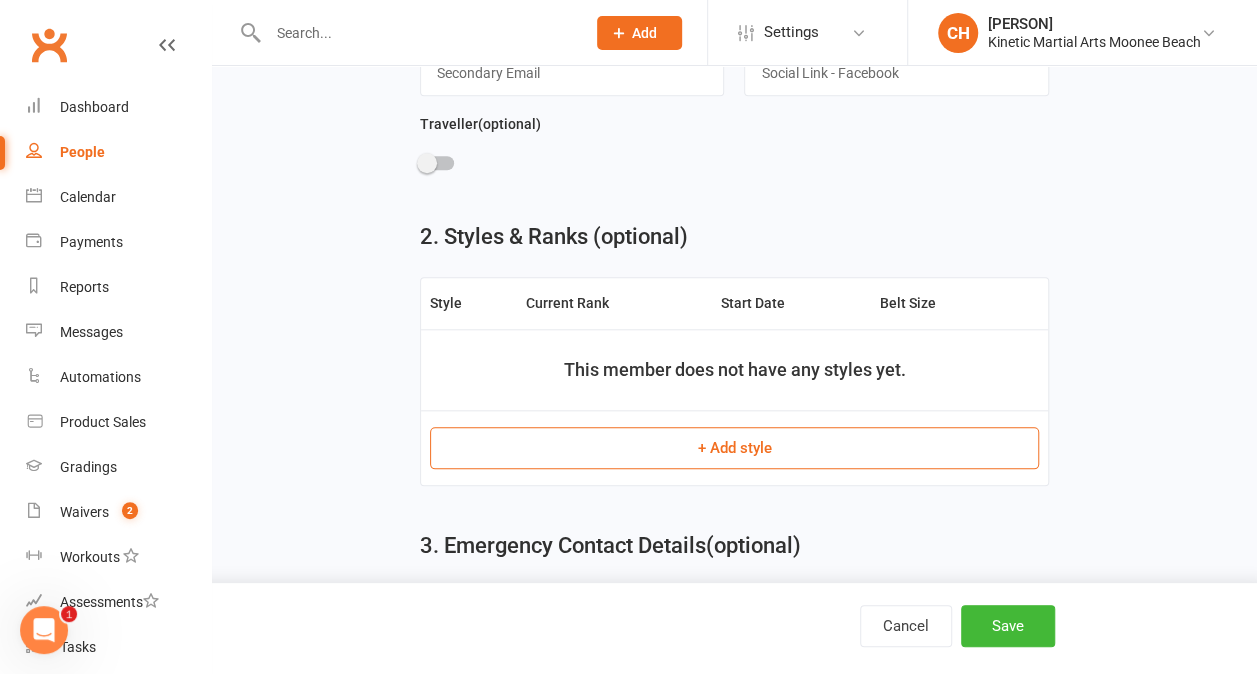 click on "+ Add style" at bounding box center (734, 448) 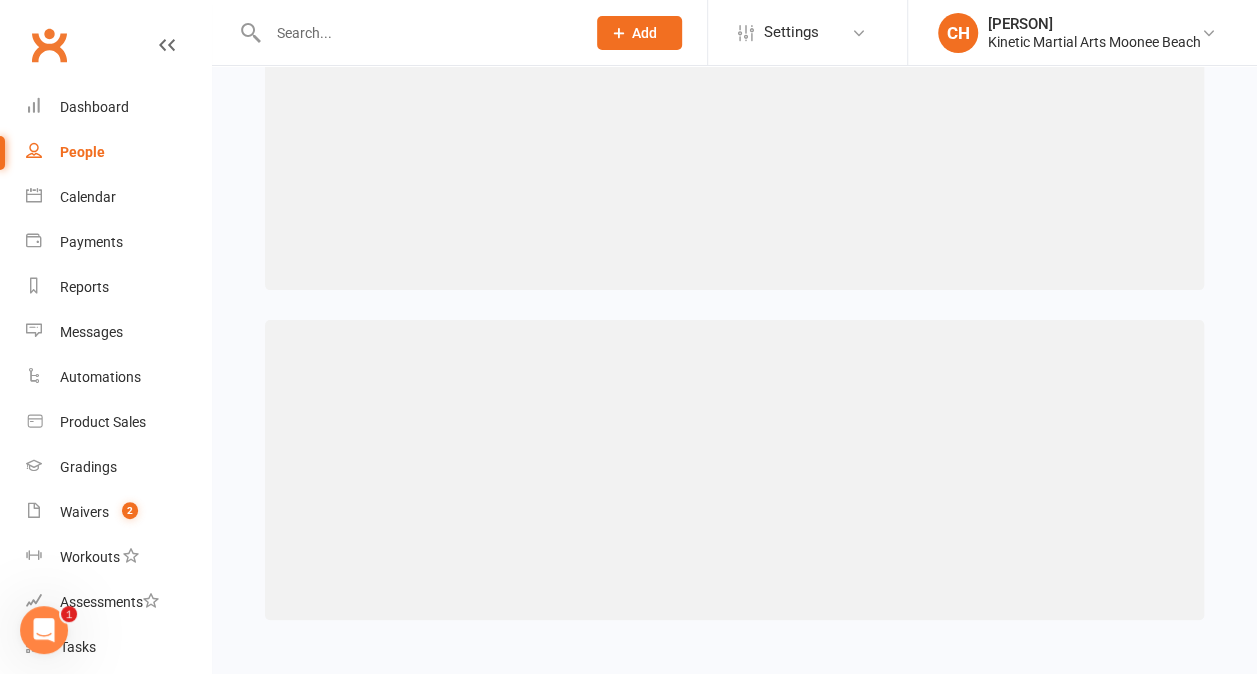 scroll, scrollTop: 0, scrollLeft: 0, axis: both 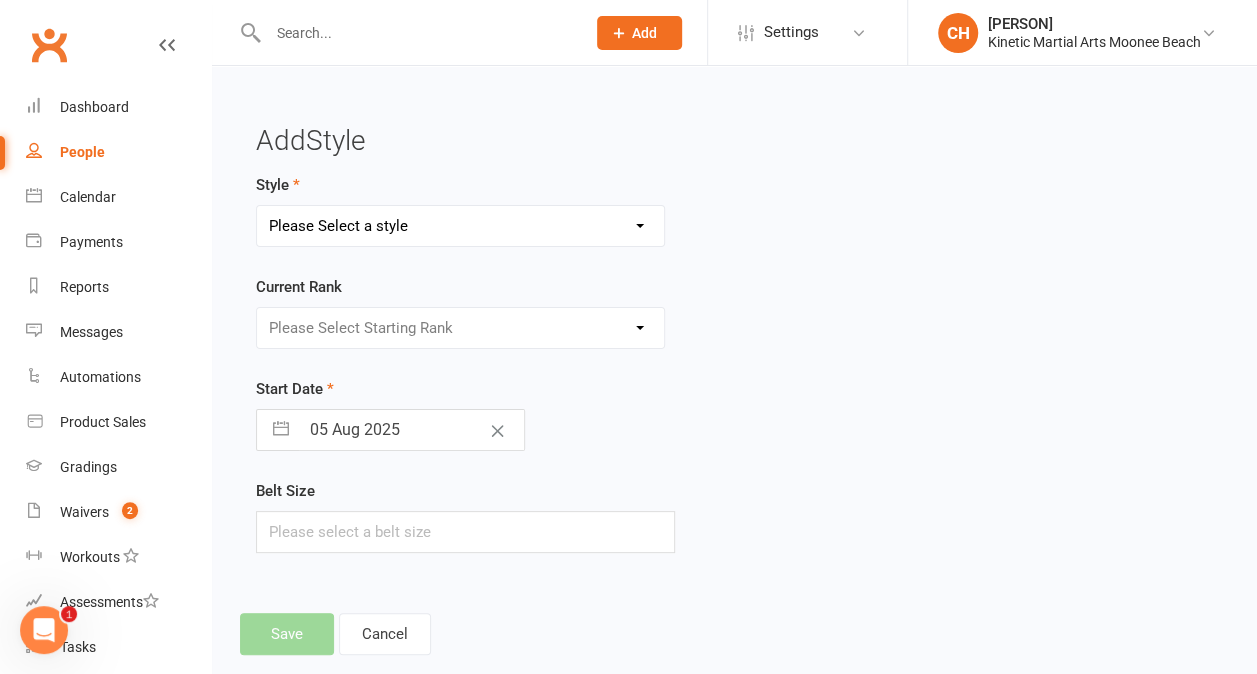 click on "Please Select a style BJJ Condors Eagles Finches Hapkido Hapkido (2) Kumdo Leadership Progam" at bounding box center (460, 226) 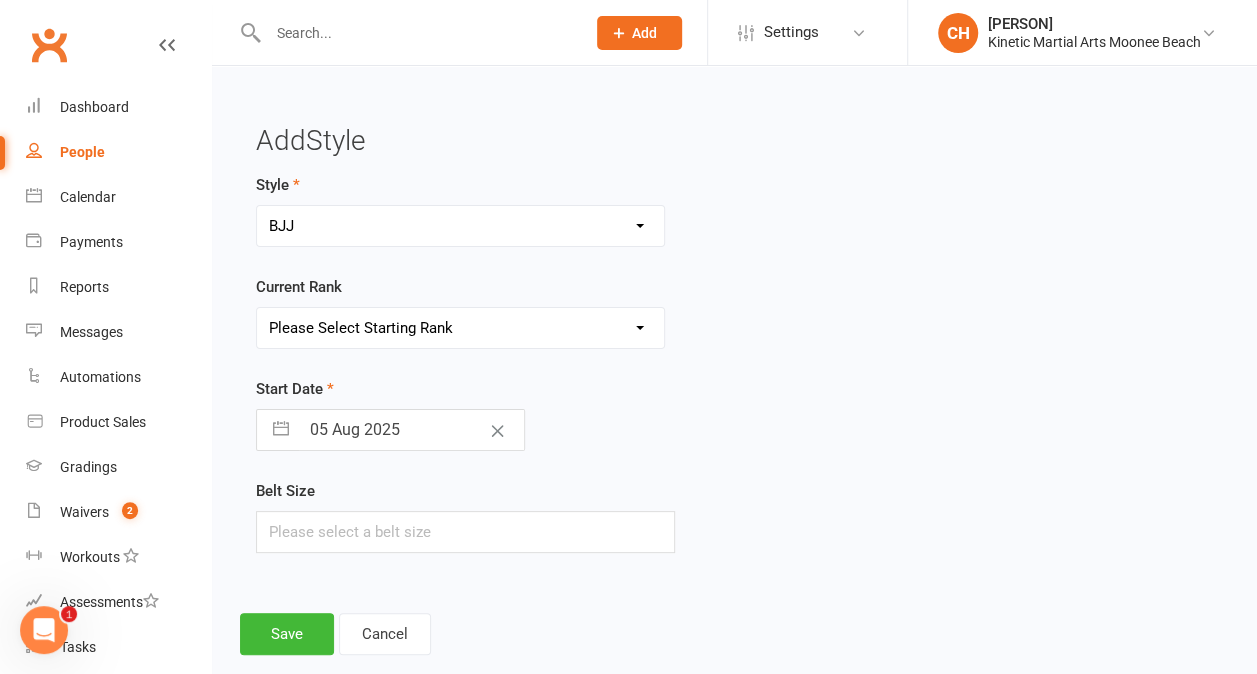 click on "Please Select Starting Rank White Yellow Orange Green Blue Purple Brown Red Complete" at bounding box center [460, 328] 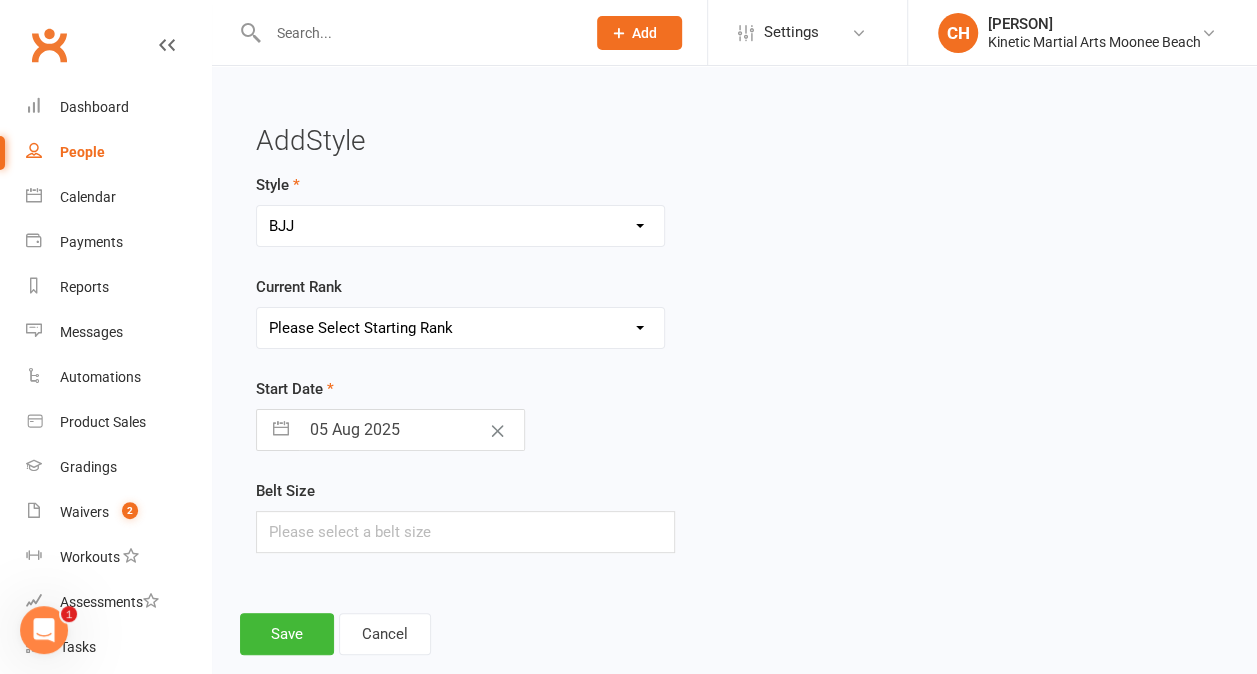select on "26277" 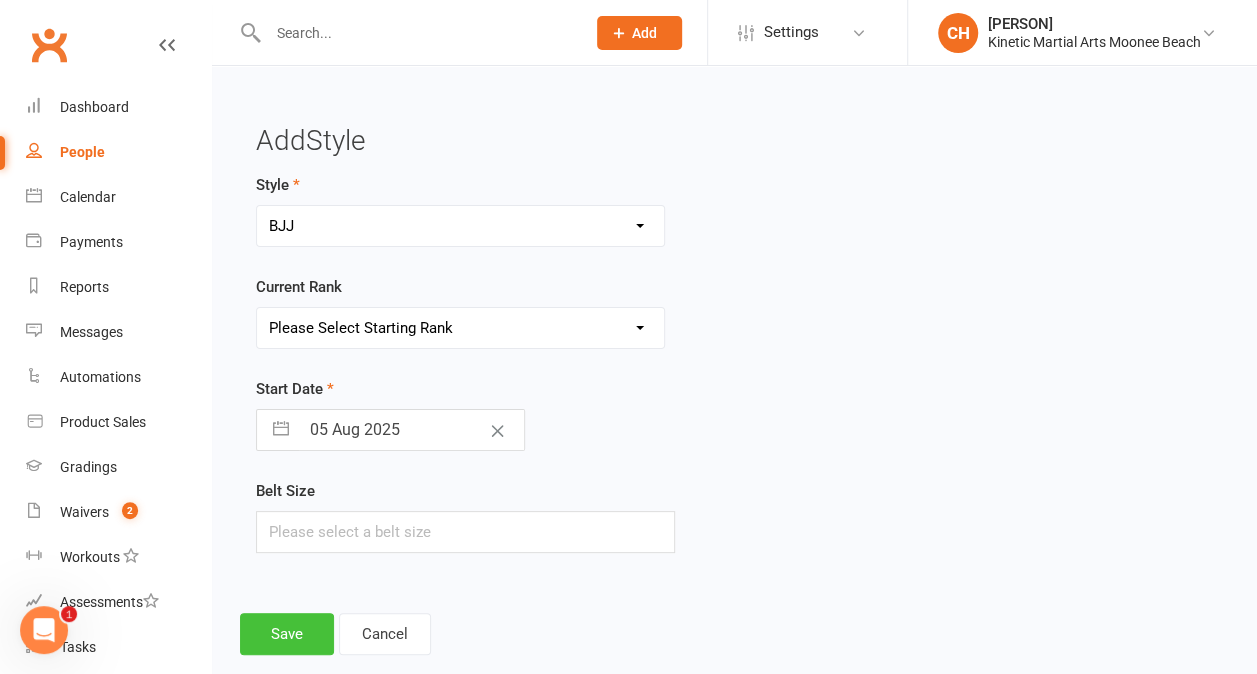 click on "Save" at bounding box center [287, 634] 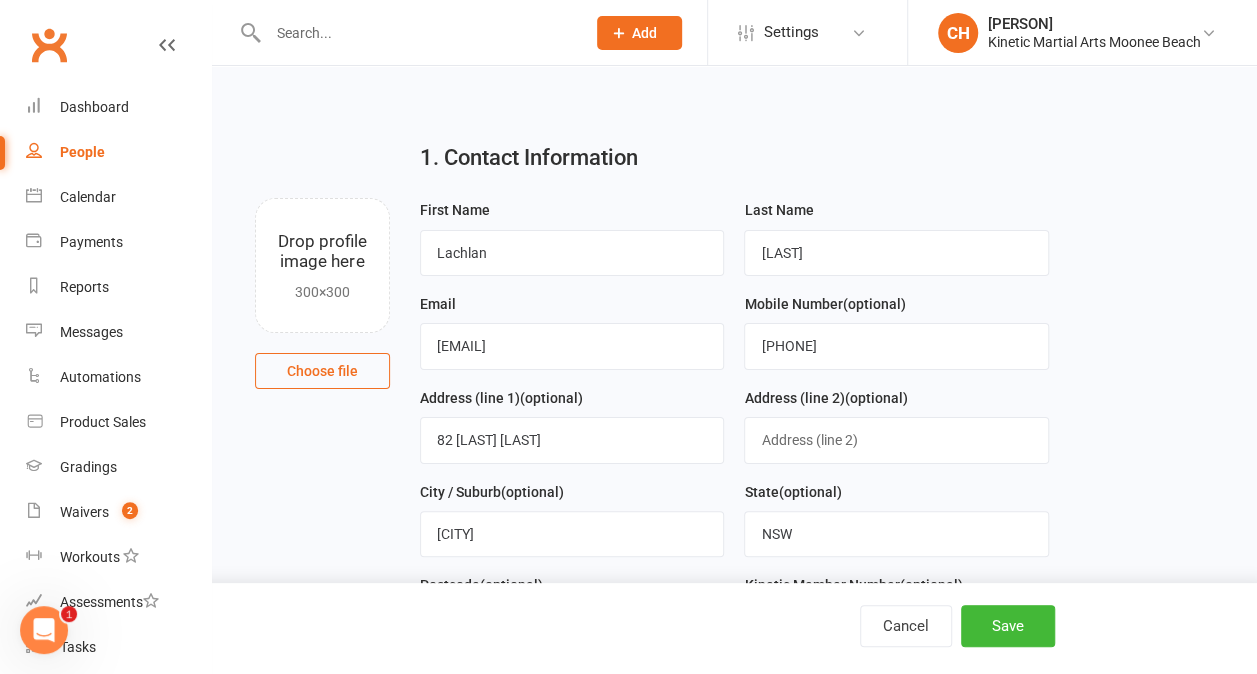 scroll, scrollTop: 1032, scrollLeft: 0, axis: vertical 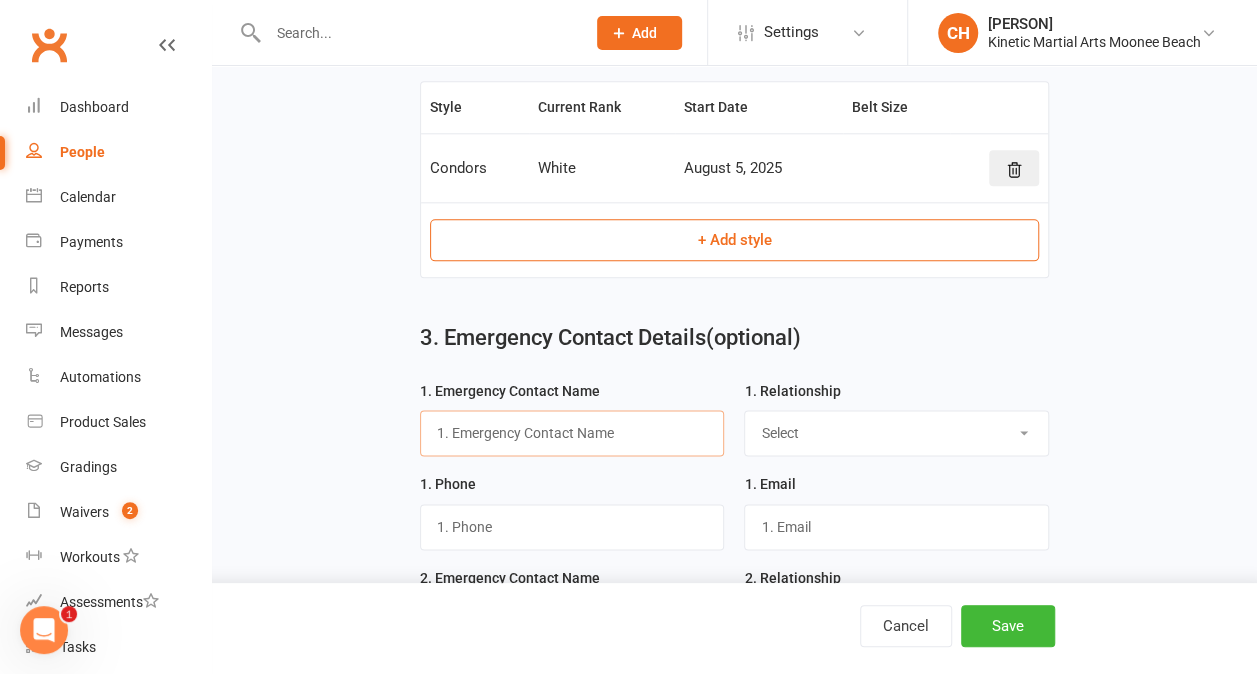 click at bounding box center [572, 433] 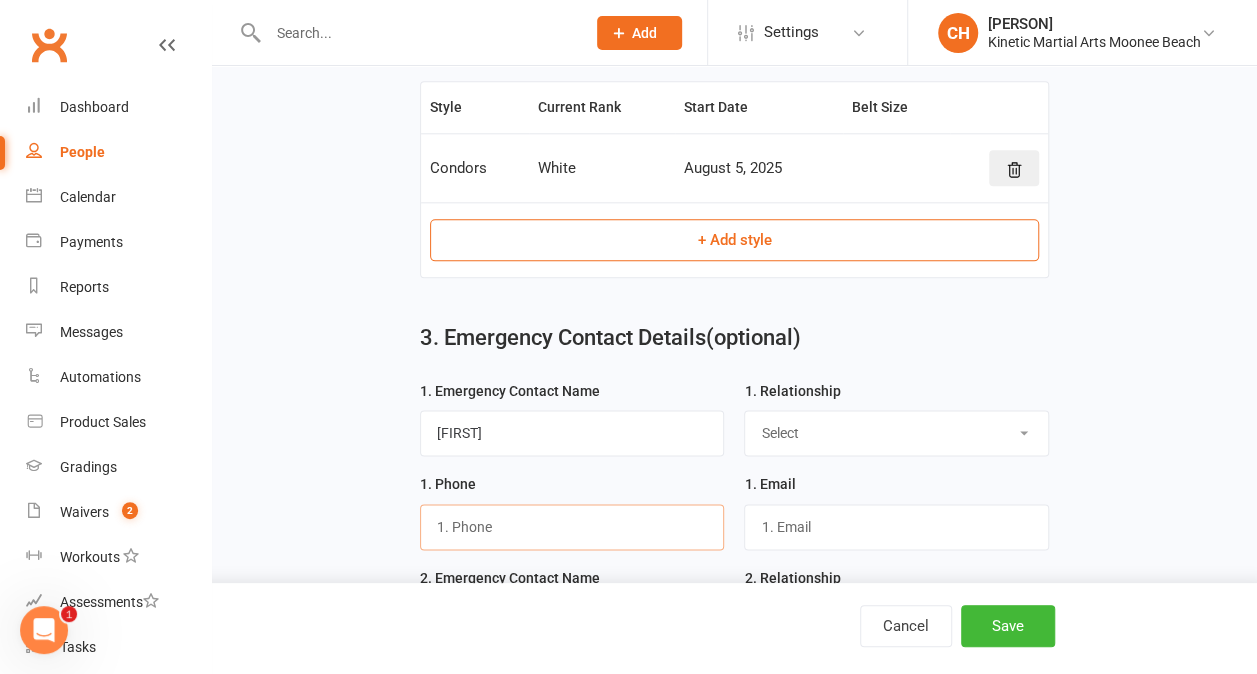 type on "0484259415" 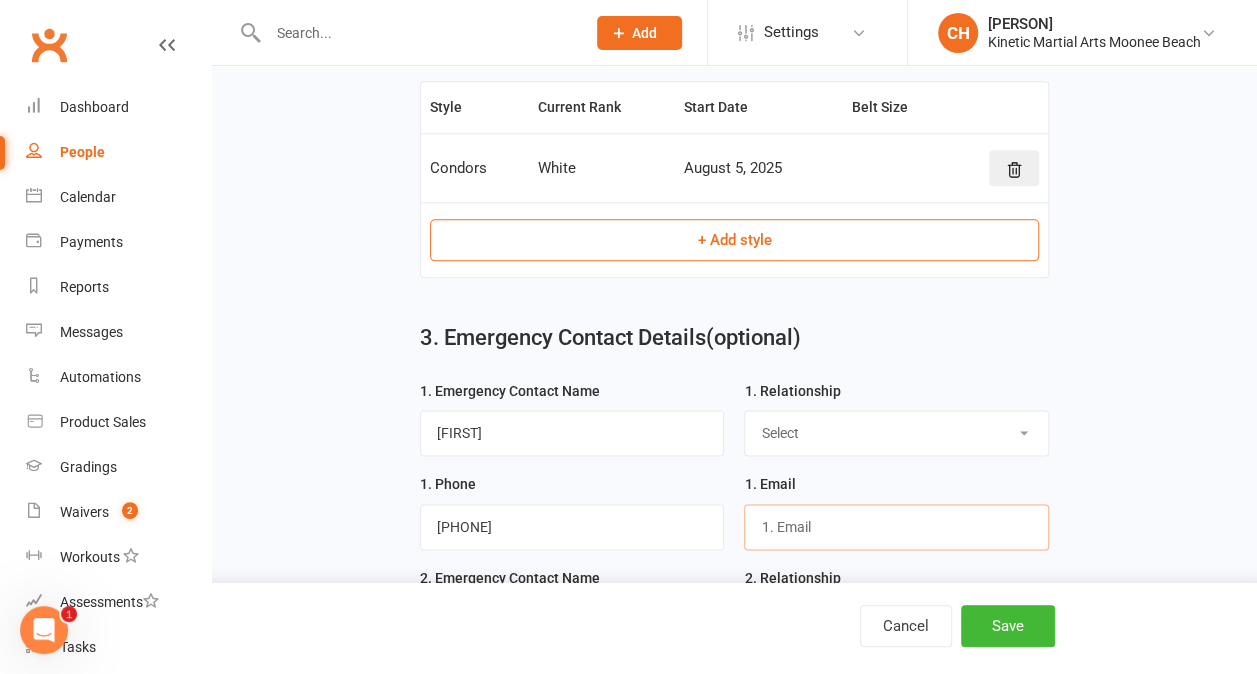 type on "annaliese.grace@gmail.com" 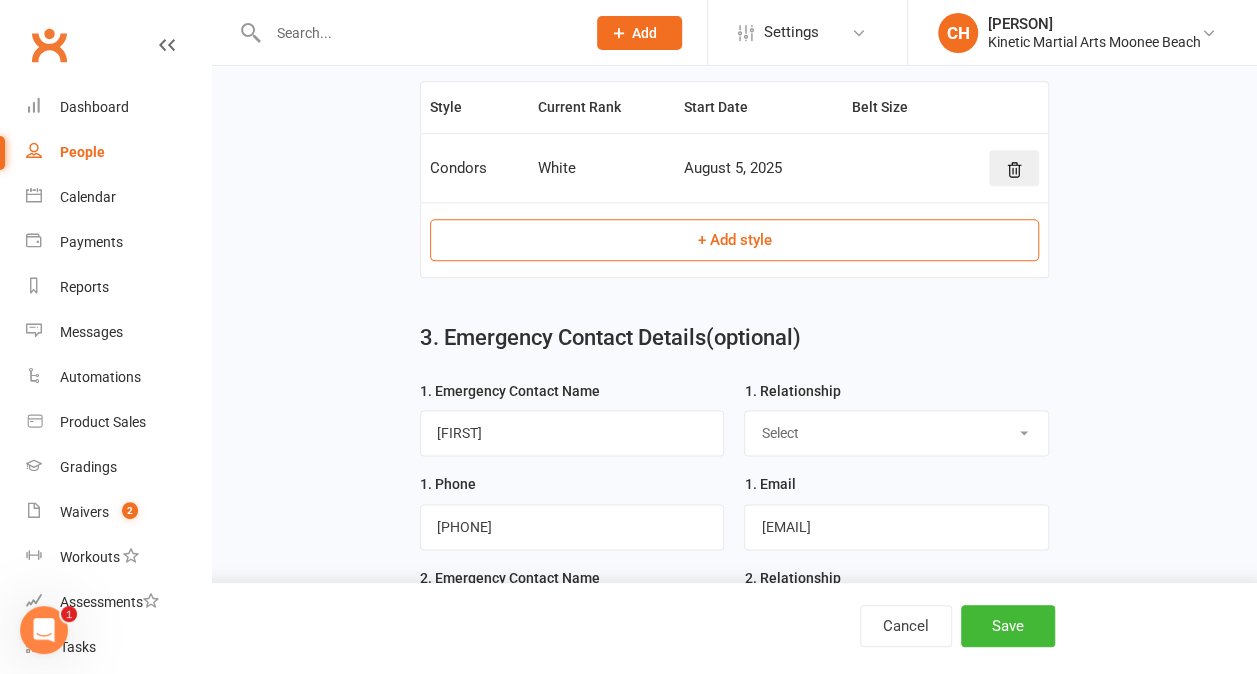 type on "Ian" 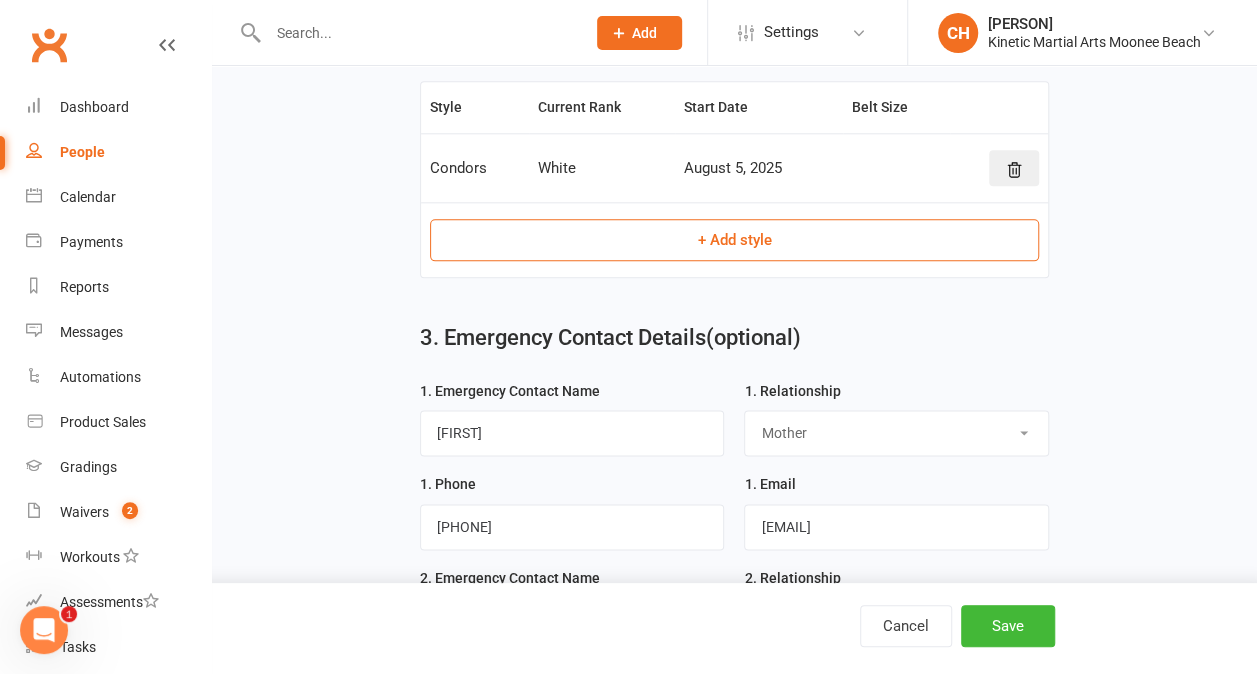 click on "Select Mother Father Wife / Girlfriend Husband / Boyfriend Grandmother / Aunt Grandfather / Uncle Other" at bounding box center (896, 433) 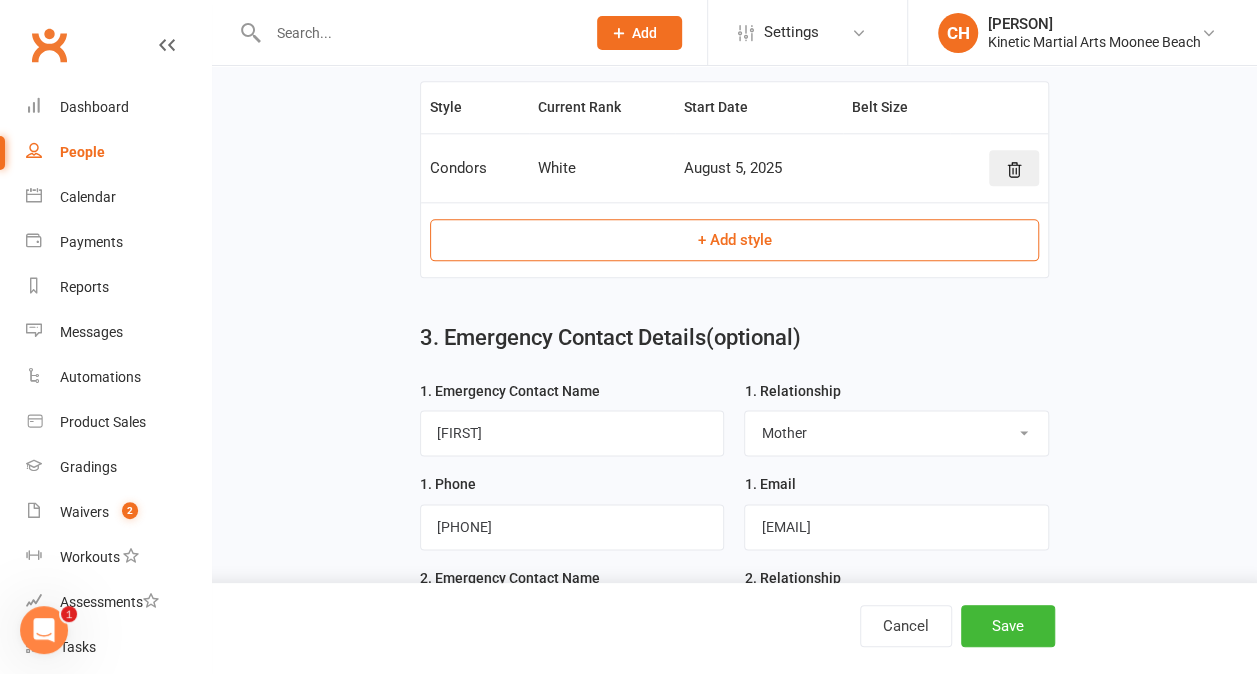 click on "1. Emergency Contact Name  Annaliese" at bounding box center [572, 426] 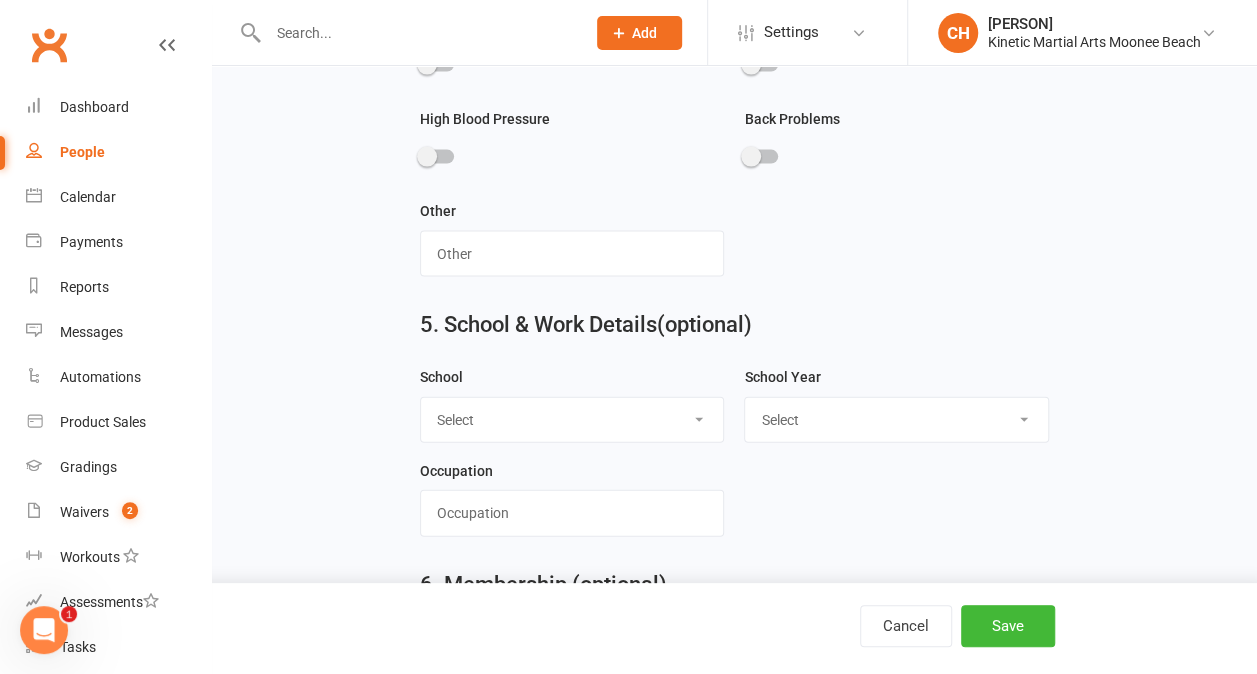 scroll, scrollTop: 1918, scrollLeft: 0, axis: vertical 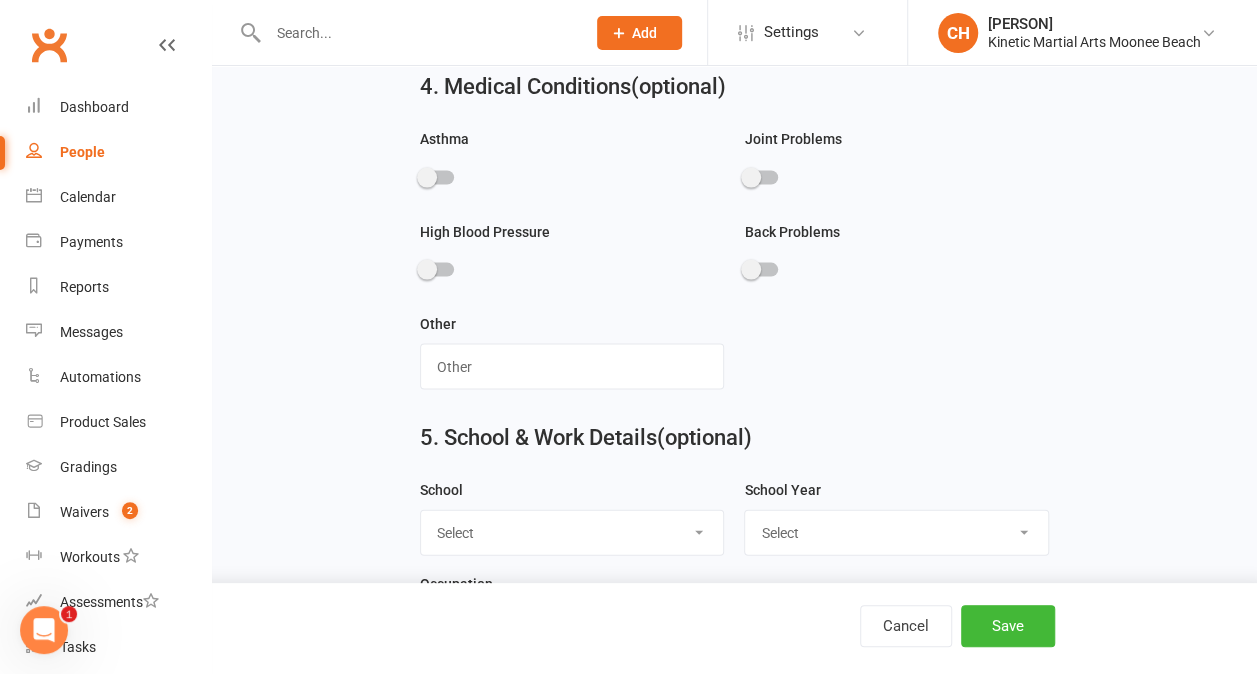 click on "Select Bishop Druit School Boambee Public School Bonville Public School Casuarina School for Steiner Education Coffs Harbour Christian Community Primary School Coffs Harbour Christian Community High School Coffs Harbour High School Coffs Harbour Public School Coffs Harbour Senior College Coramba Public School Corindi Public School Crossmaglen Public School John Paul College Karangi Public School Kororo Public School Lowanna Public School Mary Help of Christians Primary School Mullaway Public School Nana Glen Public School Narranga Public School Orara High School Orara Upper Public School Hurstville Adventist Sandy Beach Public School Sawtell Public School St Augustine's Primary School St Francis Xavier's Primary School Toormina High School Toormina Public School Tyalla Public School Ulong Public School William Bayldon Public School Woolgoolga High School Woolgoolga Public School" at bounding box center (572, 533) 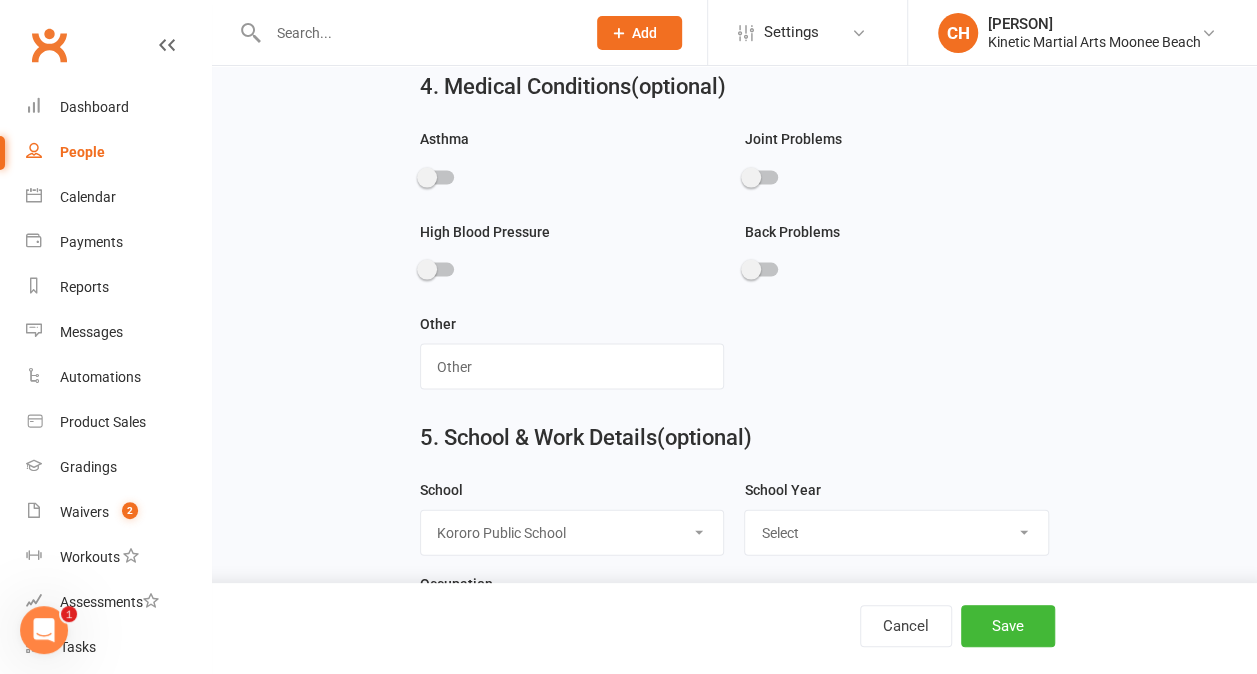 click on "Select Bishop Druit School Boambee Public School Bonville Public School Casuarina School for Steiner Education Coffs Harbour Christian Community Primary School Coffs Harbour Christian Community High School Coffs Harbour High School Coffs Harbour Public School Coffs Harbour Senior College Coramba Public School Corindi Public School Crossmaglen Public School John Paul College Karangi Public School Kororo Public School Lowanna Public School Mary Help of Christians Primary School Mullaway Public School Nana Glen Public School Narranga Public School Orara High School Orara Upper Public School Hurstville Adventist Sandy Beach Public School Sawtell Public School St Augustine's Primary School St Francis Xavier's Primary School Toormina High School Toormina Public School Tyalla Public School Ulong Public School William Bayldon Public School Woolgoolga High School Woolgoolga Public School" at bounding box center [572, 533] 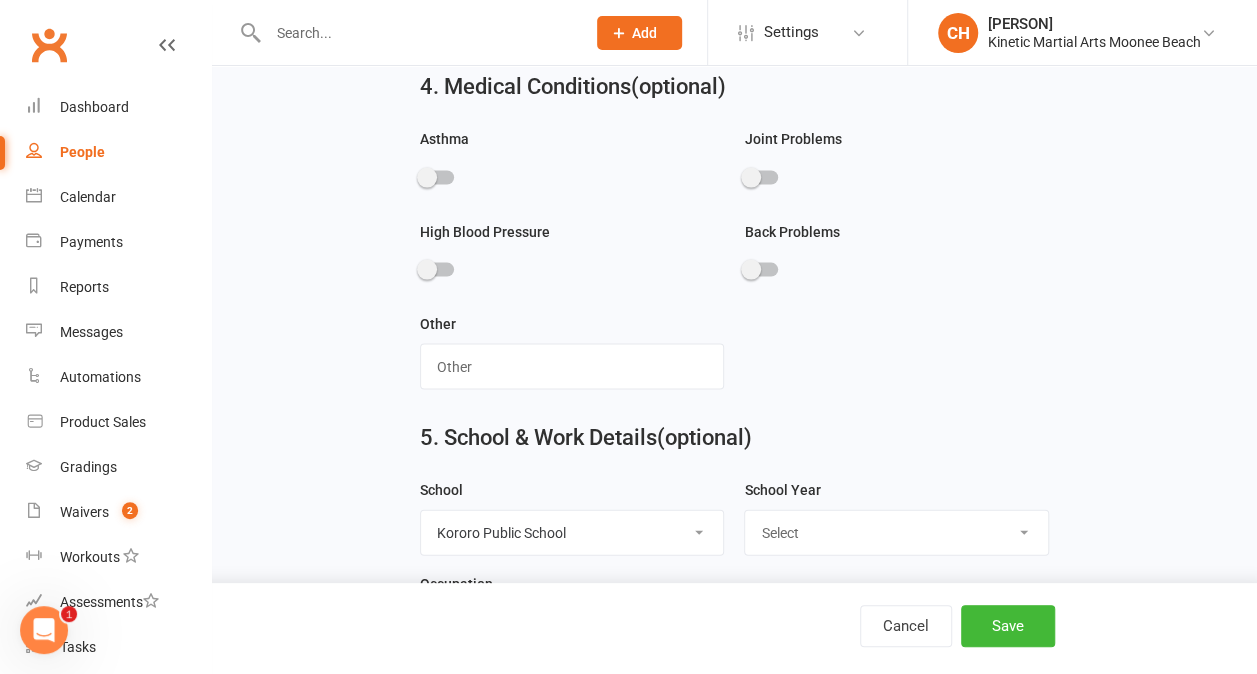 click on "Select Pre-school/Day care Kindergarten - two years before Kindergarten - one year before Kindergarten Year 1 Year 2 Year 3 Year 4 Year 5 Year 6 Year 7 Year 8 Year 9 Year 10 Year 11 Year 12 First year - Uni/Tafe Second year - Uni/Tafe Third year - Uni/Tafe Fourth year - Uni/Tafe Fifth year - Uni/Tafe" at bounding box center (896, 533) 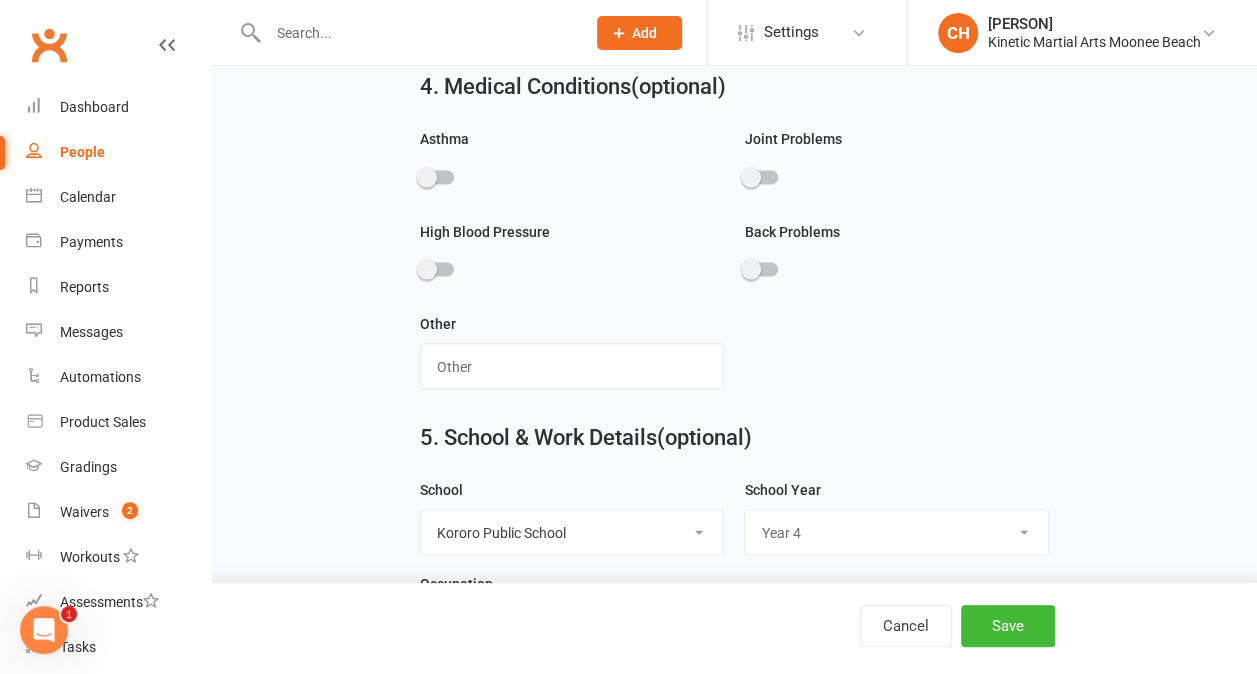 click on "Select Pre-school/Day care Kindergarten - two years before Kindergarten - one year before Kindergarten Year 1 Year 2 Year 3 Year 4 Year 5 Year 6 Year 7 Year 8 Year 9 Year 10 Year 11 Year 12 First year - Uni/Tafe Second year - Uni/Tafe Third year - Uni/Tafe Fourth year - Uni/Tafe Fifth year - Uni/Tafe" at bounding box center (896, 533) 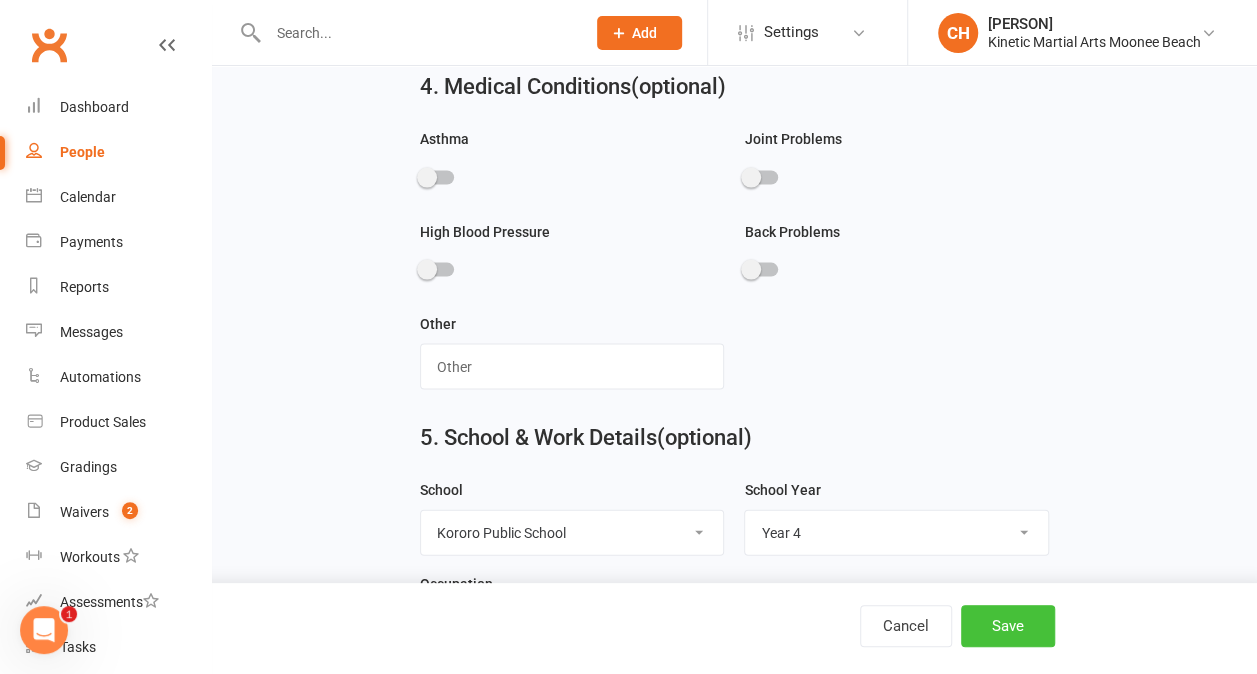 click on "Save" at bounding box center (1008, 626) 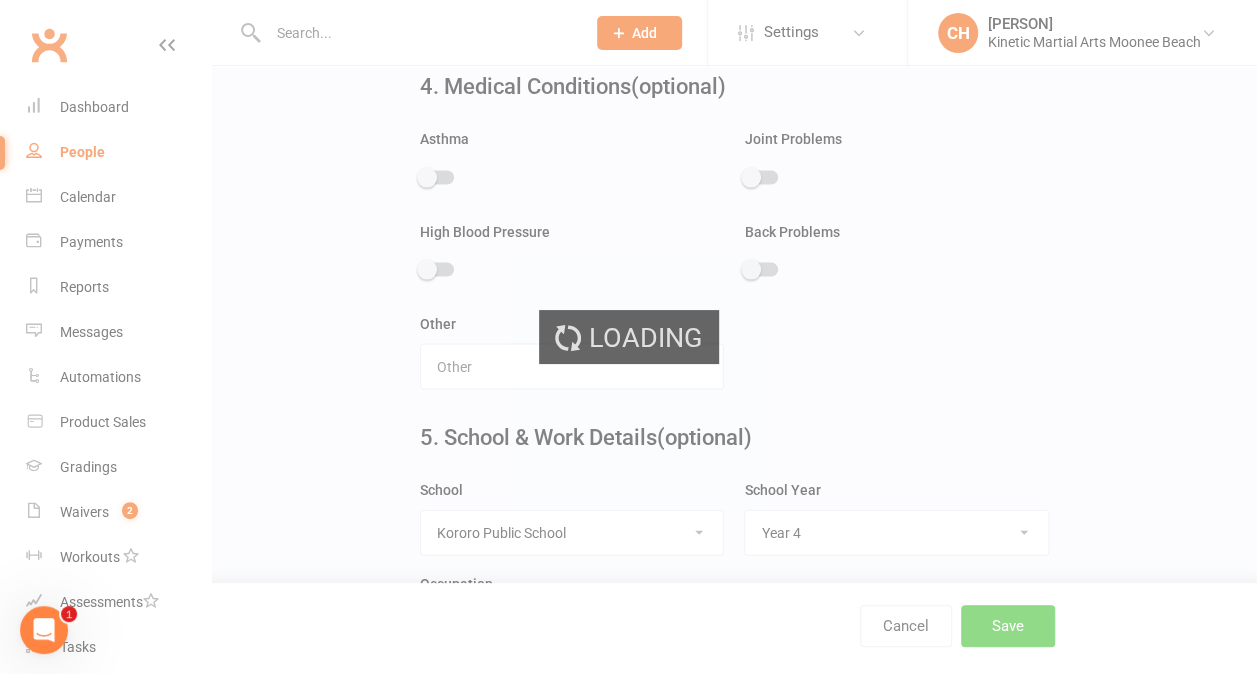scroll, scrollTop: 0, scrollLeft: 0, axis: both 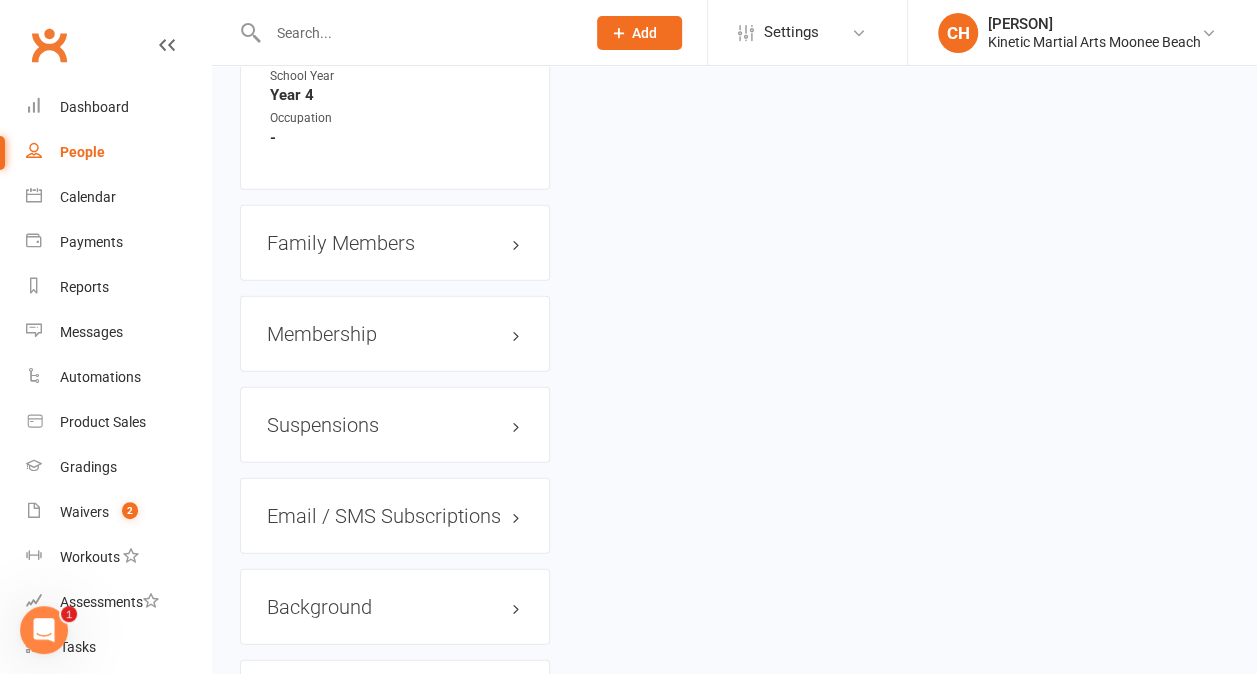click on "Membership" at bounding box center [395, 334] 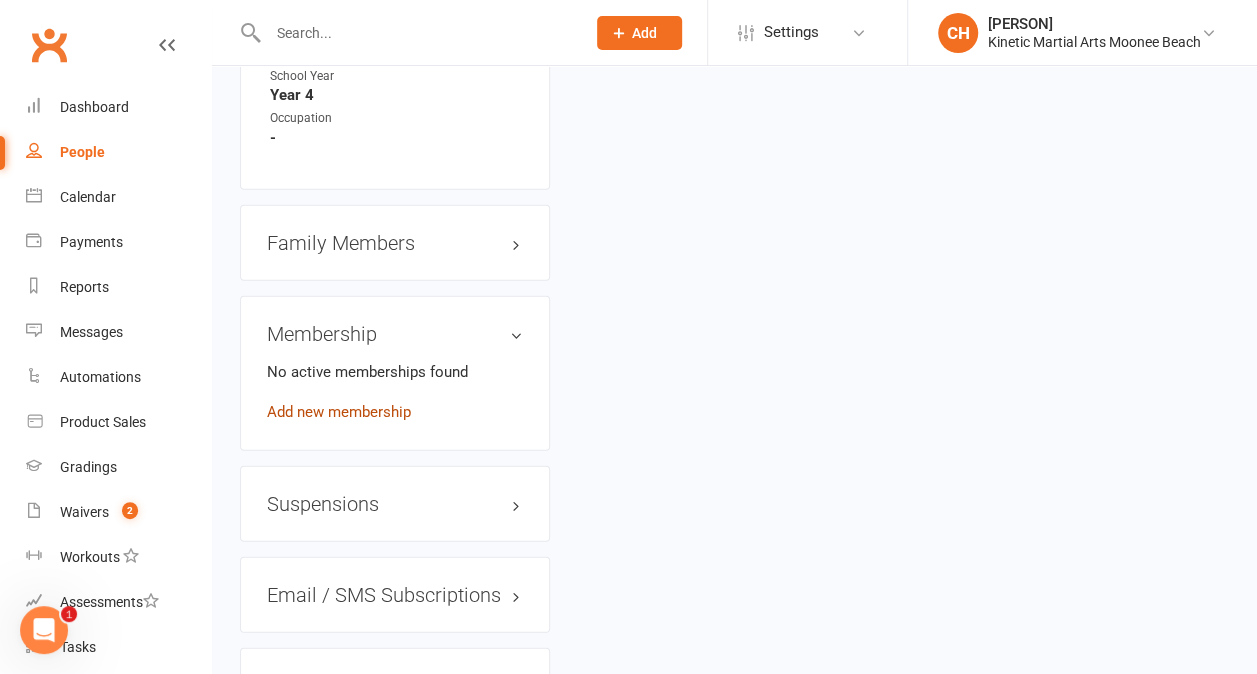 click on "Add new membership" at bounding box center [339, 412] 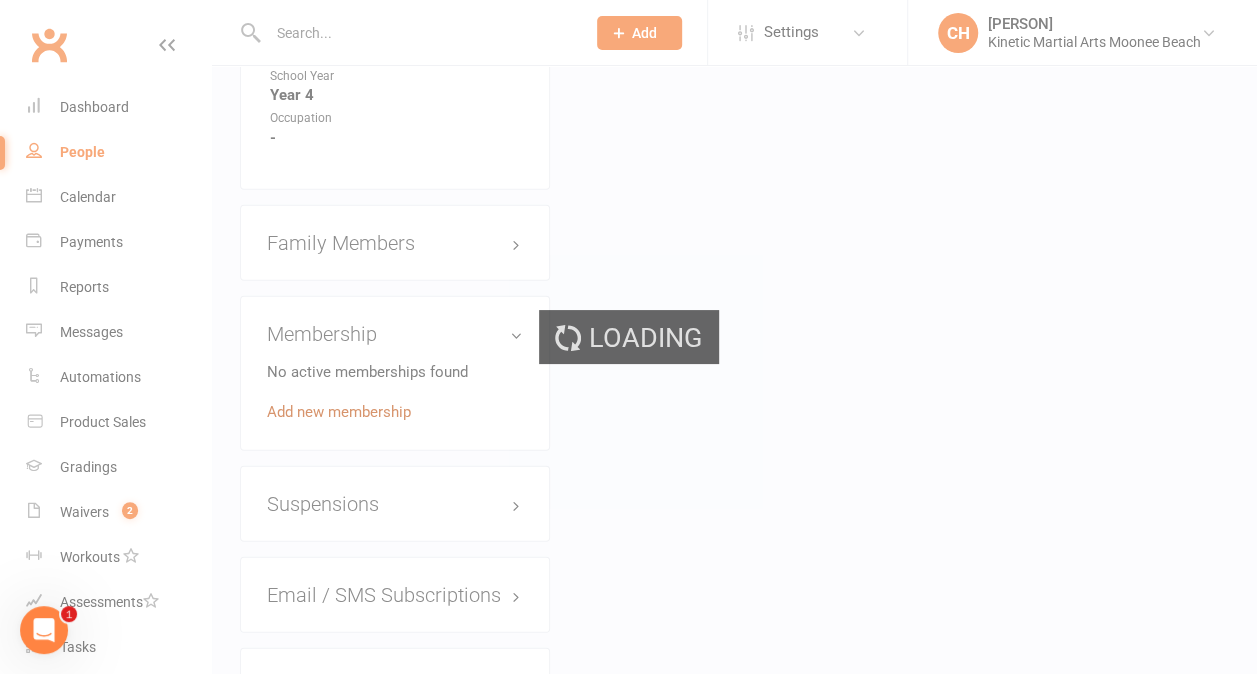 scroll, scrollTop: 0, scrollLeft: 0, axis: both 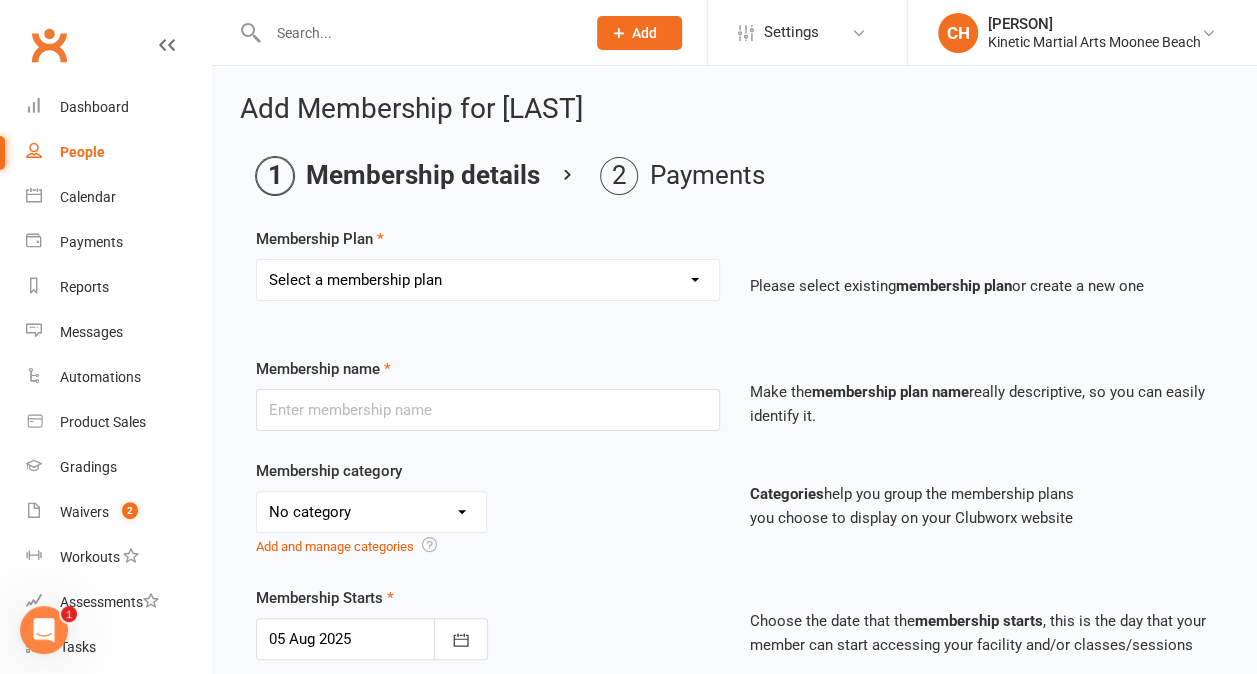 click on "Select a membership plan Create new Membership Plan Training Fees - $68 Fortnightly Training Fees (Once/Week) - $49 Fortnightly Free Membership Training Fees - OLD Full day Kids/Teens/Adults Hwarang - $85/day Full day Teens Hwarang - Leadership Program - $50/day Half day Kids Hwarang - $40/day Course - $90/term Kids/Teens Night & Half day Adults Hwarang - $45/night or day Teens Night - Leadership Program - $35/night NERF War - $25/day Annual Insurance 2025 - $25/year 6 monthly fees $78 Per Fortnight Training" at bounding box center [488, 280] 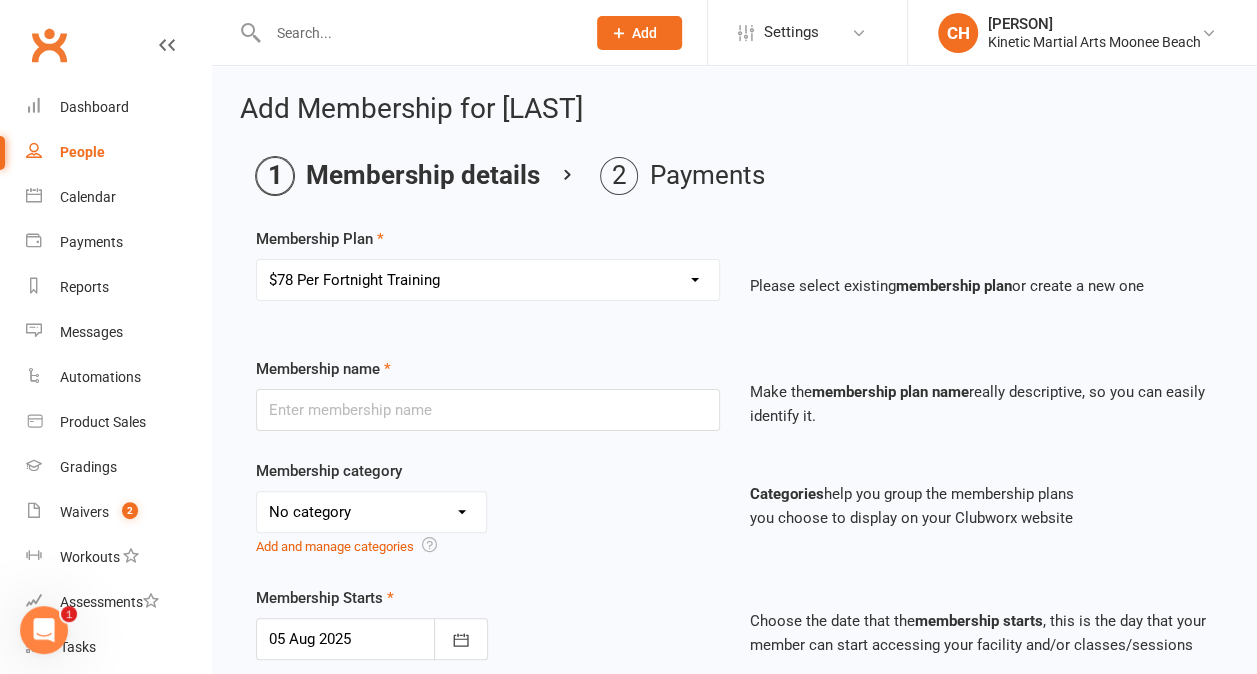 click on "Select a membership plan Create new Membership Plan Training Fees - $68 Fortnightly Training Fees (Once/Week) - $49 Fortnightly Free Membership Training Fees - OLD Full day Kids/Teens/Adults Hwarang - $85/day Full day Teens Hwarang - Leadership Program - $50/day Half day Kids Hwarang - $40/day Course - $90/term Kids/Teens Night & Half day Adults Hwarang - $45/night or day Teens Night - Leadership Program - $35/night NERF War - $25/day Annual Insurance 2025 - $25/year 6 monthly fees $78 Per Fortnight Training" at bounding box center (488, 280) 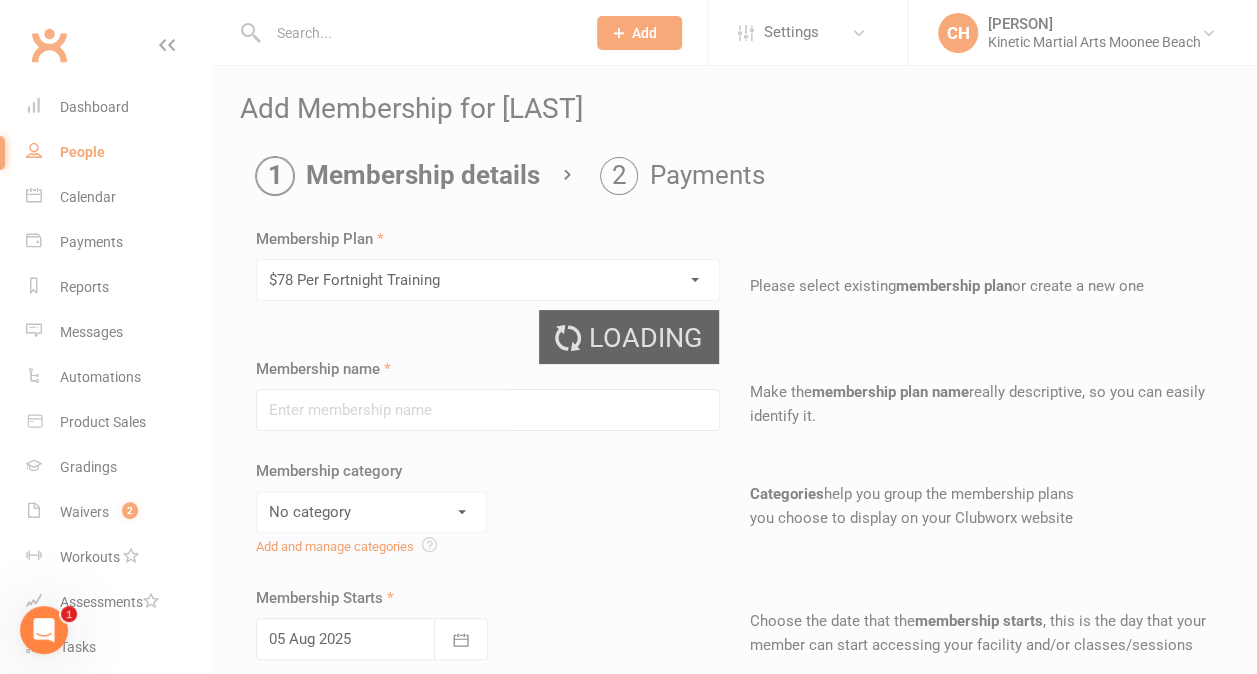 type on "$78 Per Fortnight Training" 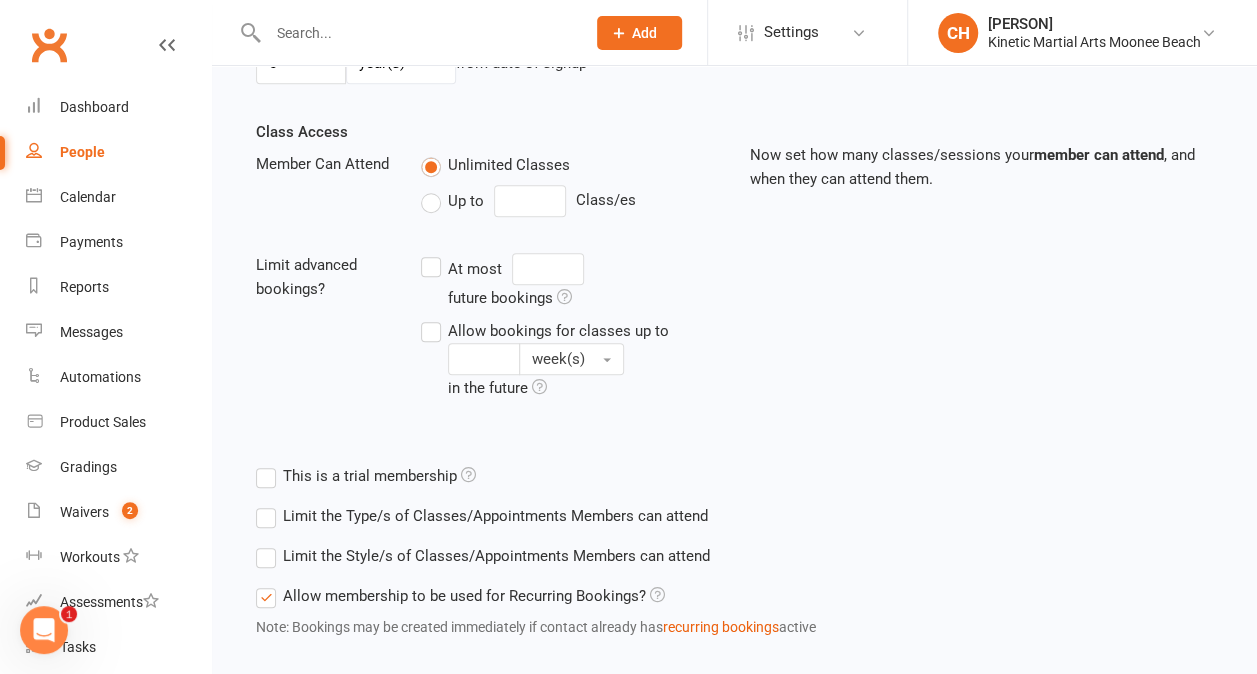 scroll, scrollTop: 783, scrollLeft: 0, axis: vertical 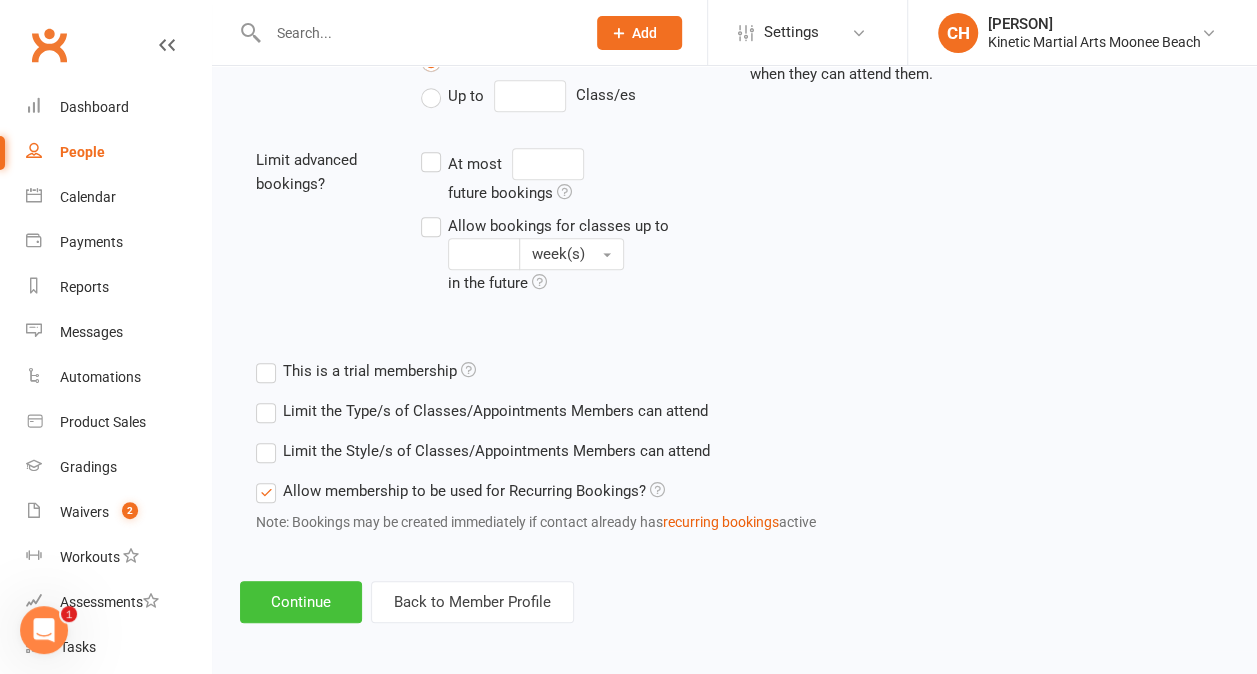 click on "Continue" at bounding box center [301, 602] 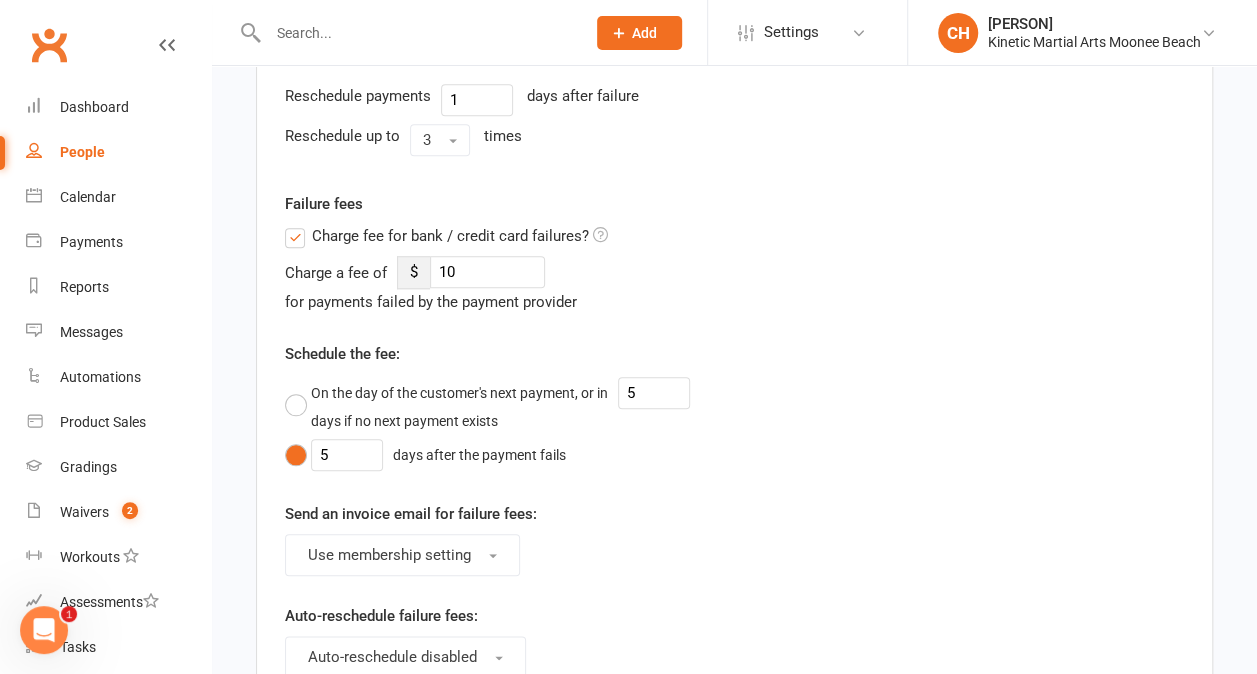 scroll, scrollTop: 0, scrollLeft: 0, axis: both 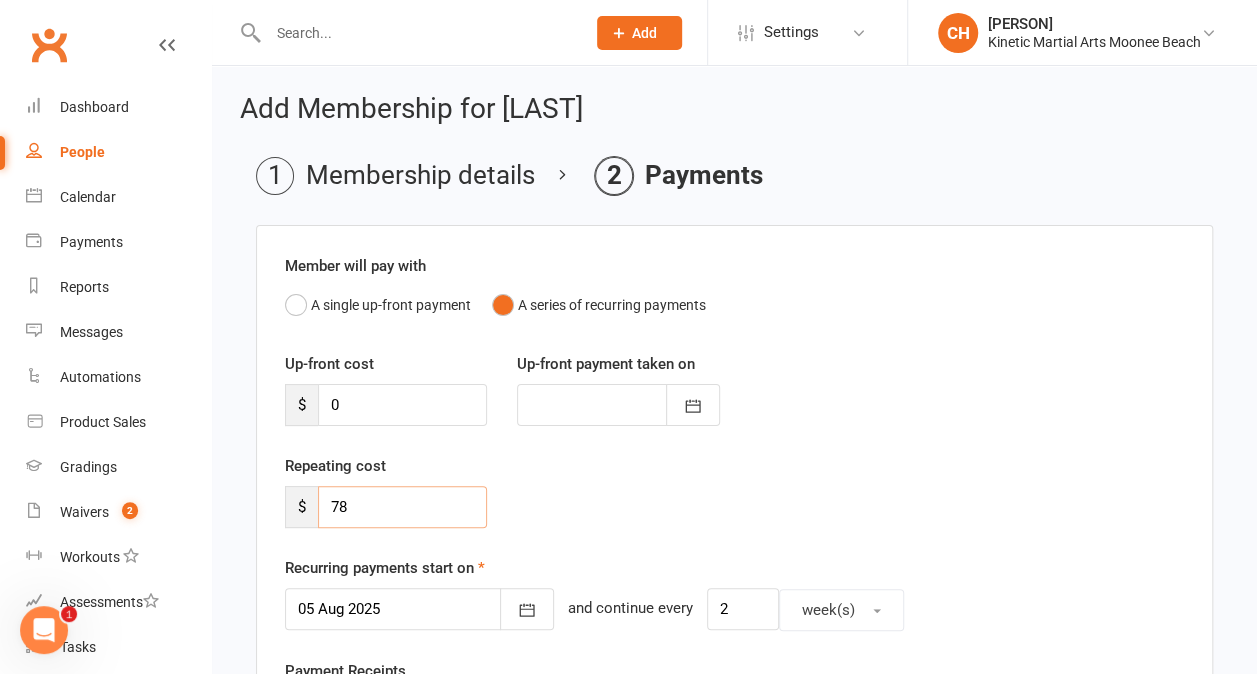 click on "78" at bounding box center (402, 507) 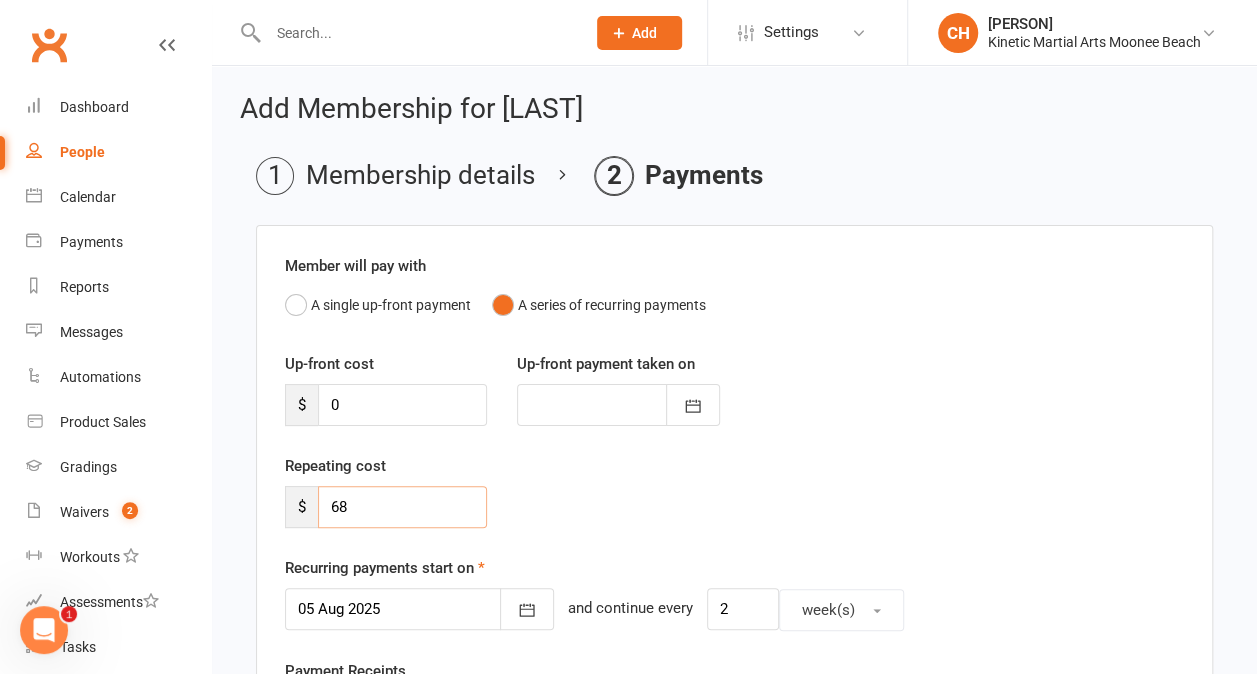 type on "68" 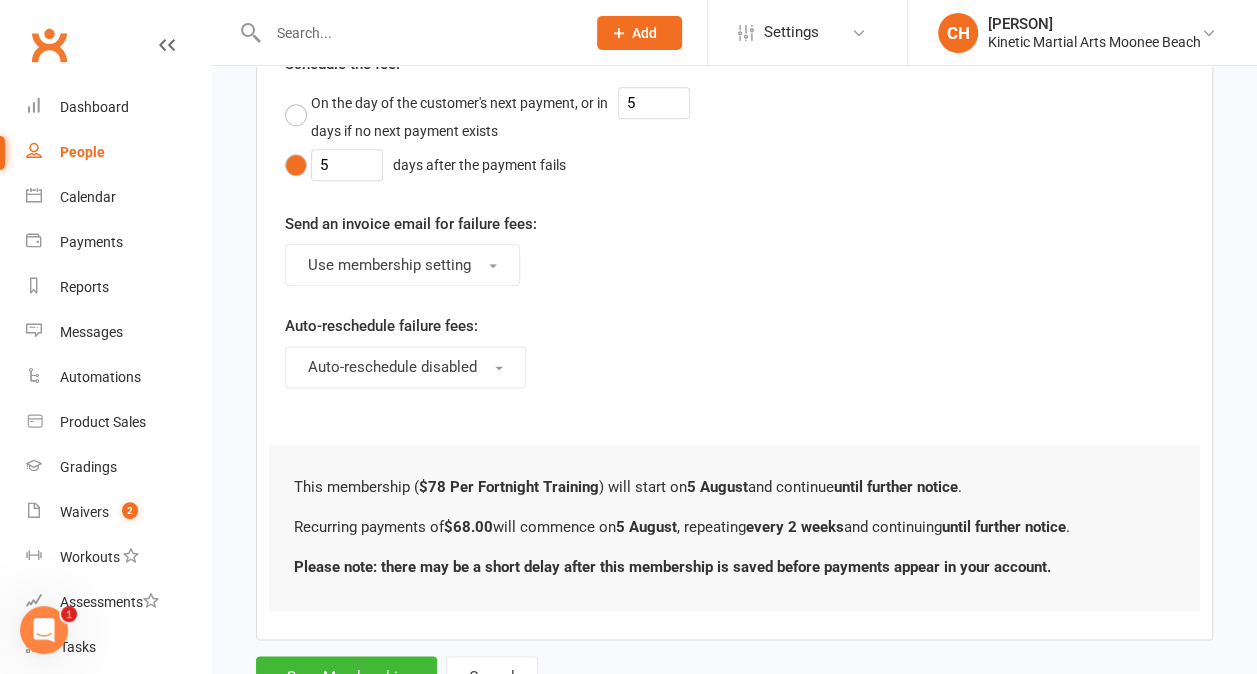 scroll, scrollTop: 1150, scrollLeft: 0, axis: vertical 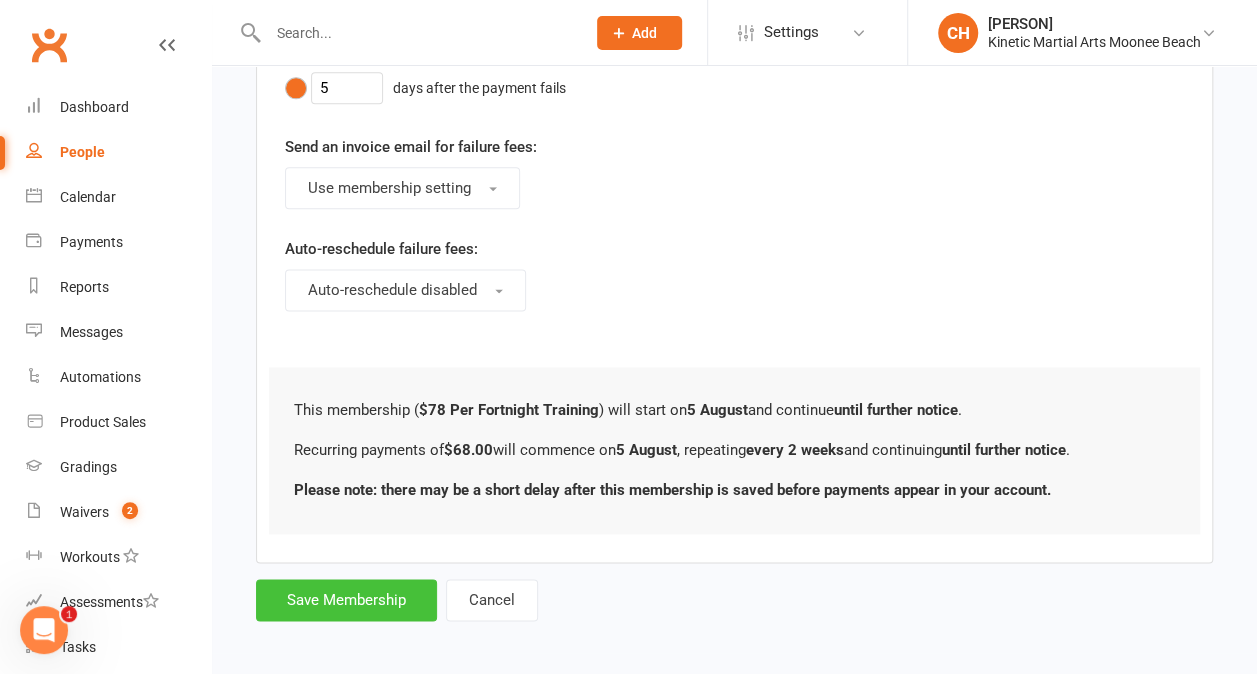 click on "Save Membership" at bounding box center [346, 600] 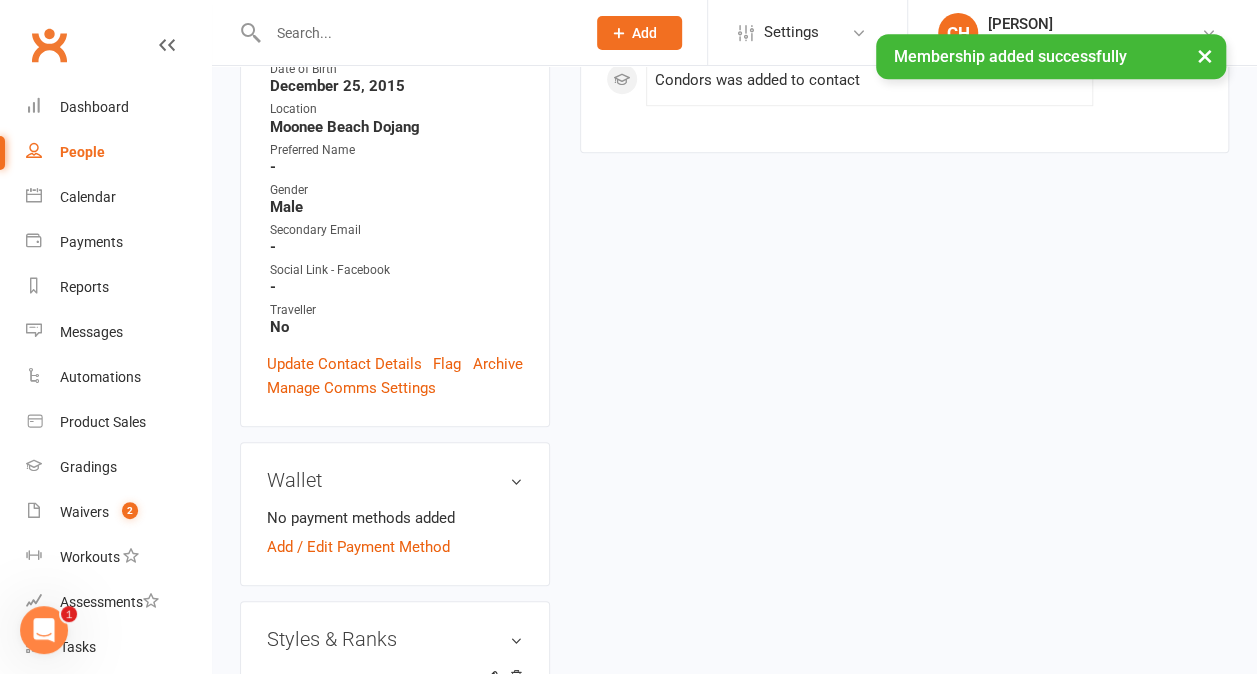 scroll, scrollTop: 581, scrollLeft: 0, axis: vertical 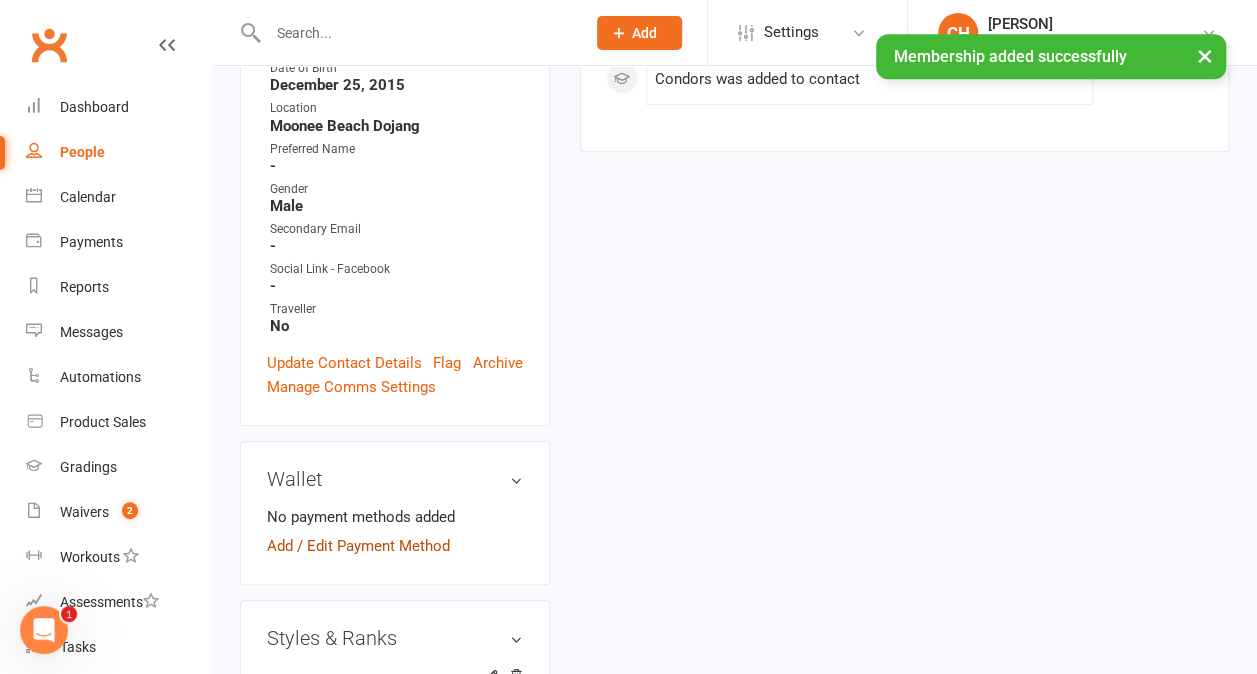 click on "Add / Edit Payment Method" at bounding box center [358, 546] 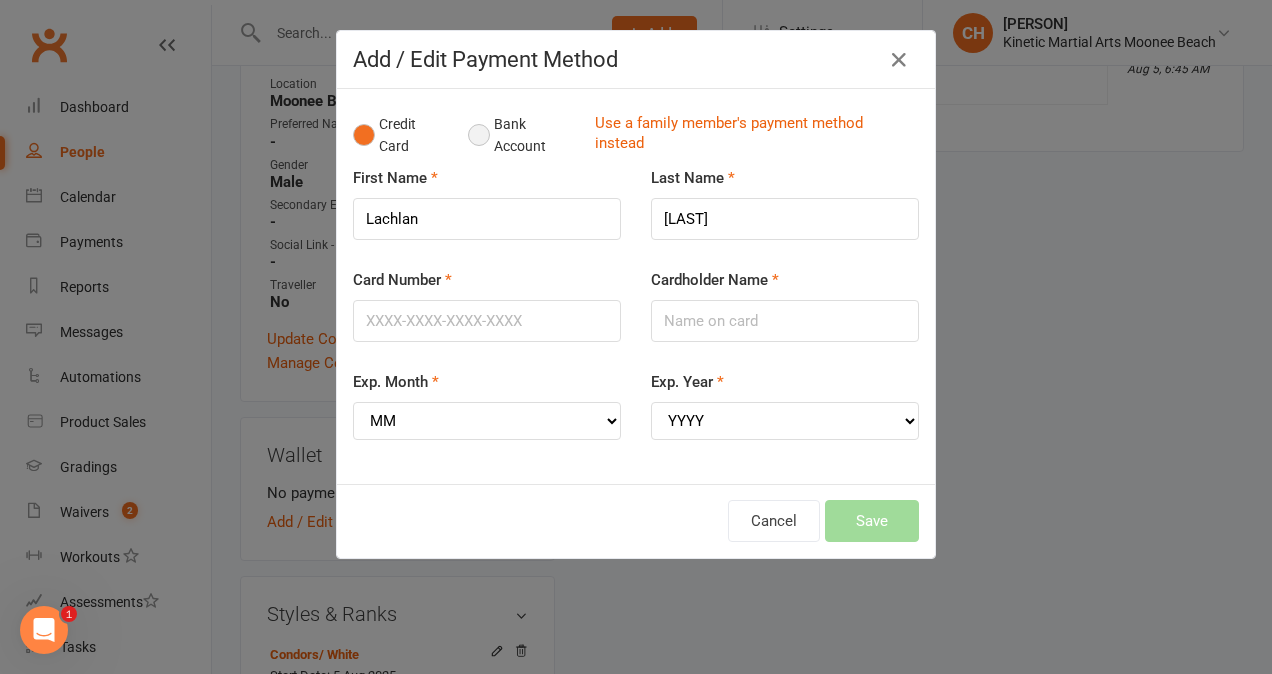 click on "Bank Account" at bounding box center (523, 135) 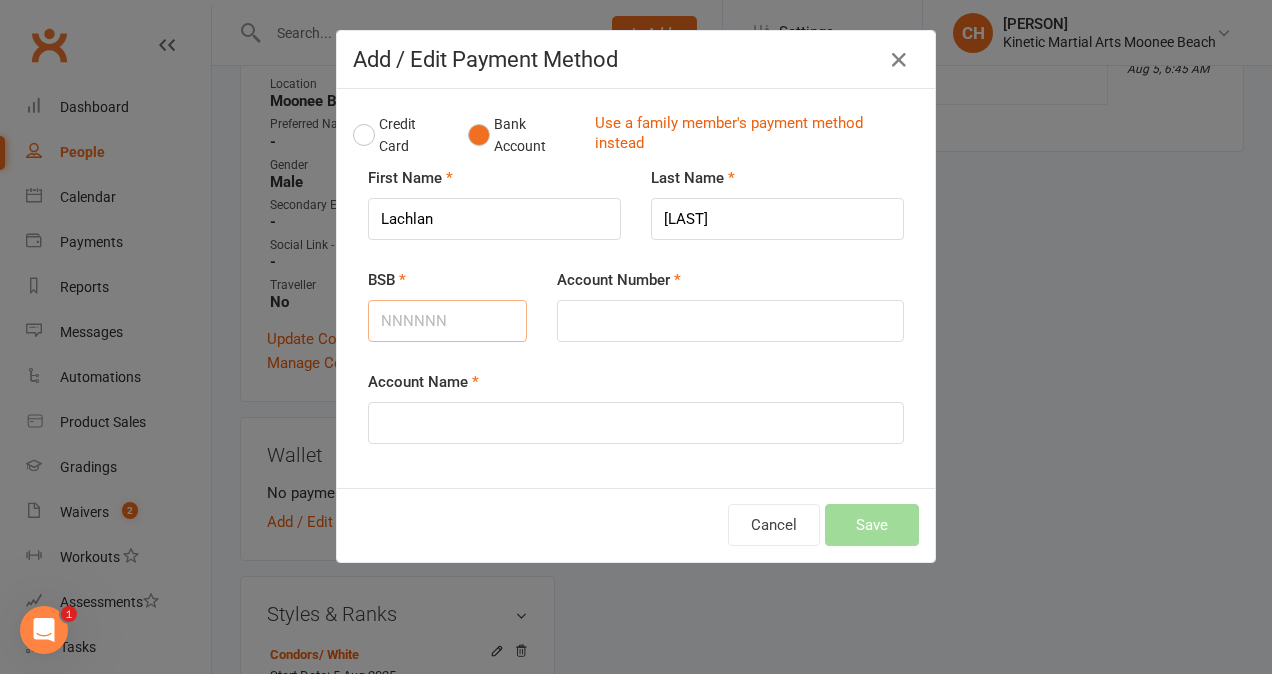 click on "BSB" at bounding box center [447, 321] 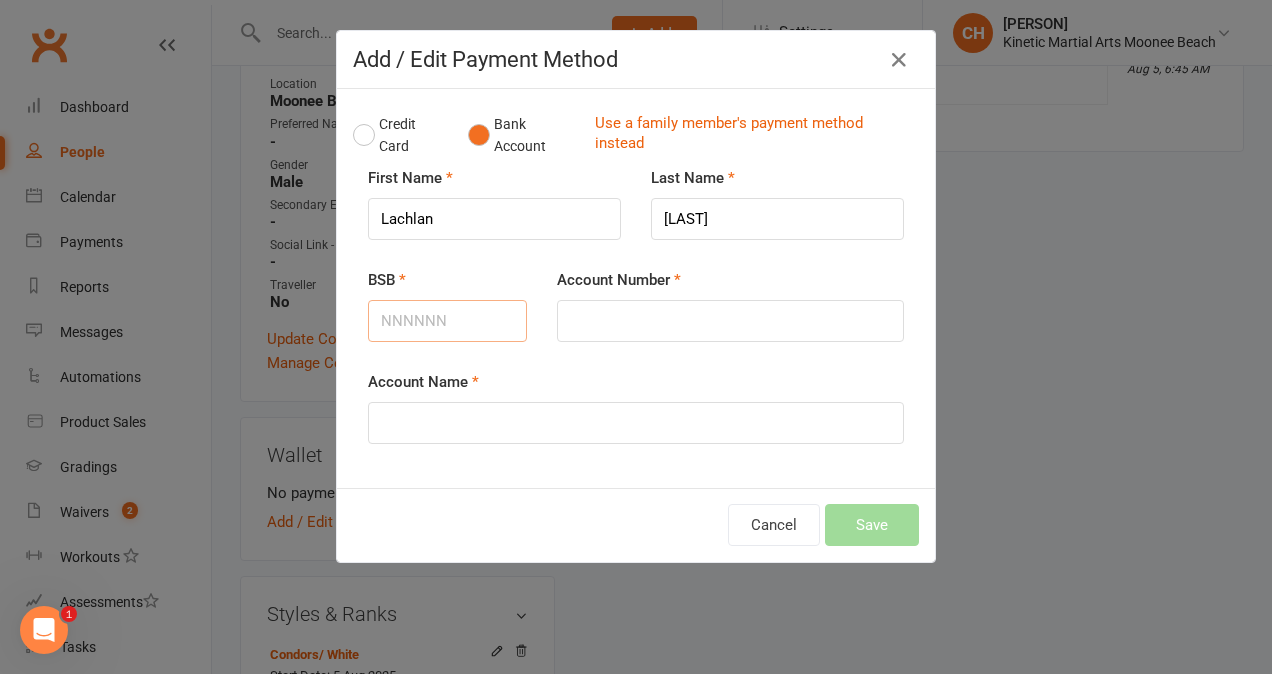 type on "062667" 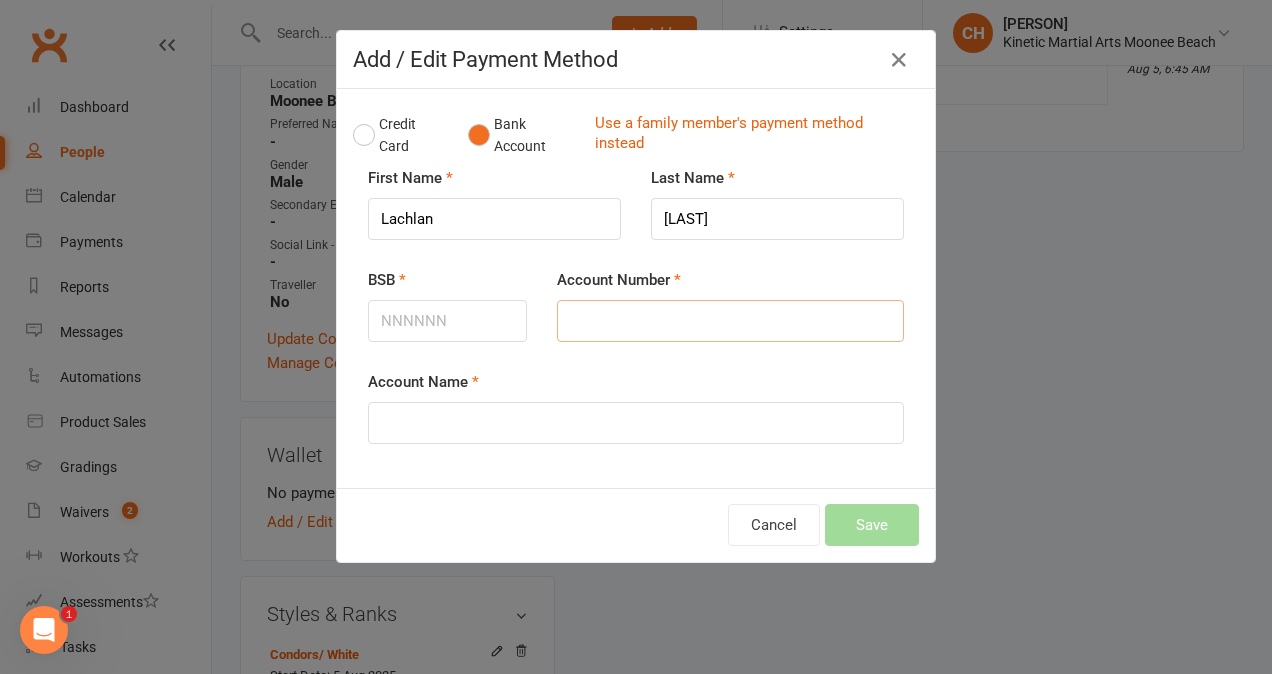 click on "Account Number" at bounding box center [730, 321] 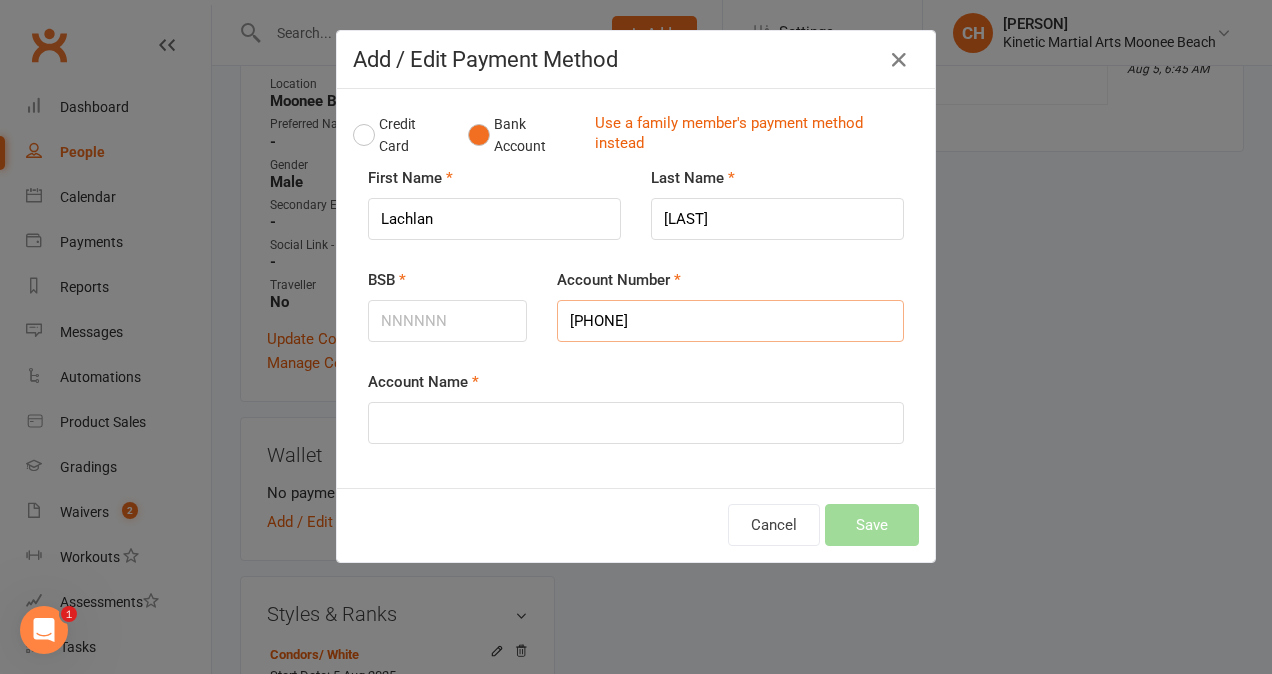 type on "10263604" 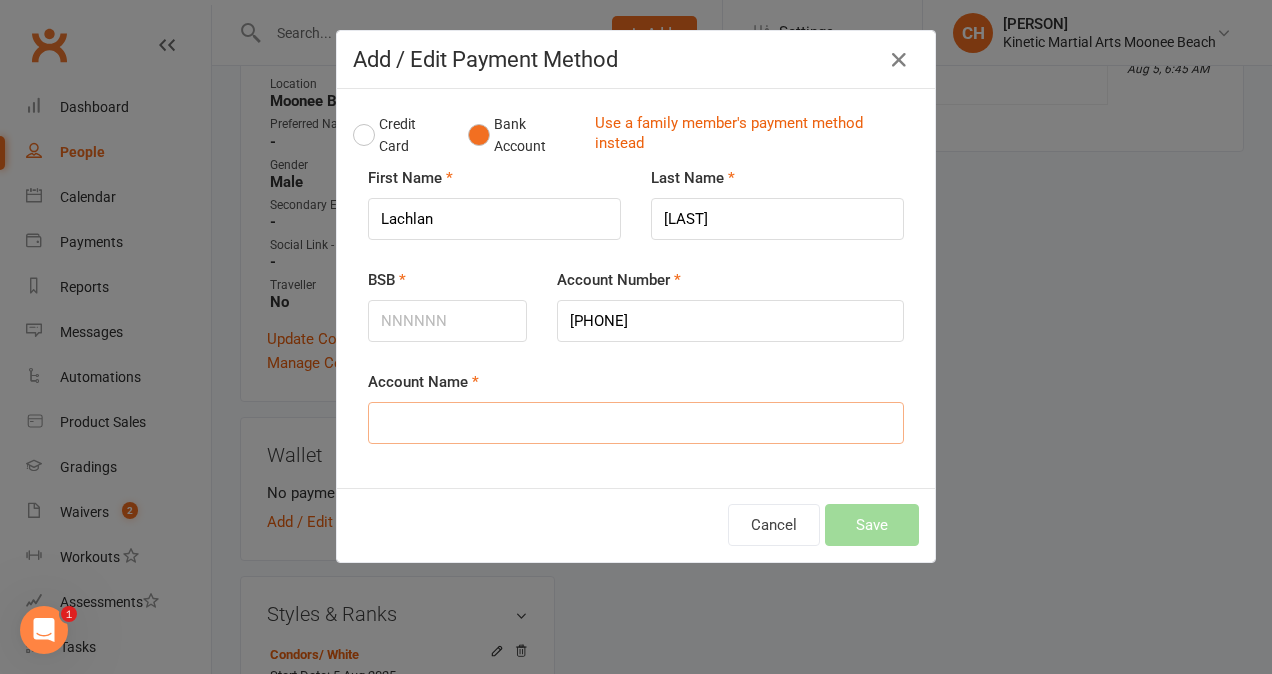click on "Account Name" at bounding box center [636, 423] 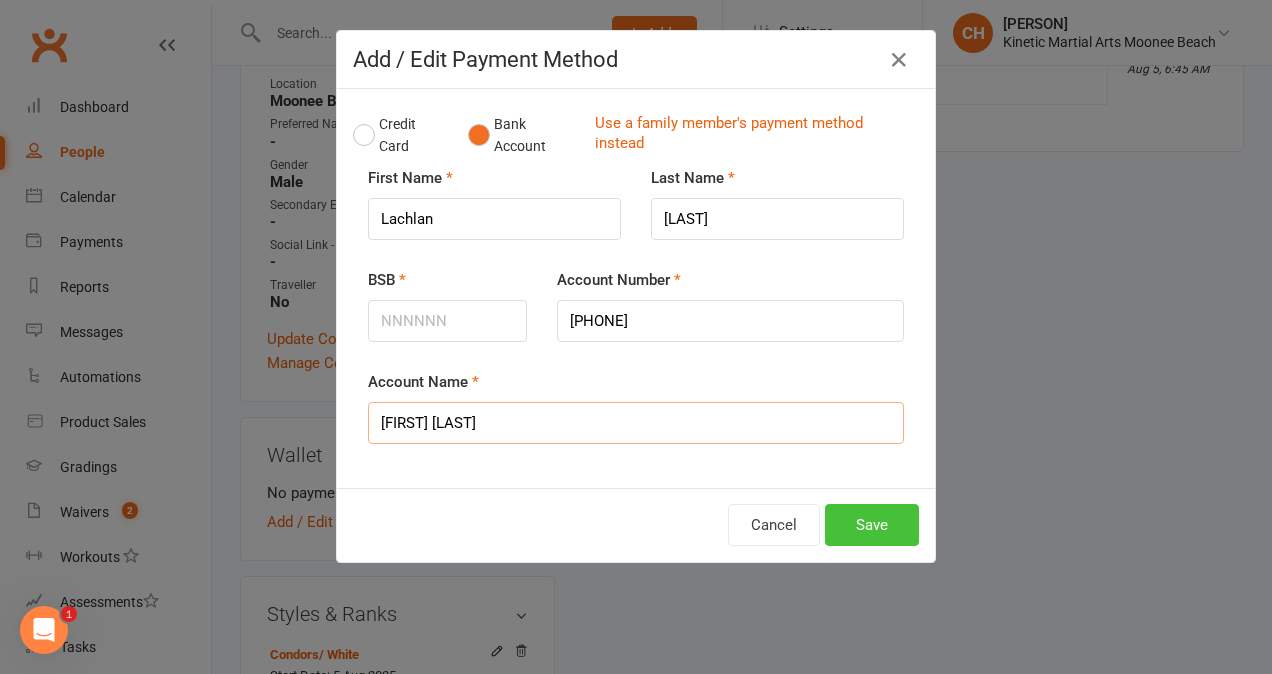 type on "Annaliese B" 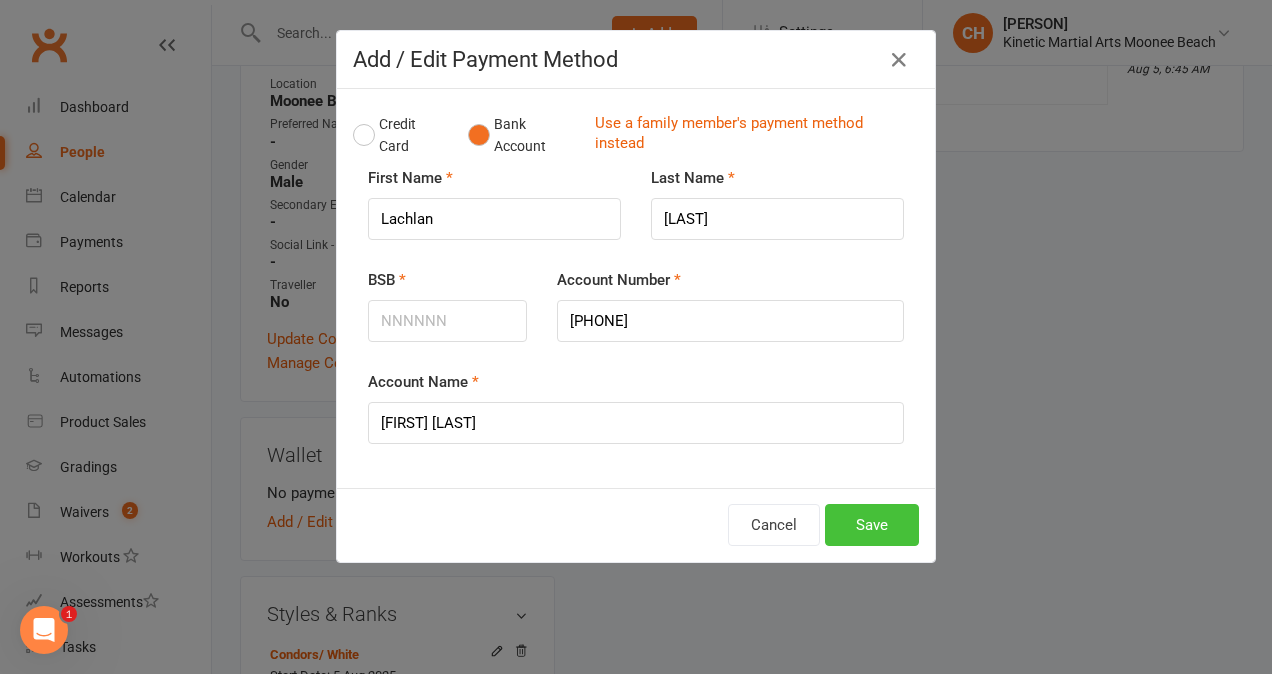 click on "Save" at bounding box center (872, 525) 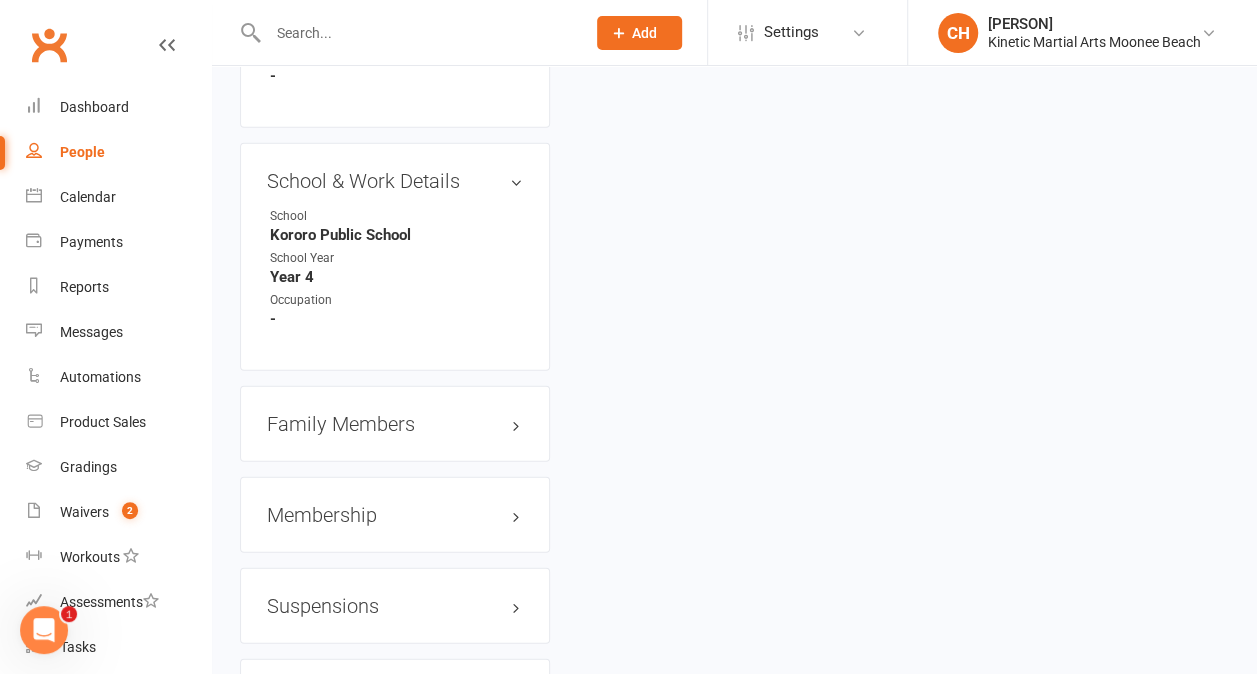 scroll, scrollTop: 2382, scrollLeft: 0, axis: vertical 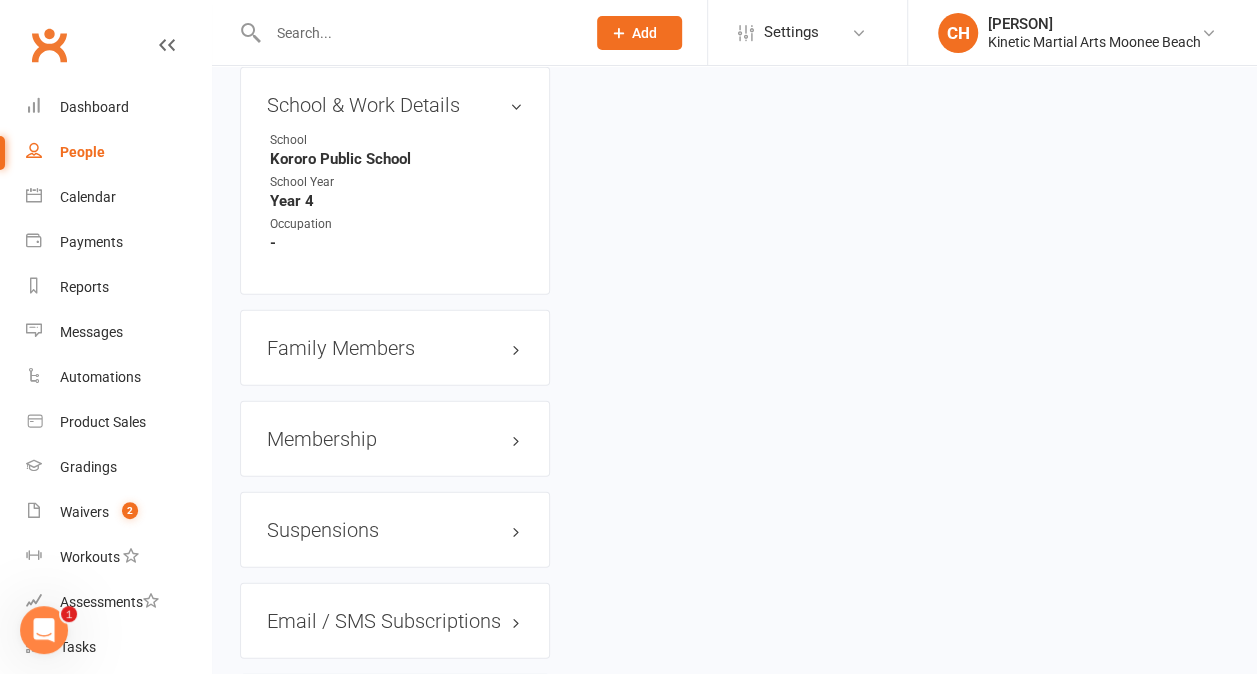 click on "Family Members" at bounding box center [395, 348] 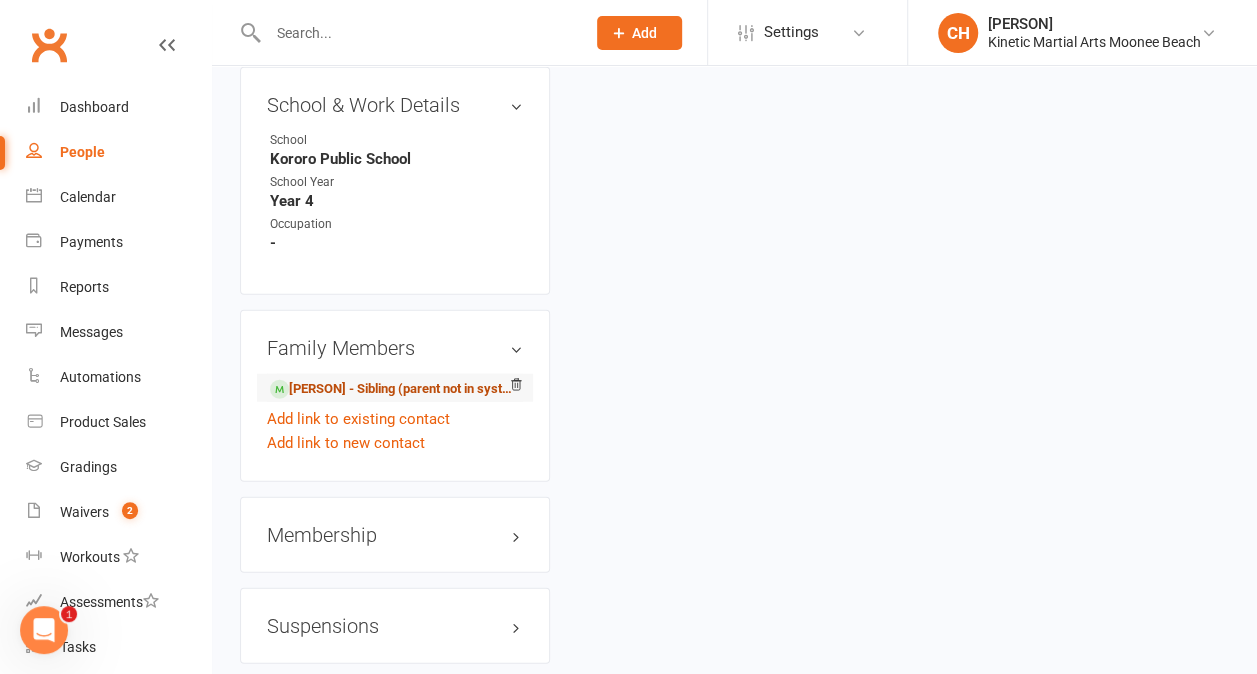 click on "Hudson Brownhill - Sibling (parent not in system)" at bounding box center [391, 389] 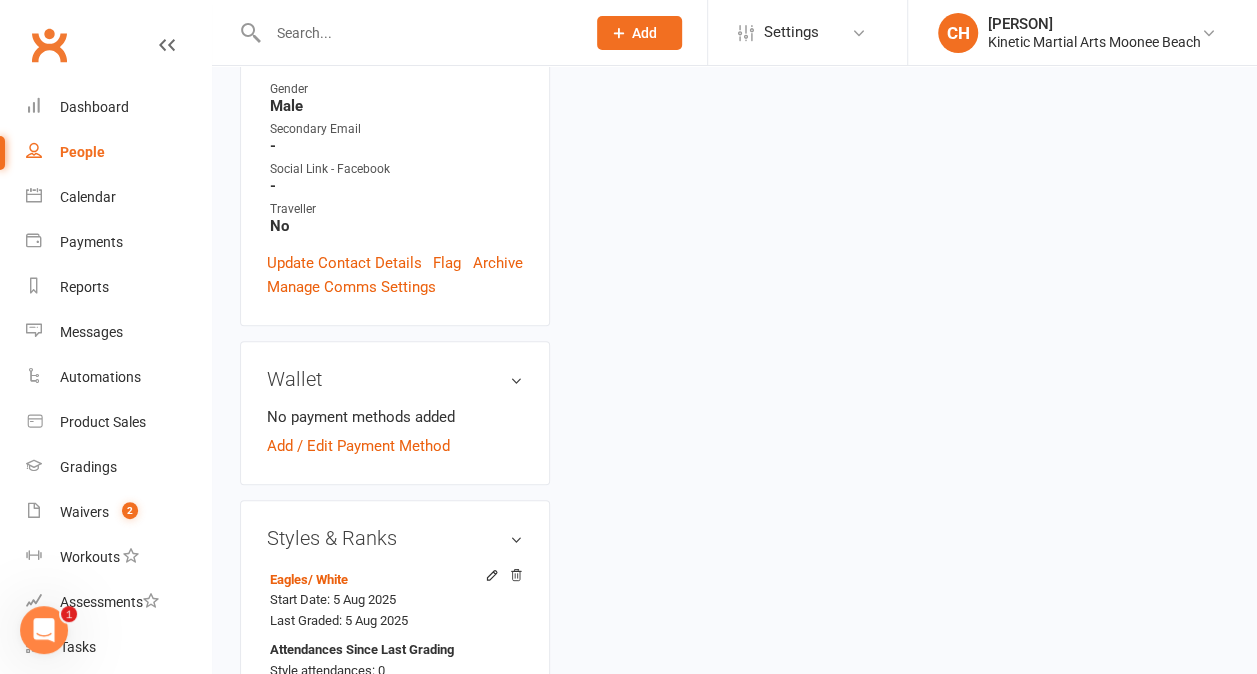scroll, scrollTop: 682, scrollLeft: 0, axis: vertical 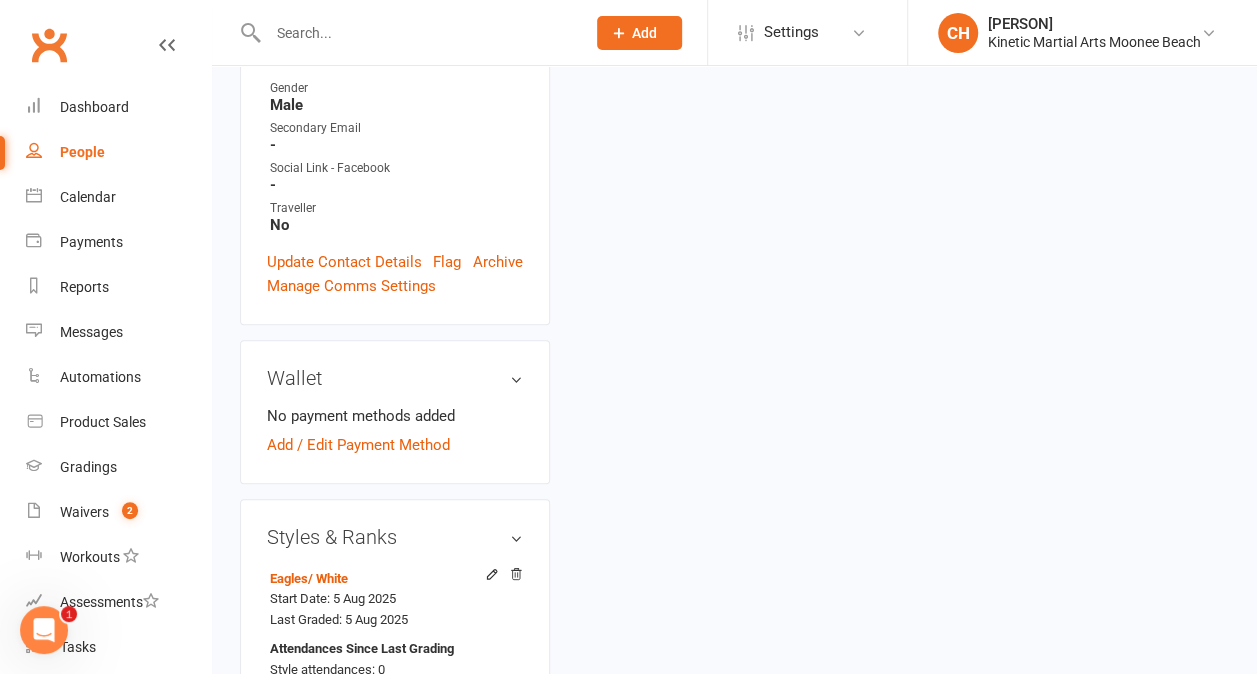 click on "Add / Edit Payment Method" at bounding box center [358, 445] 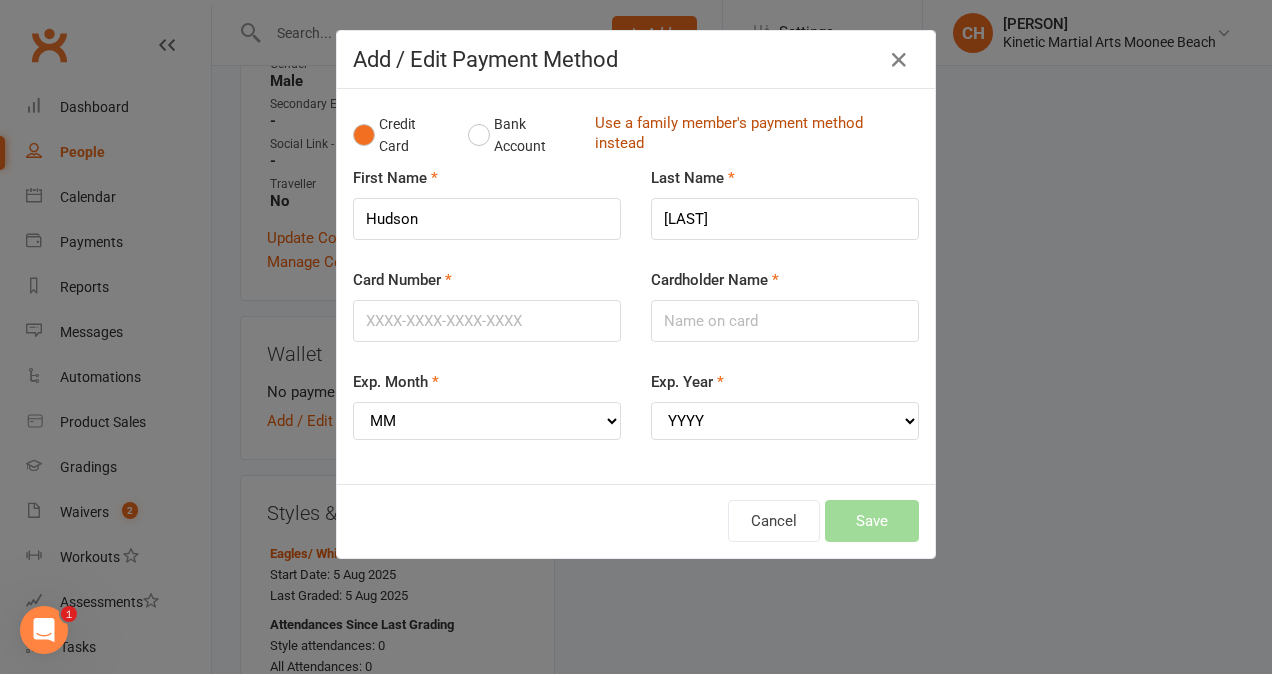 click on "Use a family member's payment method instead" at bounding box center (752, 135) 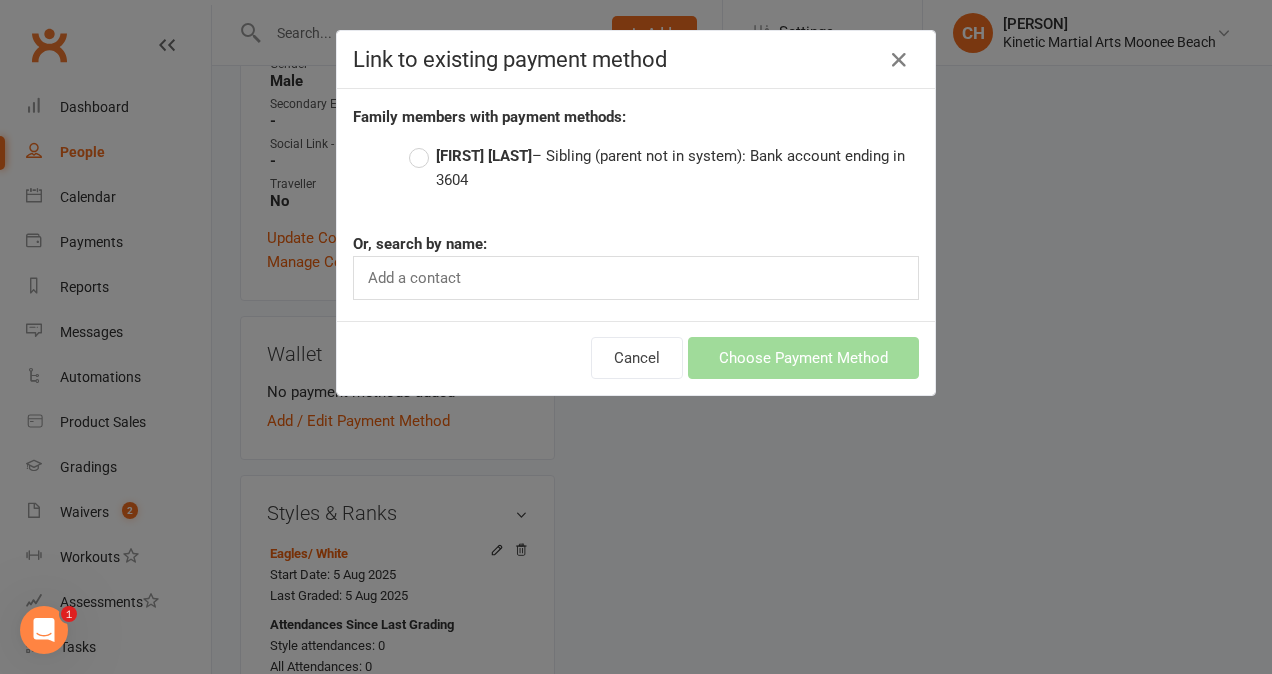 click on "Lachlan Brownhill  – Sibling (parent not in system): Bank account ending in 3604" at bounding box center [664, 168] 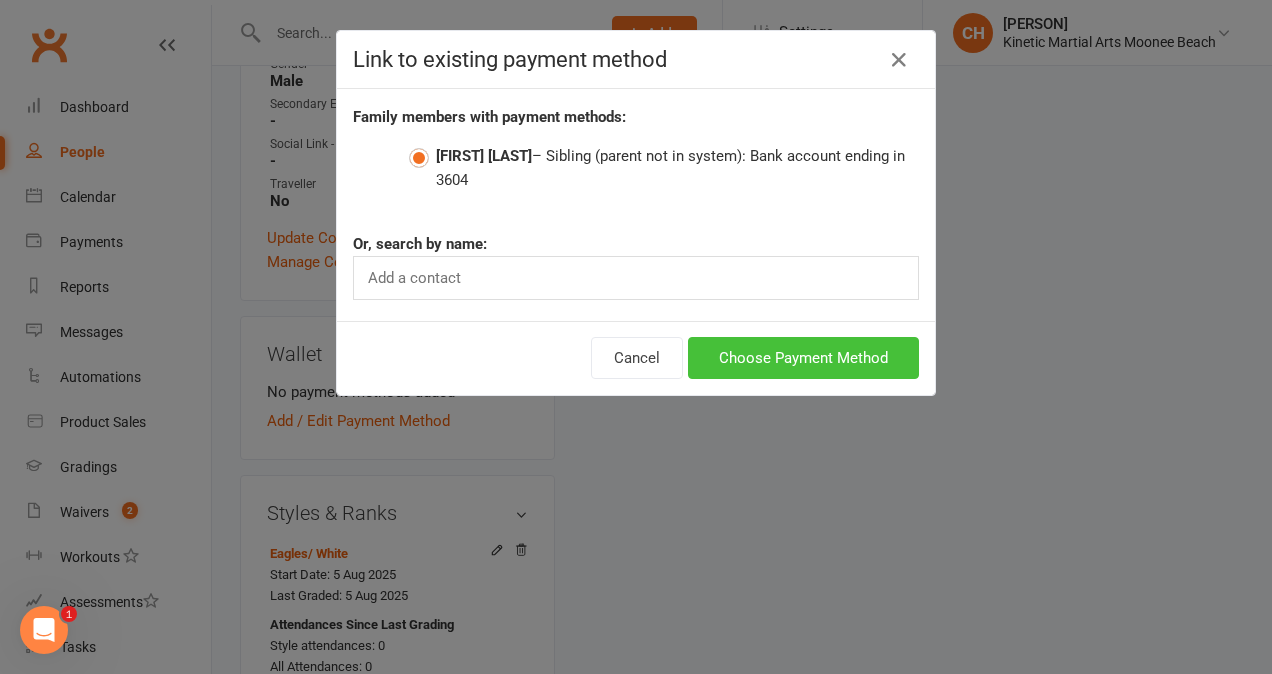 click on "Choose Payment Method" at bounding box center (803, 358) 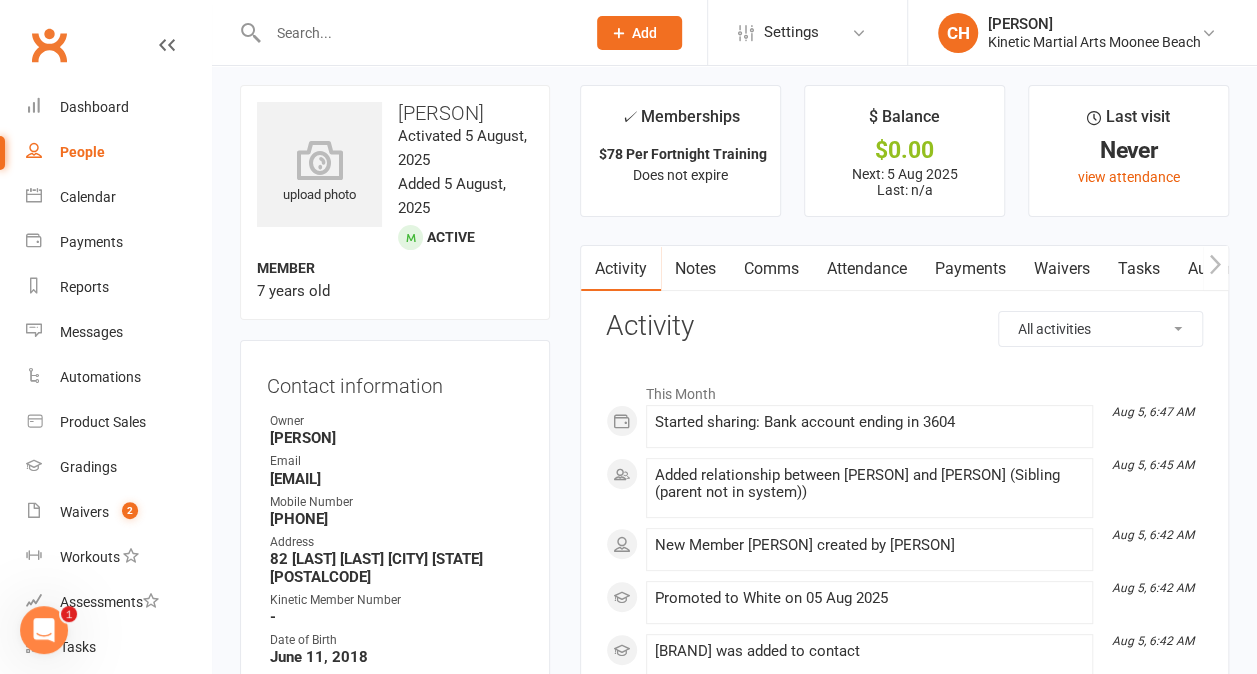 scroll, scrollTop: 0, scrollLeft: 0, axis: both 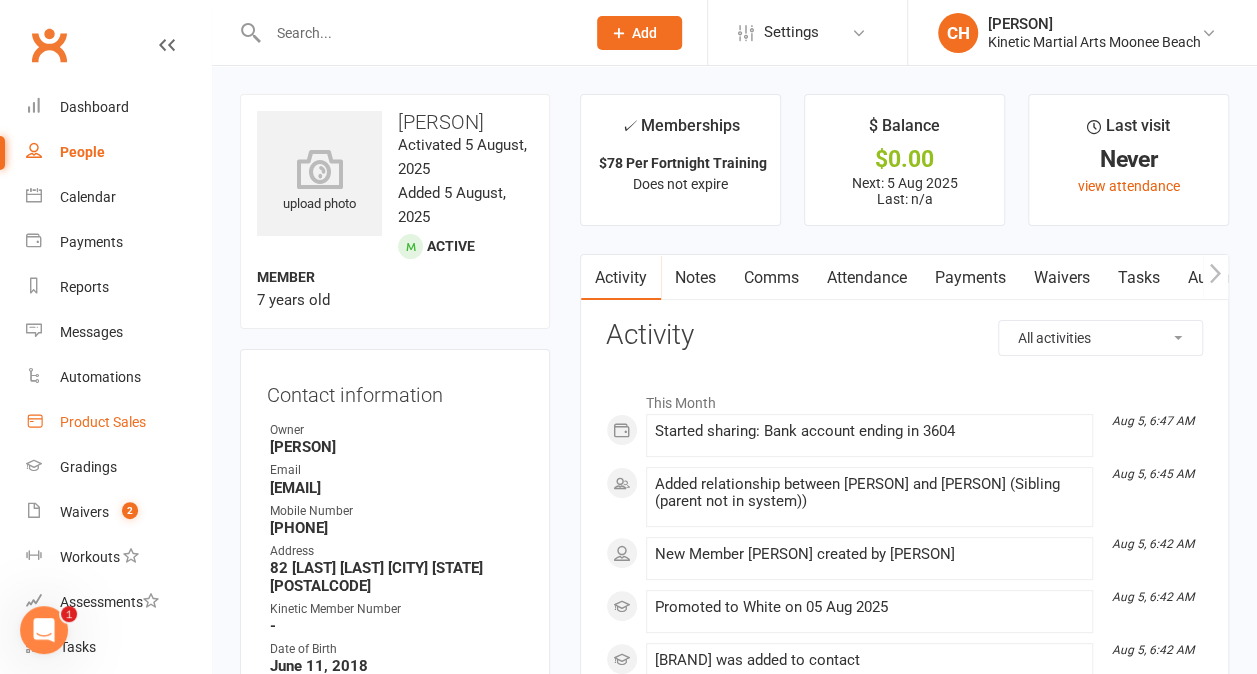 click on "Product Sales" at bounding box center [103, 422] 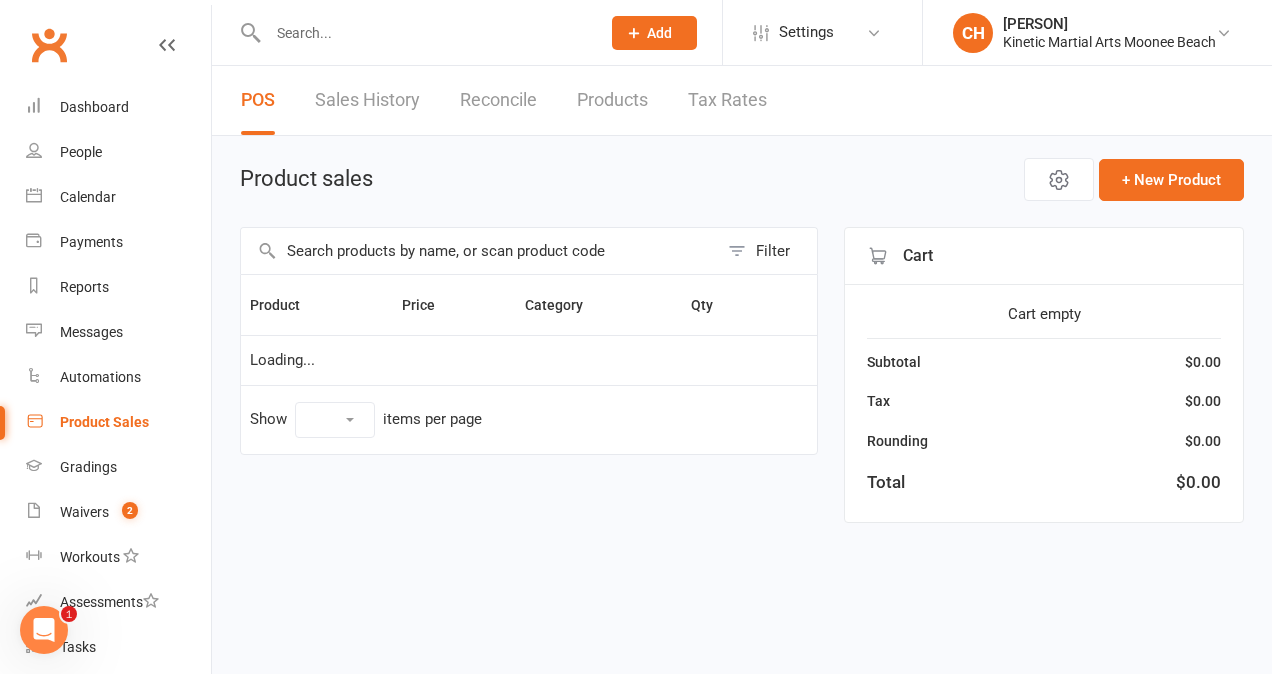 select on "10" 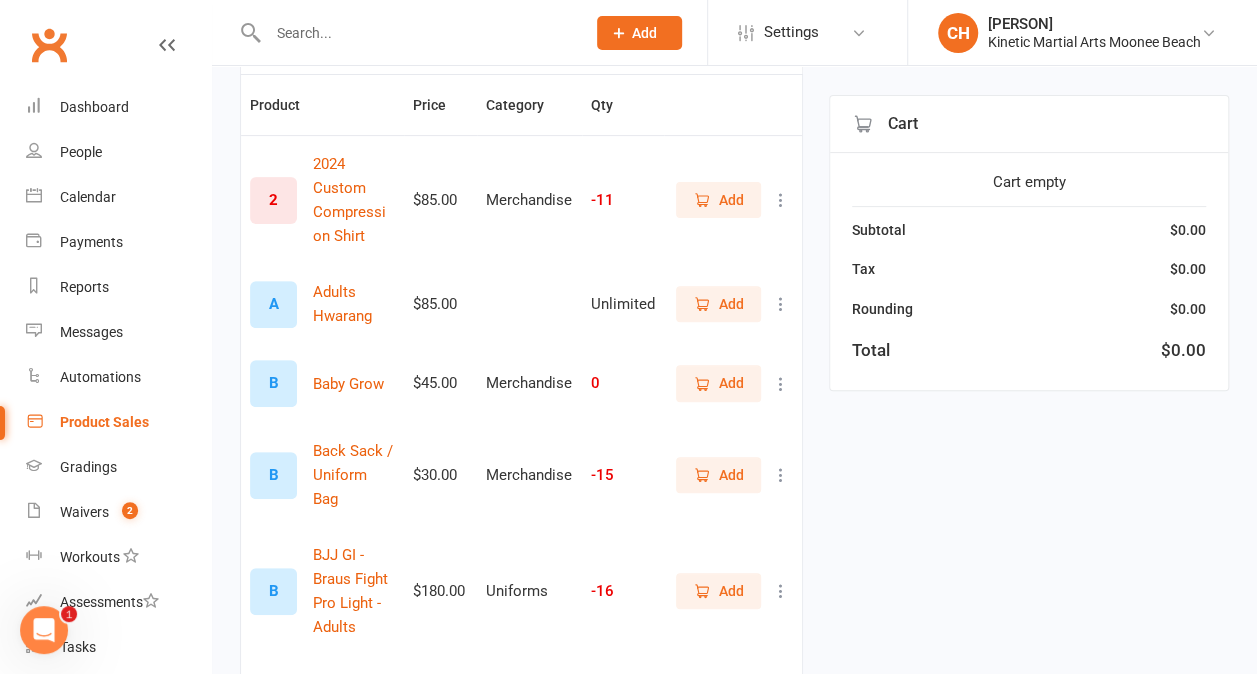 scroll, scrollTop: 0, scrollLeft: 0, axis: both 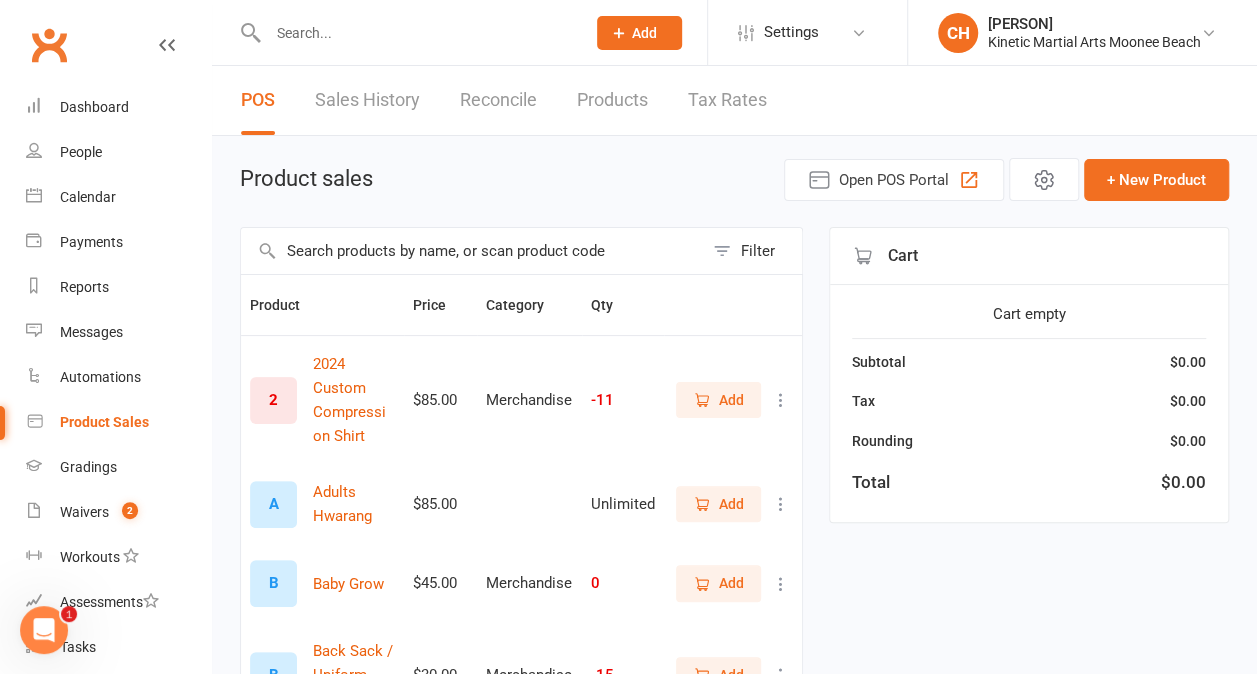 click at bounding box center (472, 251) 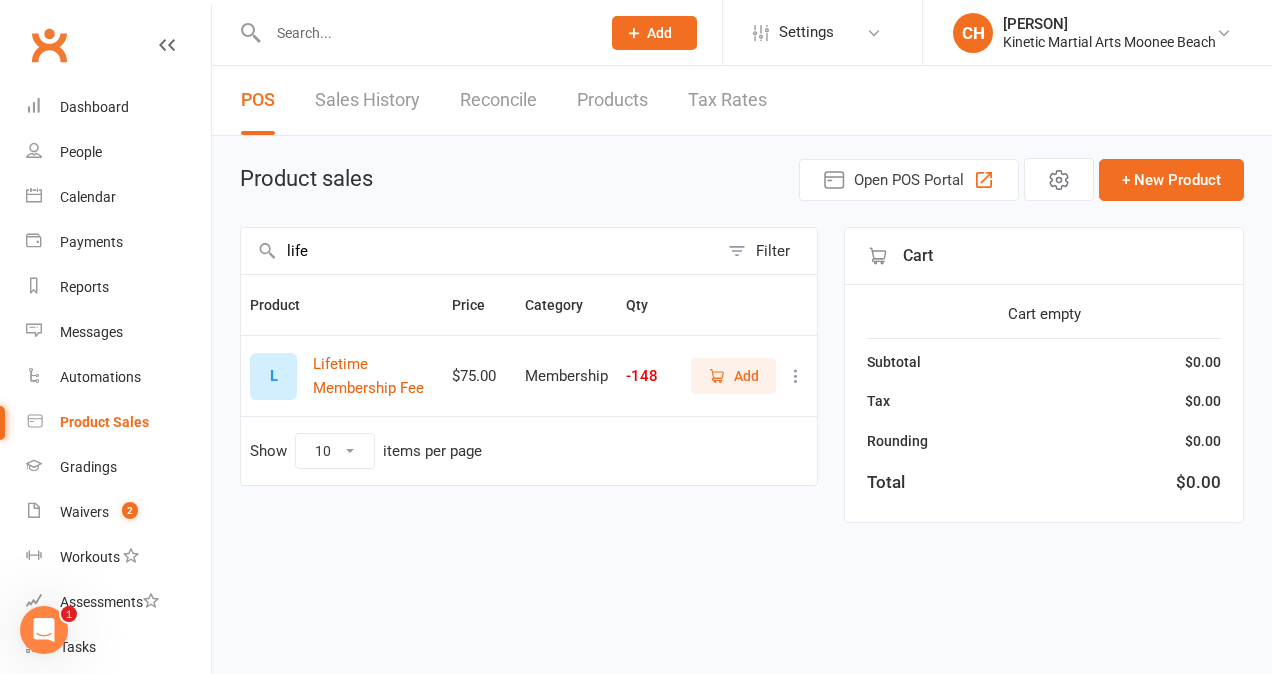 click on "Add" at bounding box center (733, 376) 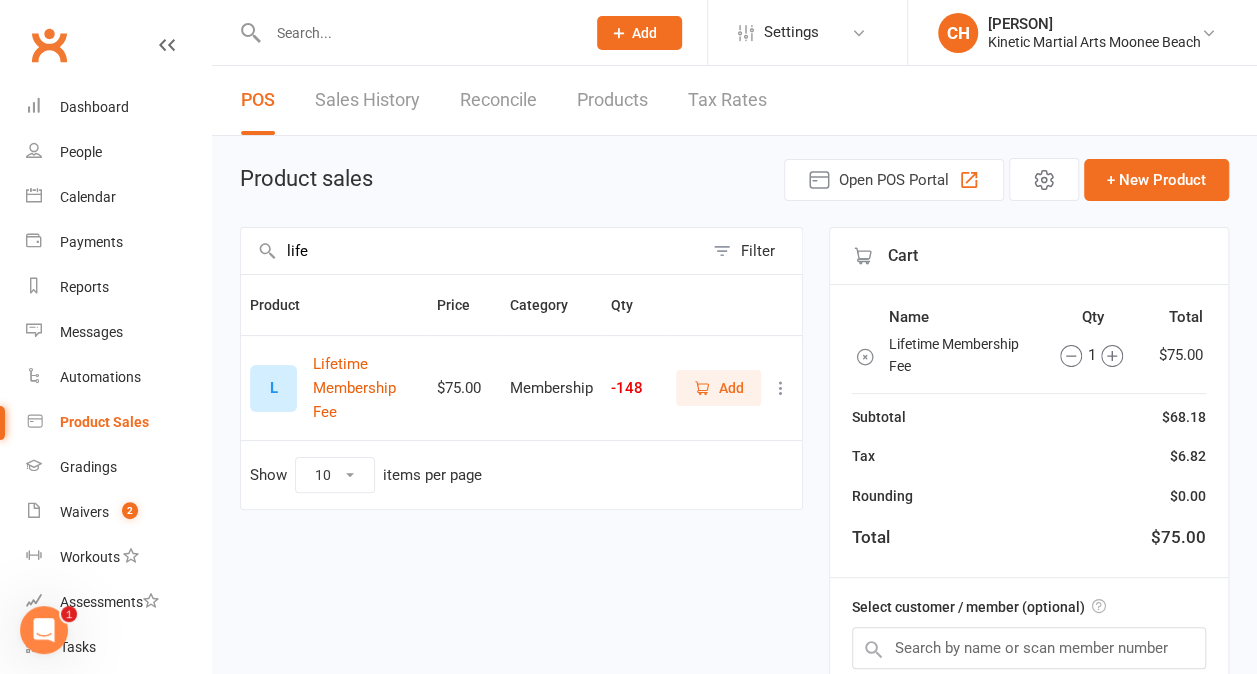 drag, startPoint x: 337, startPoint y: 254, endPoint x: 256, endPoint y: 250, distance: 81.09871 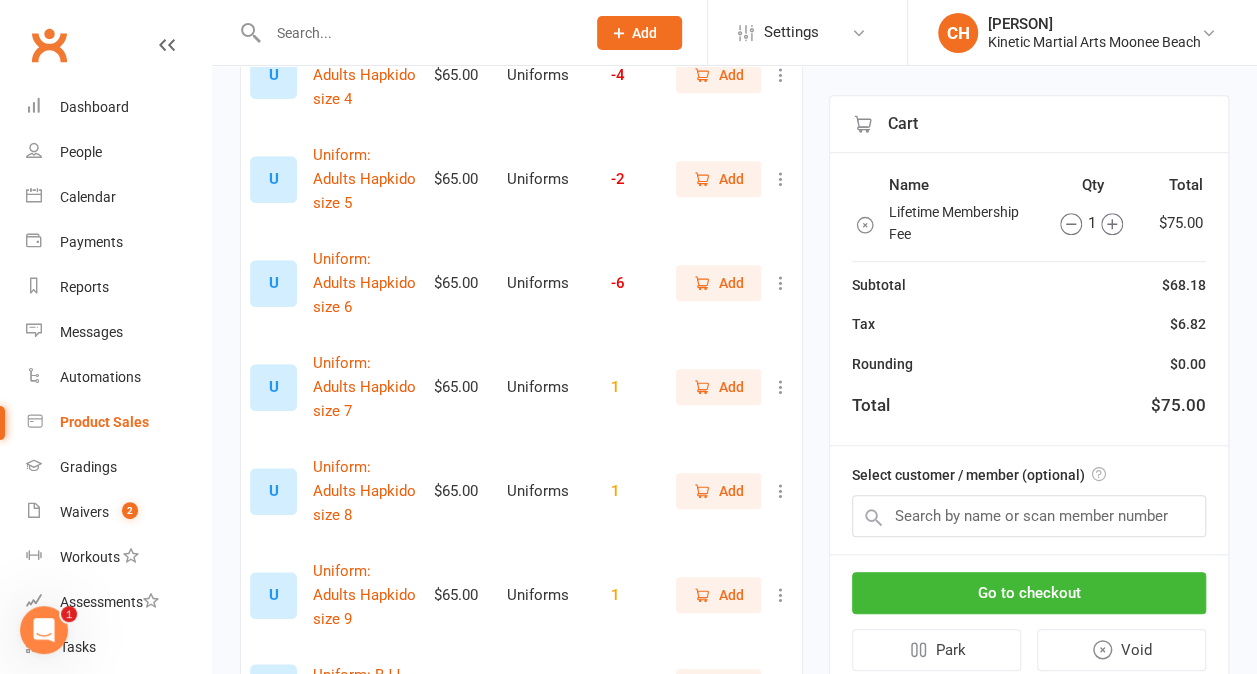 scroll, scrollTop: 614, scrollLeft: 0, axis: vertical 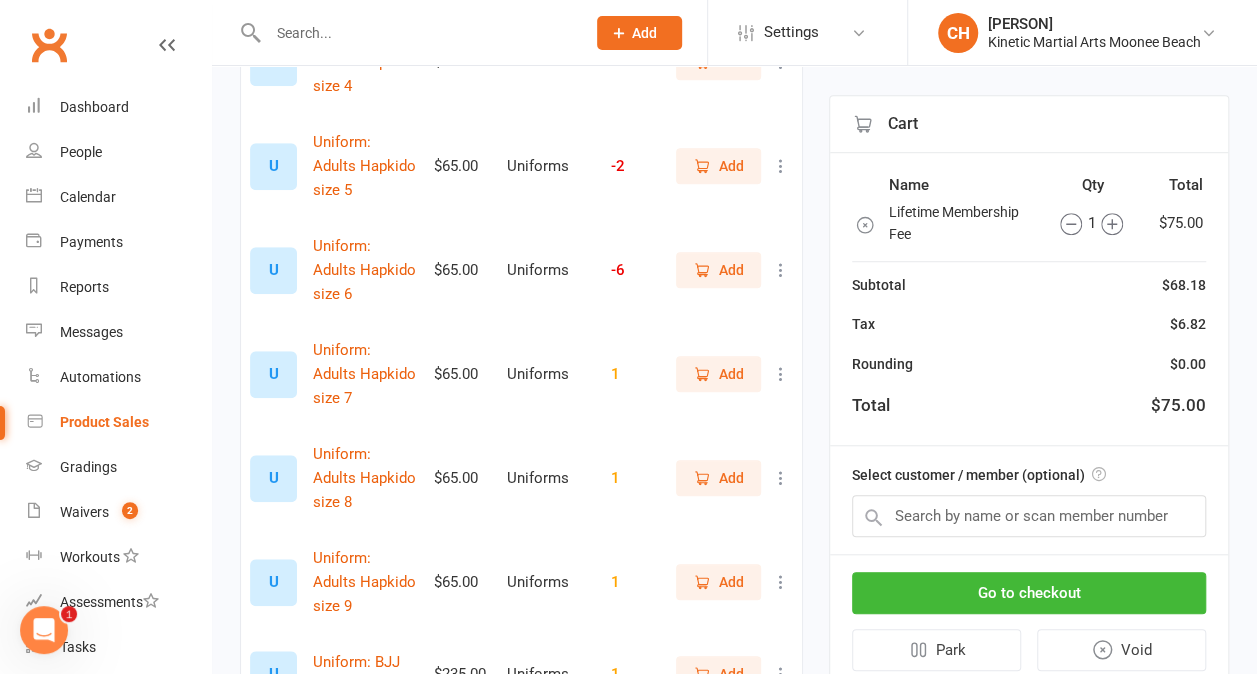 type on "uni" 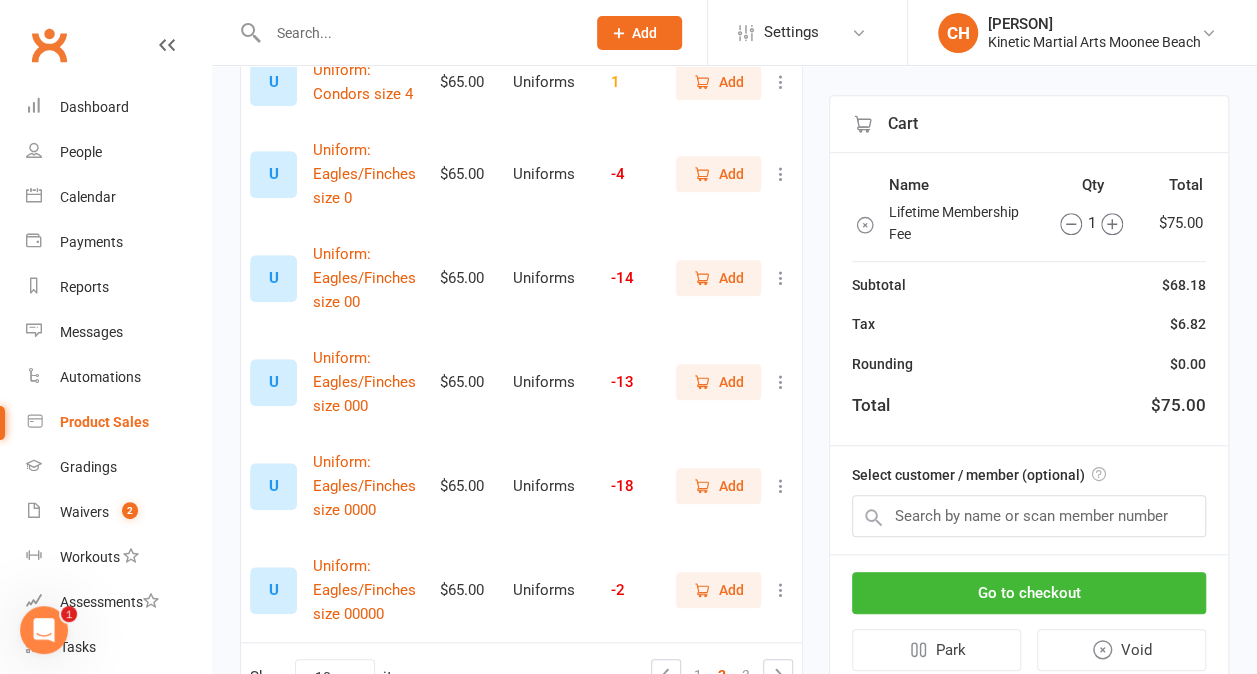 click on "Add" at bounding box center [731, 278] 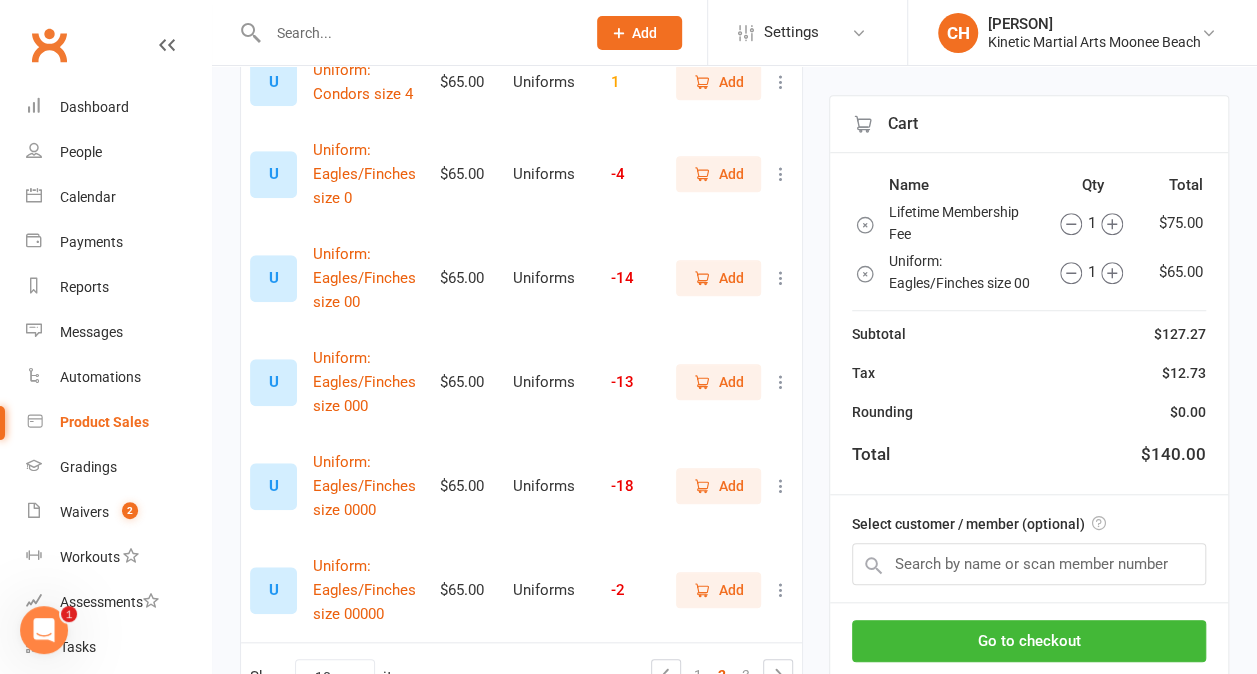click 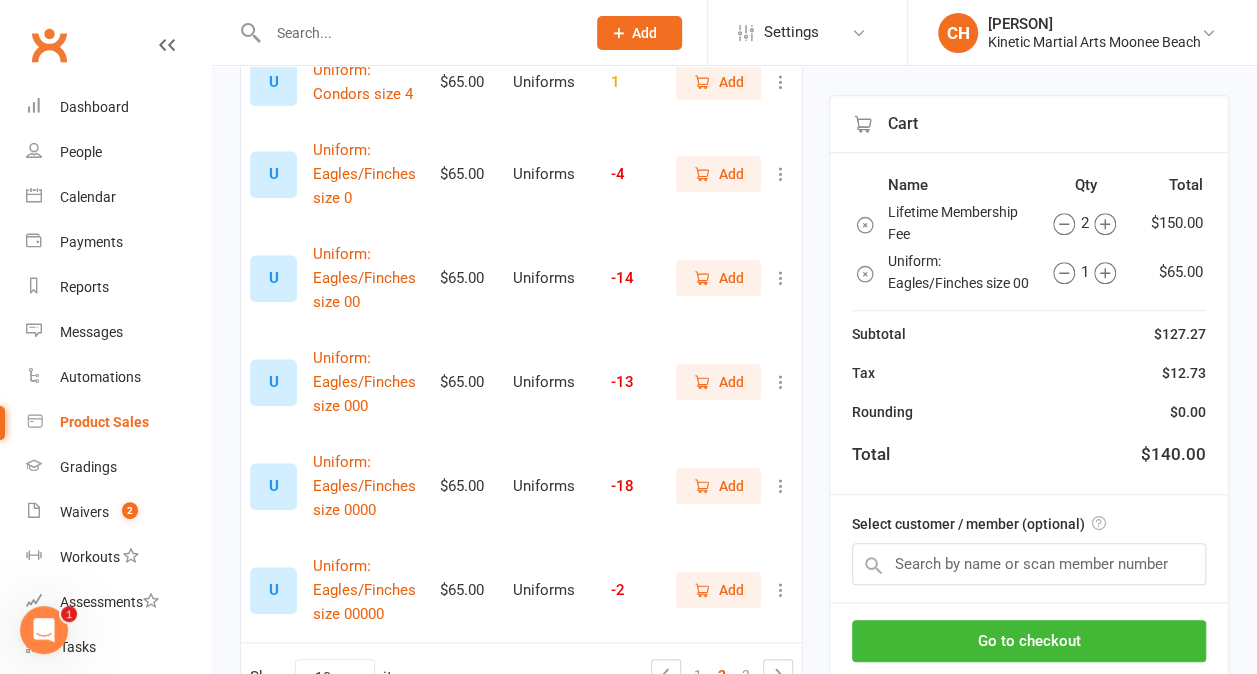 click 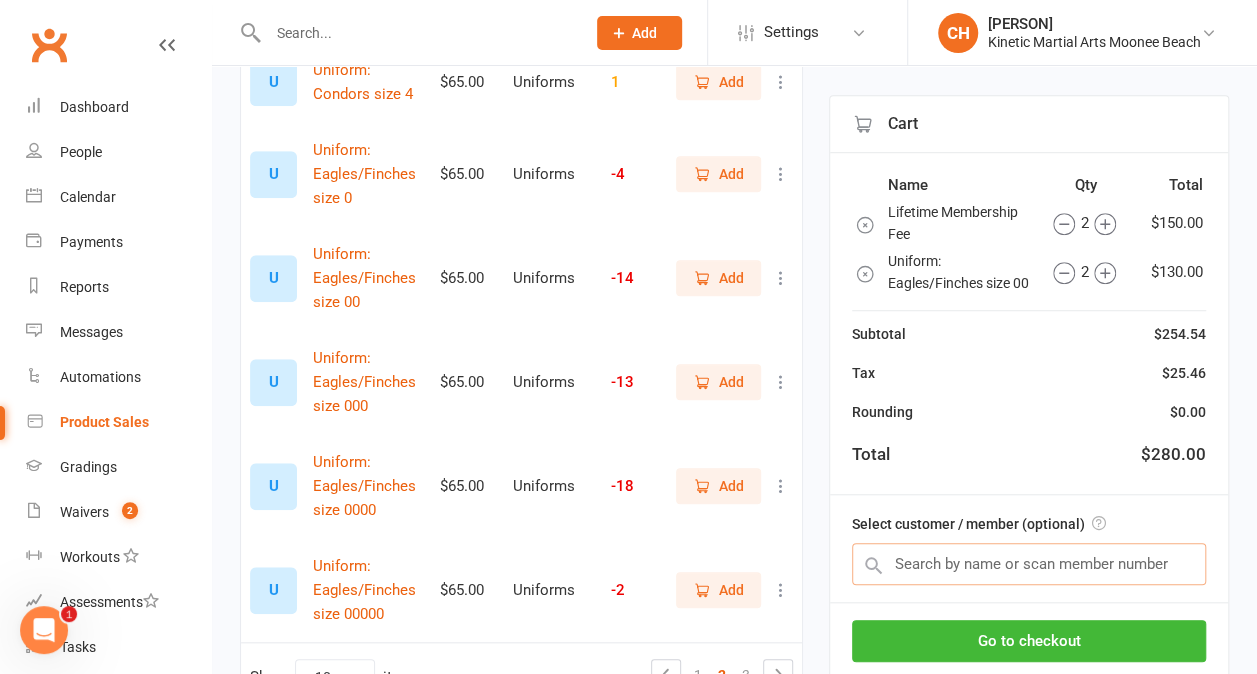 click at bounding box center (1029, 564) 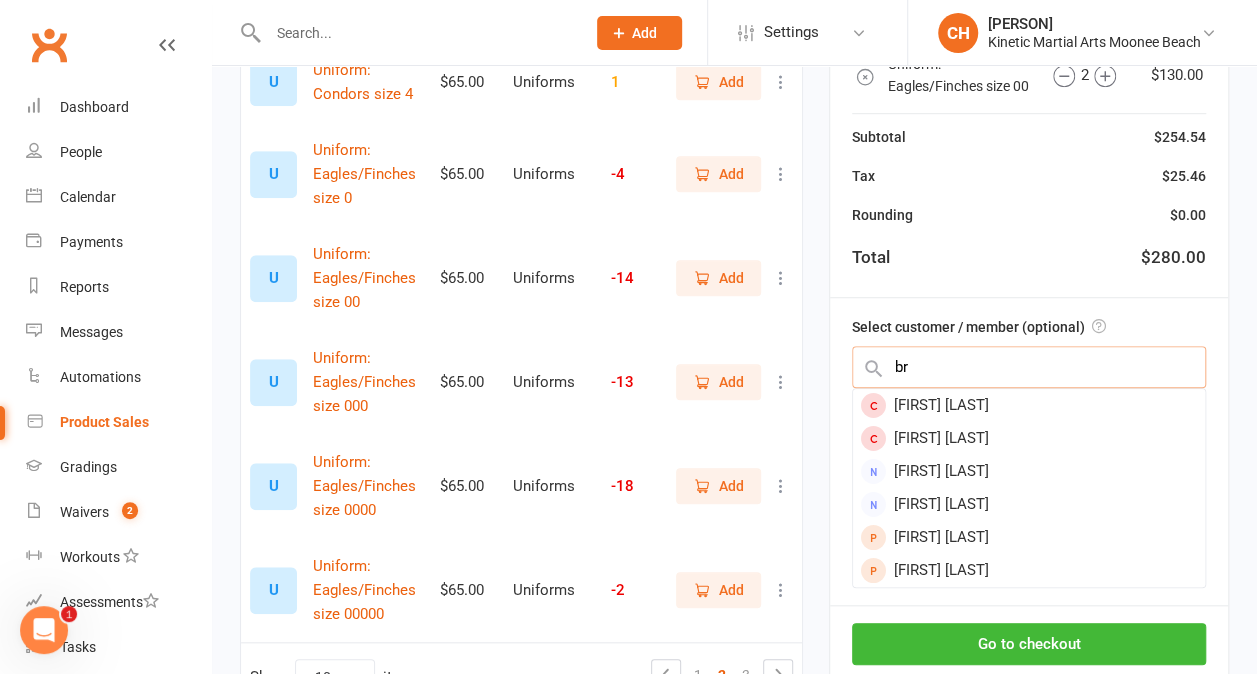 type on "b" 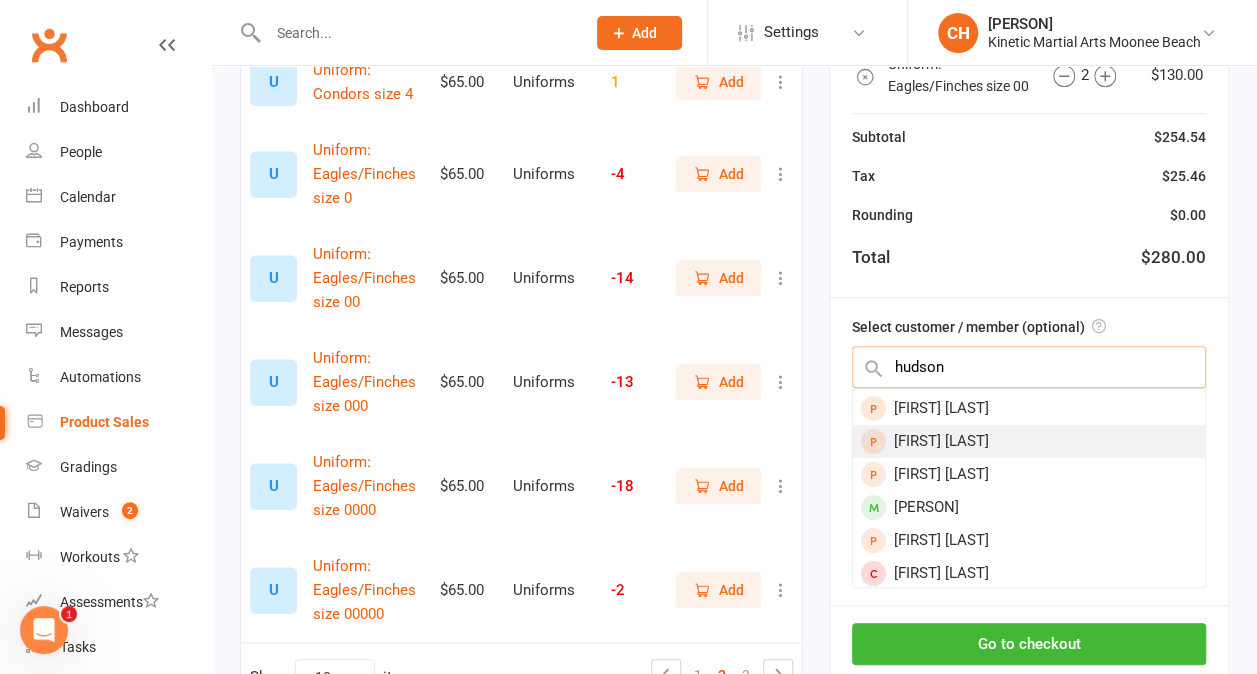 scroll, scrollTop: 131, scrollLeft: 0, axis: vertical 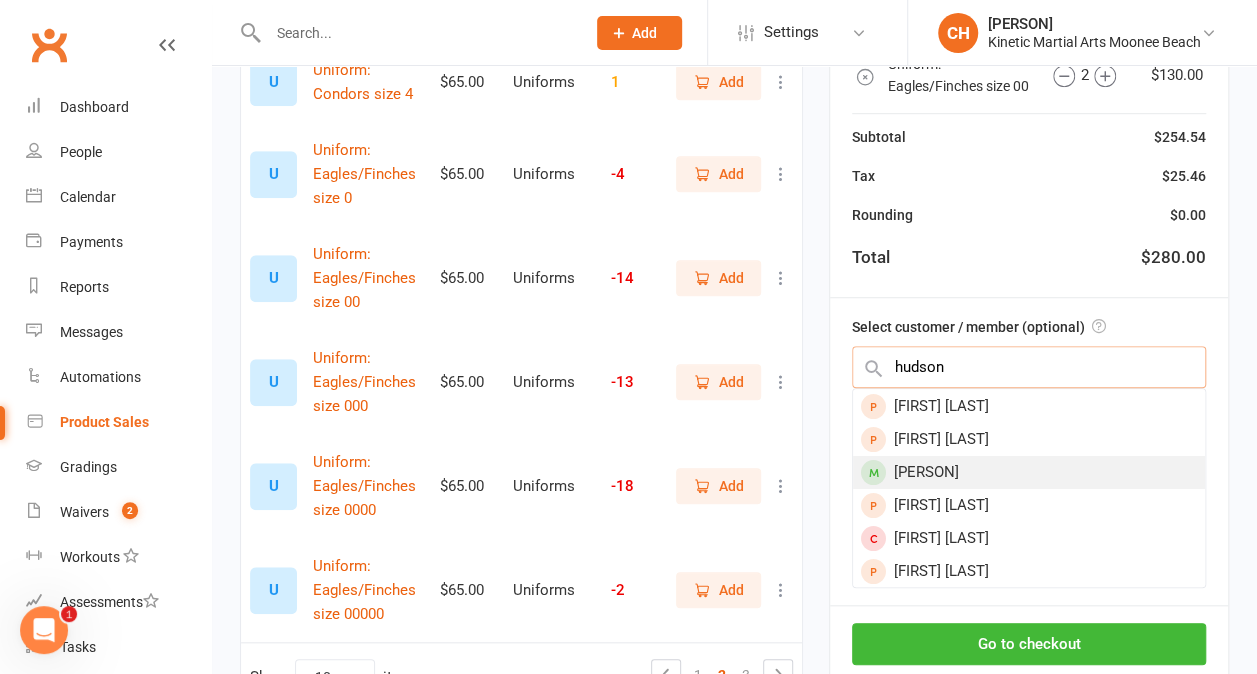 type on "hudson" 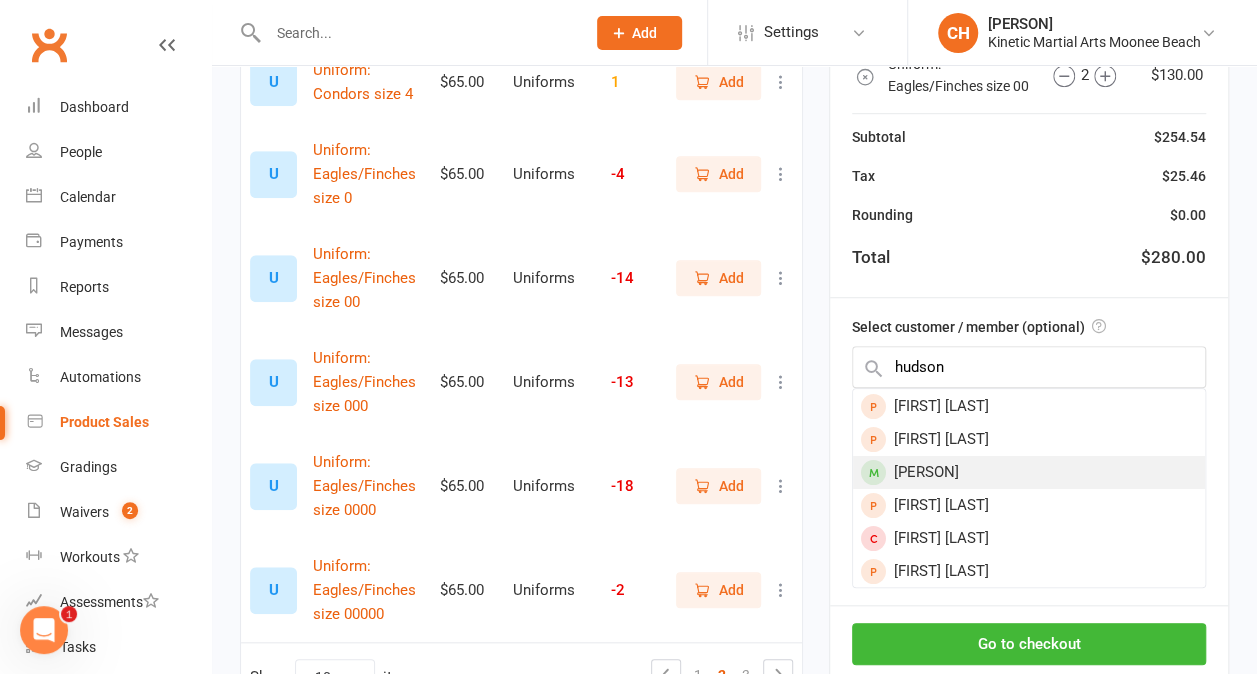 click on "Hudson Brownhill" at bounding box center (1029, 472) 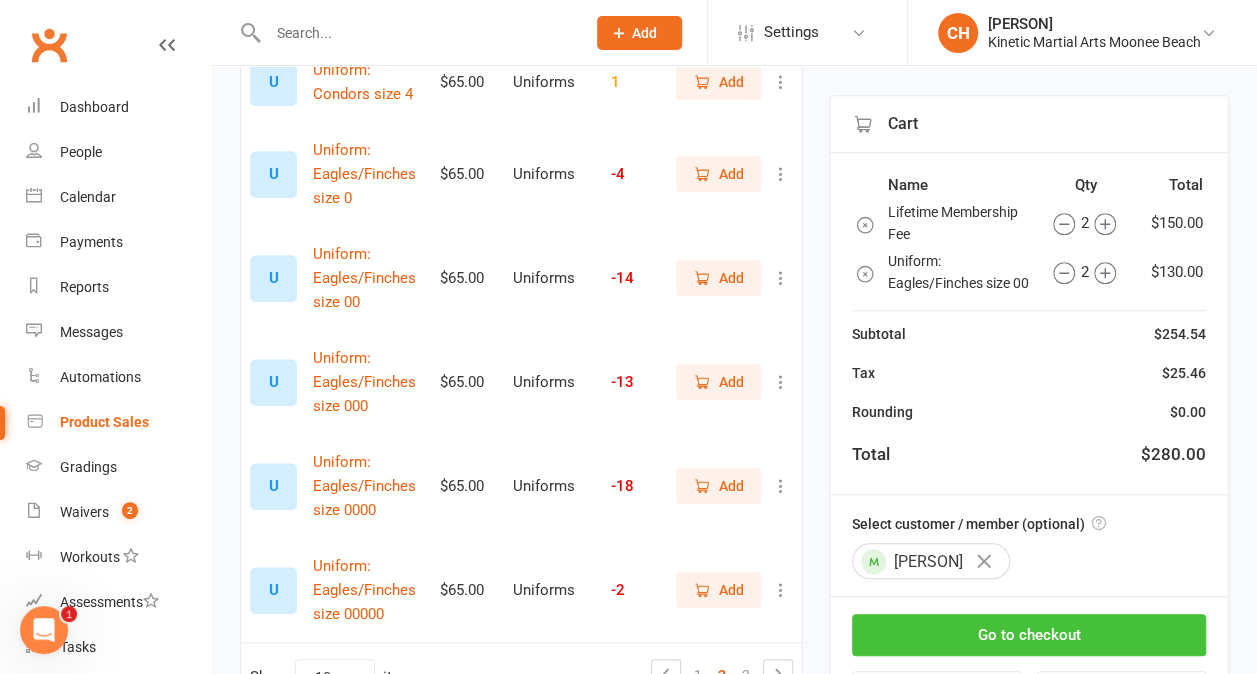 click on "Go to checkout" at bounding box center (1029, 635) 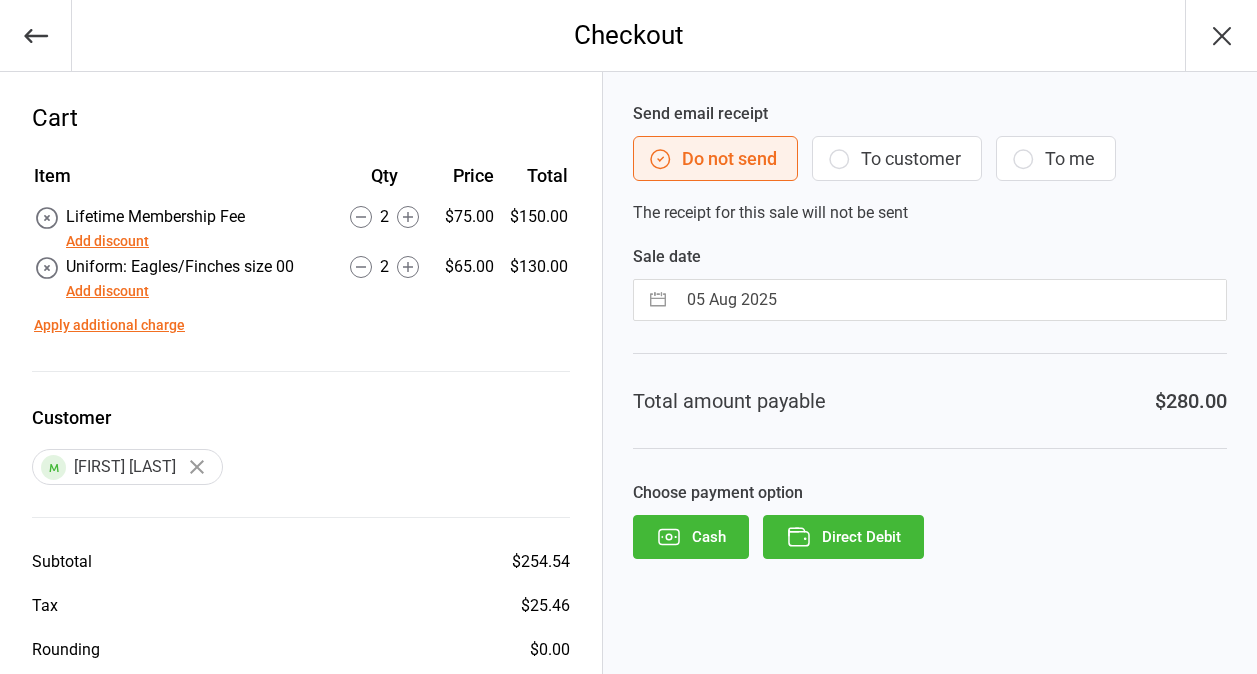 scroll, scrollTop: 0, scrollLeft: 0, axis: both 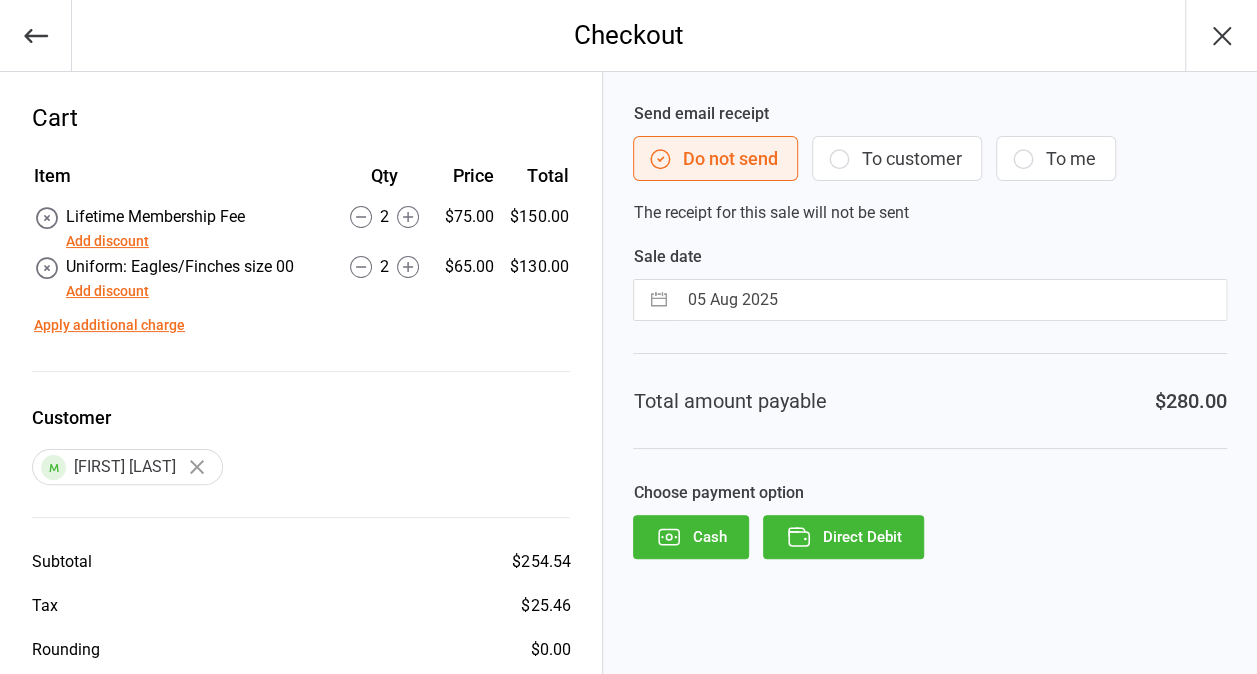 click on "Direct Debit" at bounding box center (843, 537) 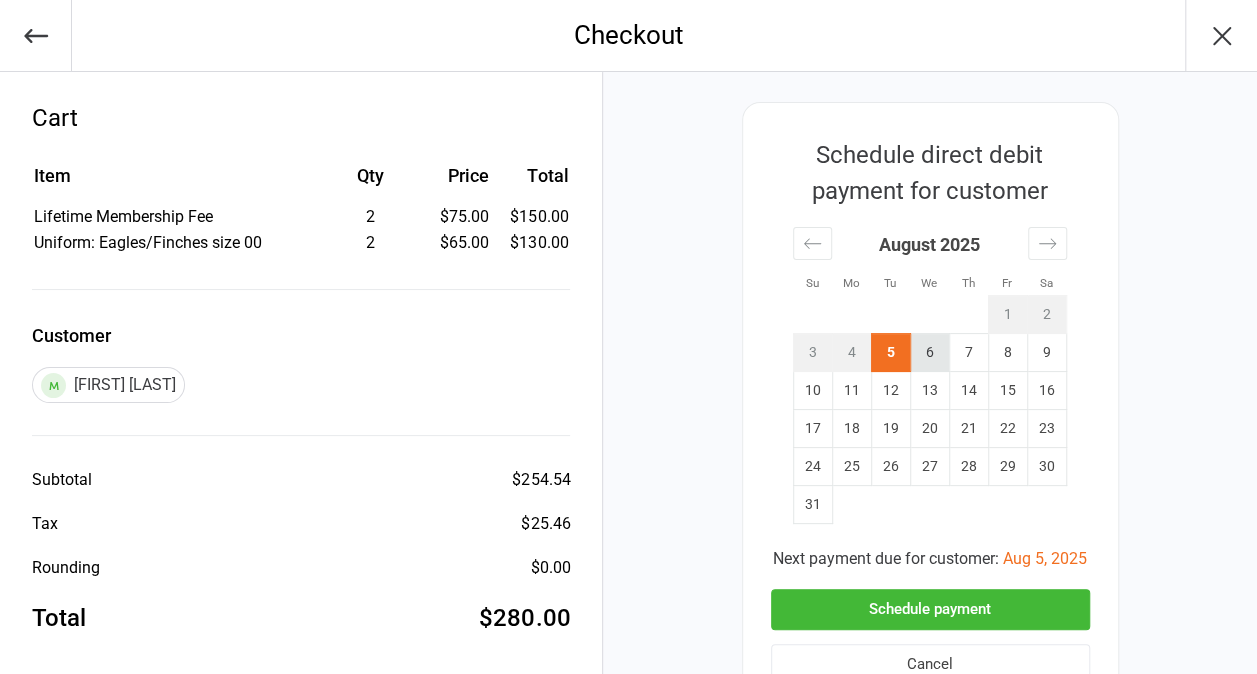 click on "6" at bounding box center [929, 353] 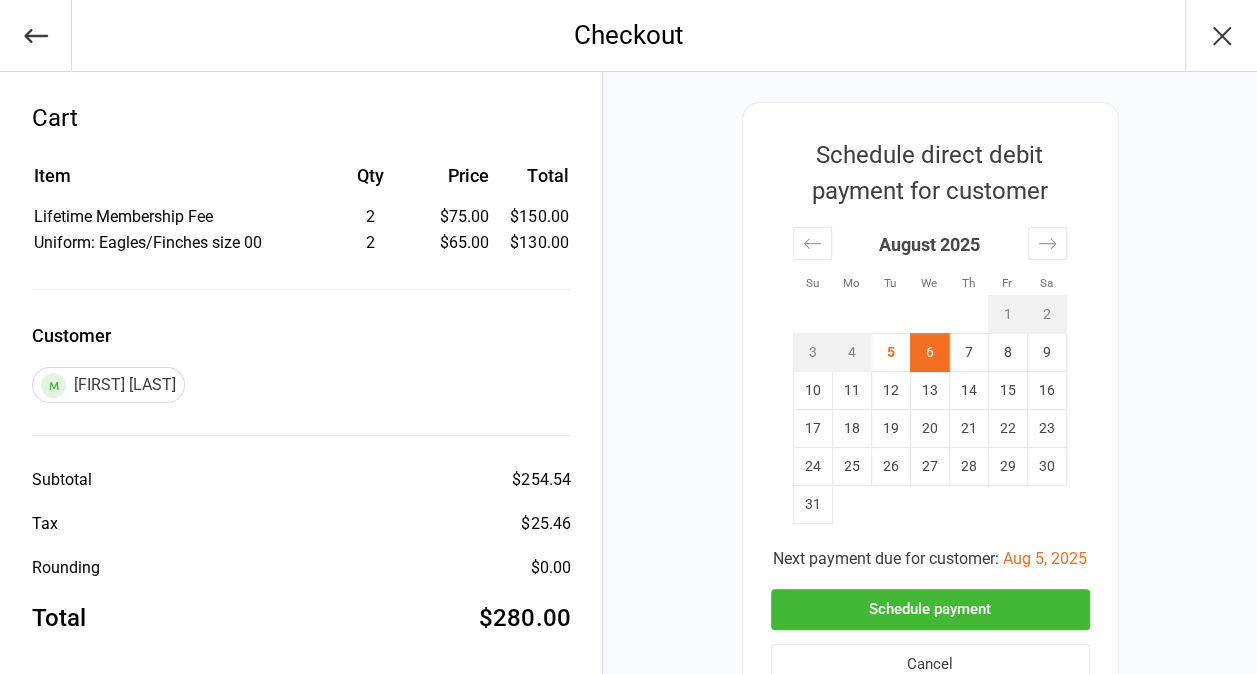 click on "Schedule payment" at bounding box center [930, 609] 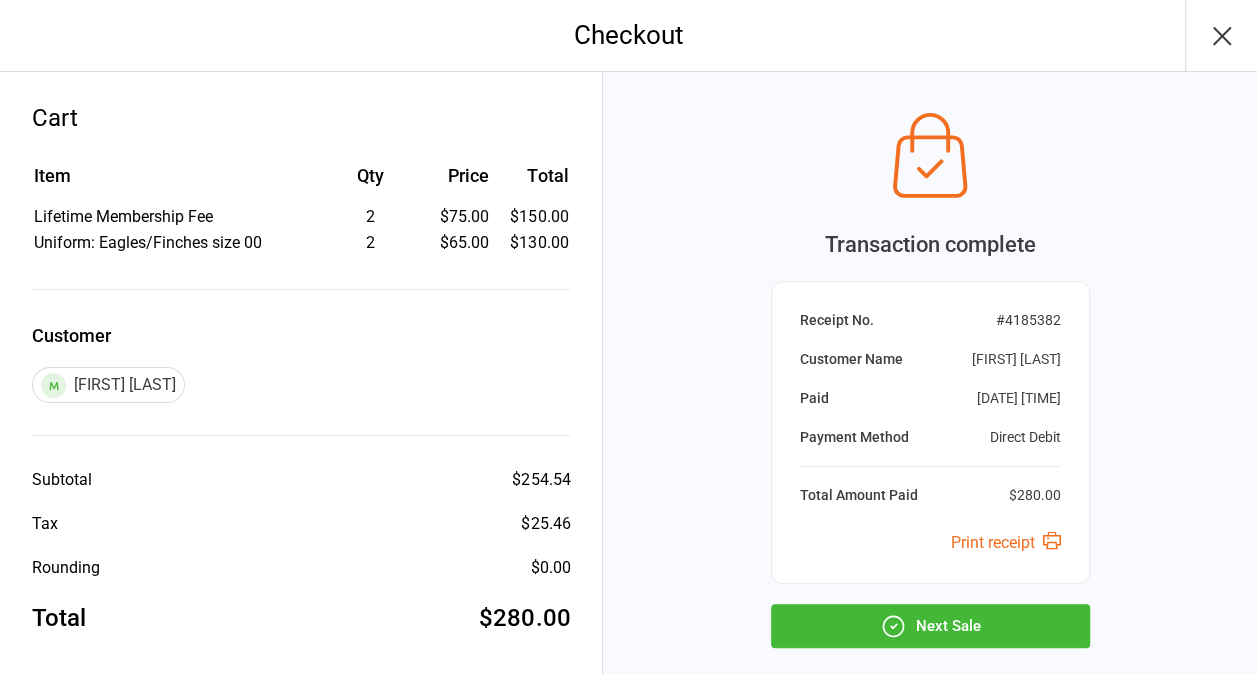 click on "Next Sale" at bounding box center (930, 626) 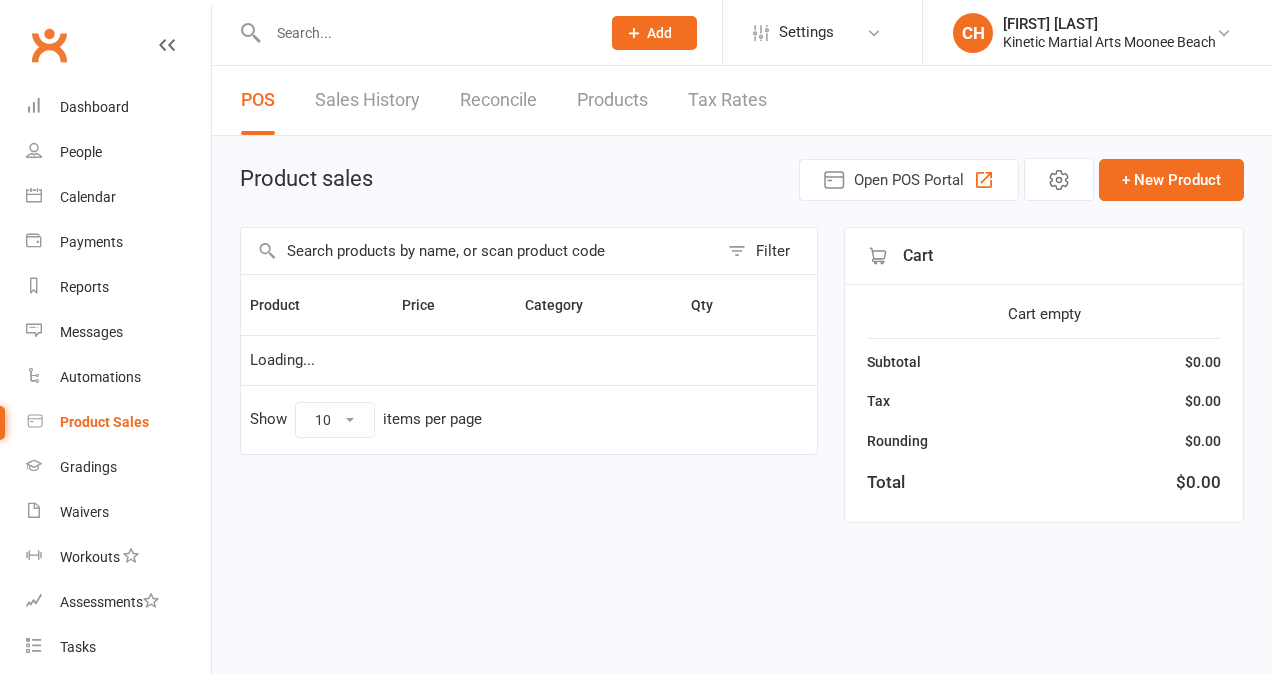 scroll, scrollTop: 0, scrollLeft: 0, axis: both 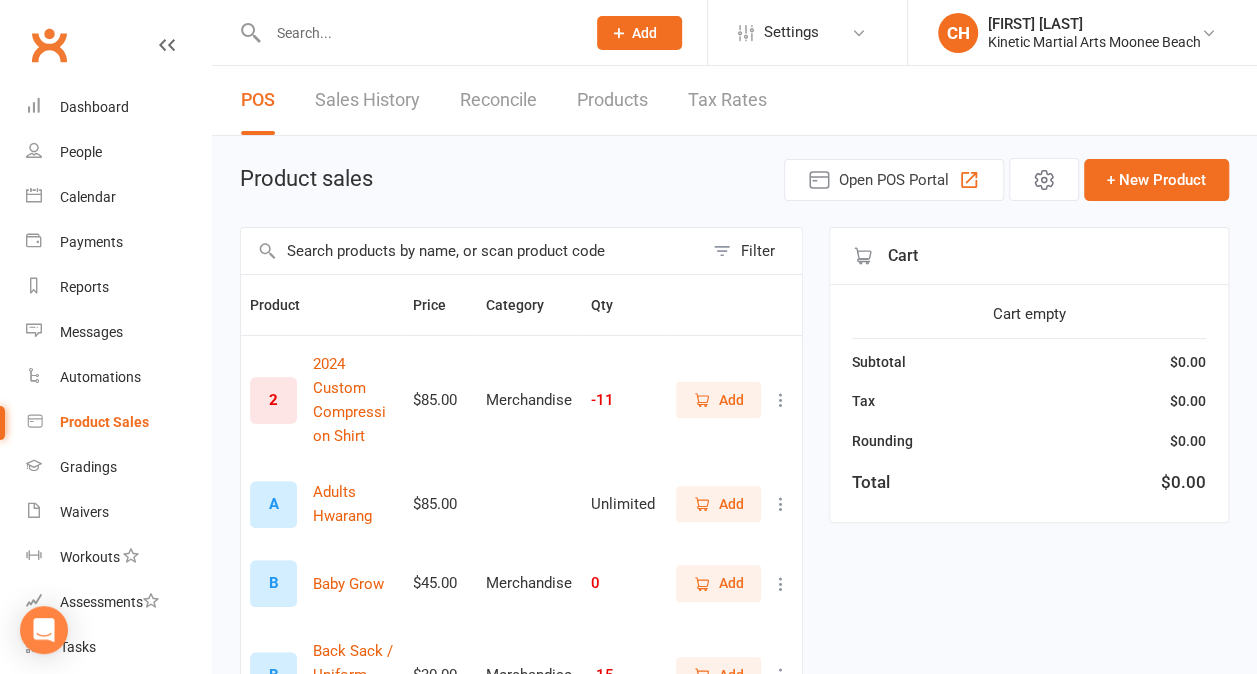 click at bounding box center [472, 251] 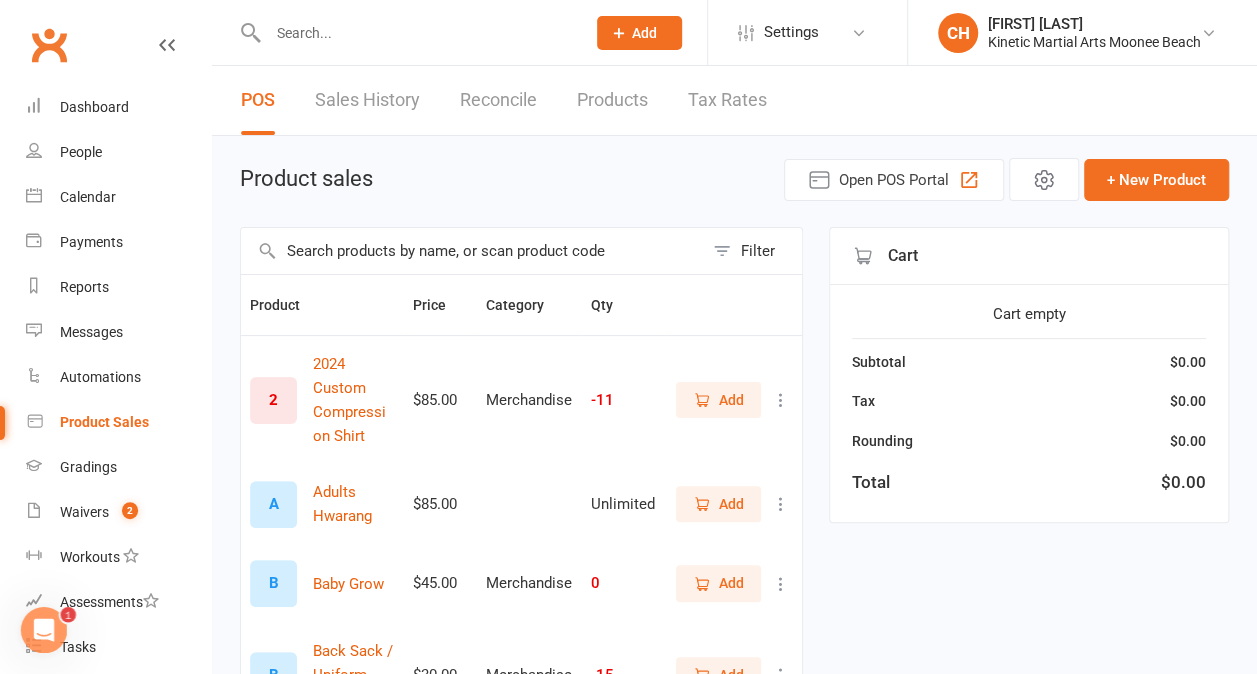 scroll, scrollTop: 0, scrollLeft: 0, axis: both 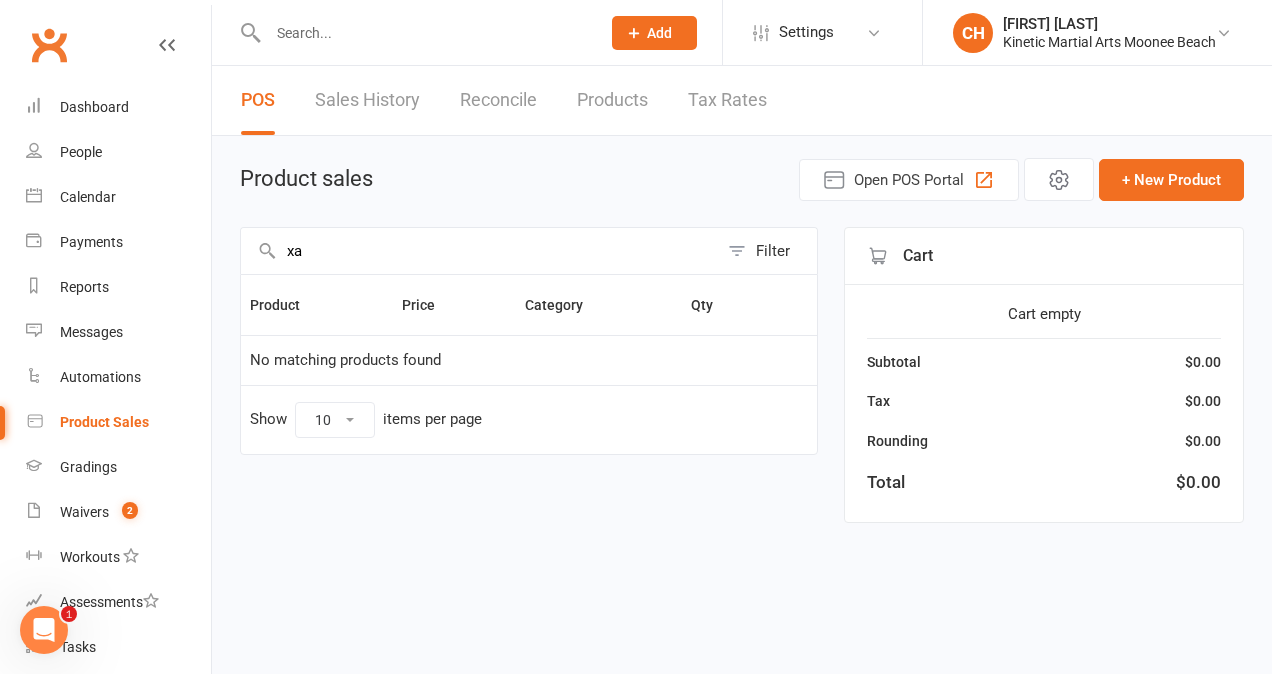 type on "x" 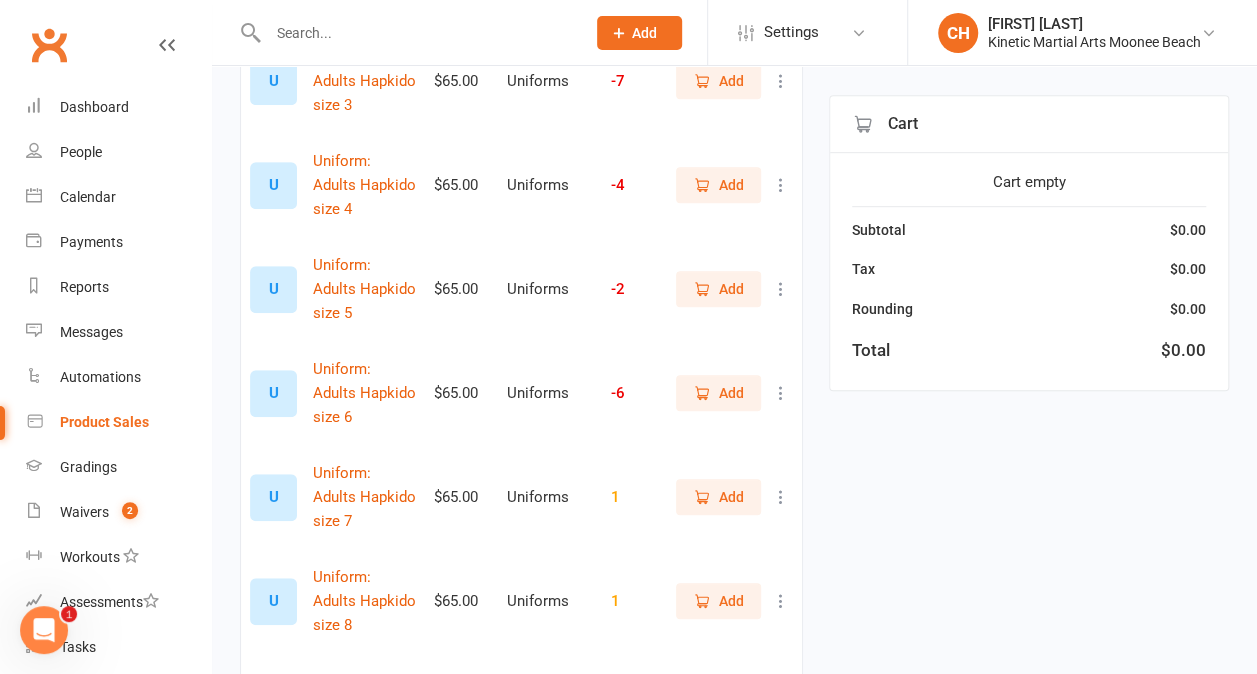 scroll, scrollTop: 614, scrollLeft: 0, axis: vertical 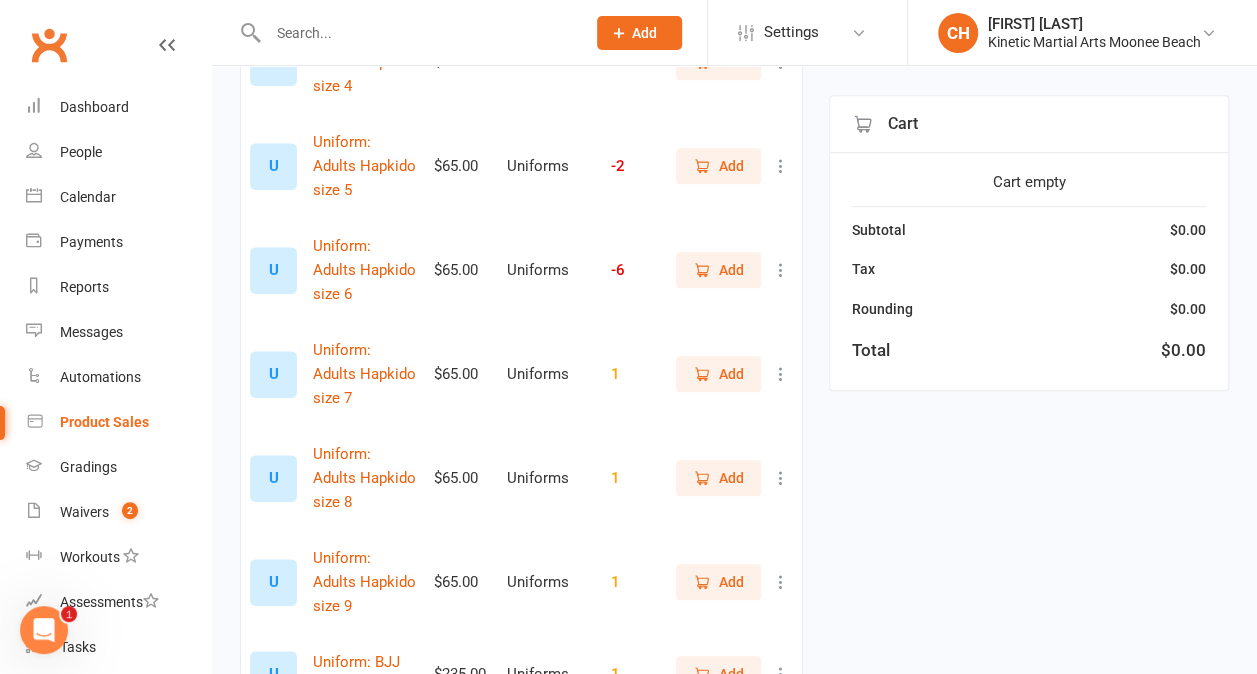 type on "uniform" 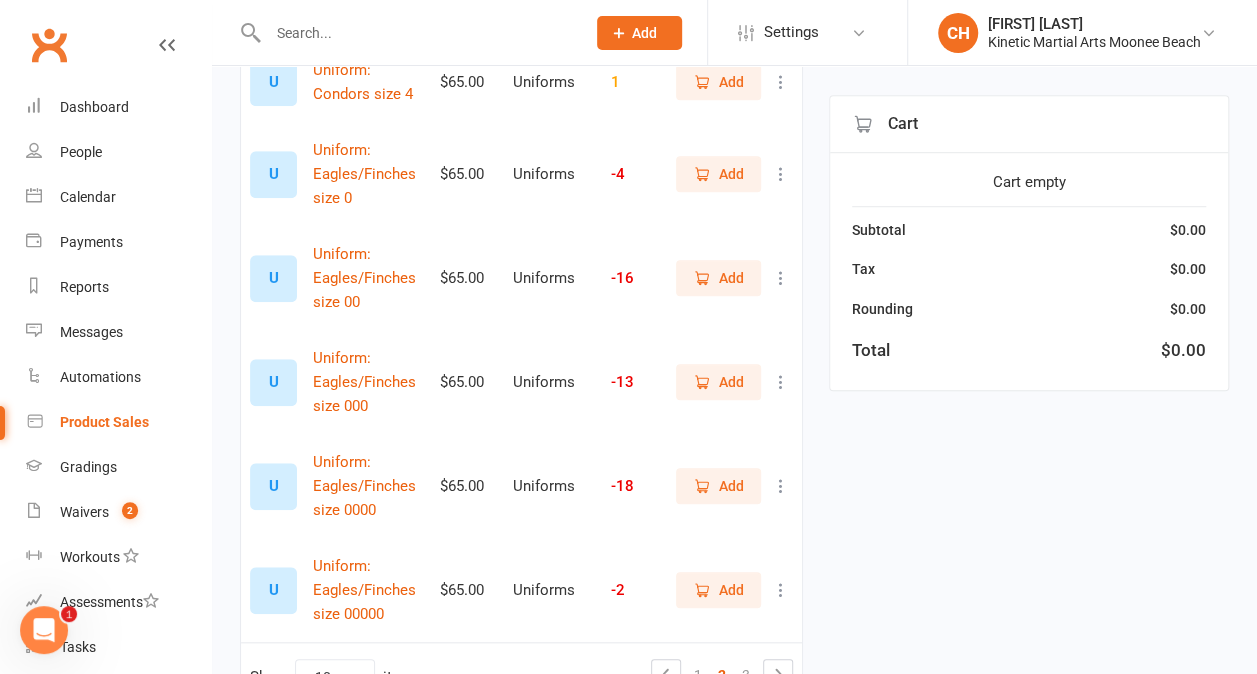 click on "Add" at bounding box center [718, 382] 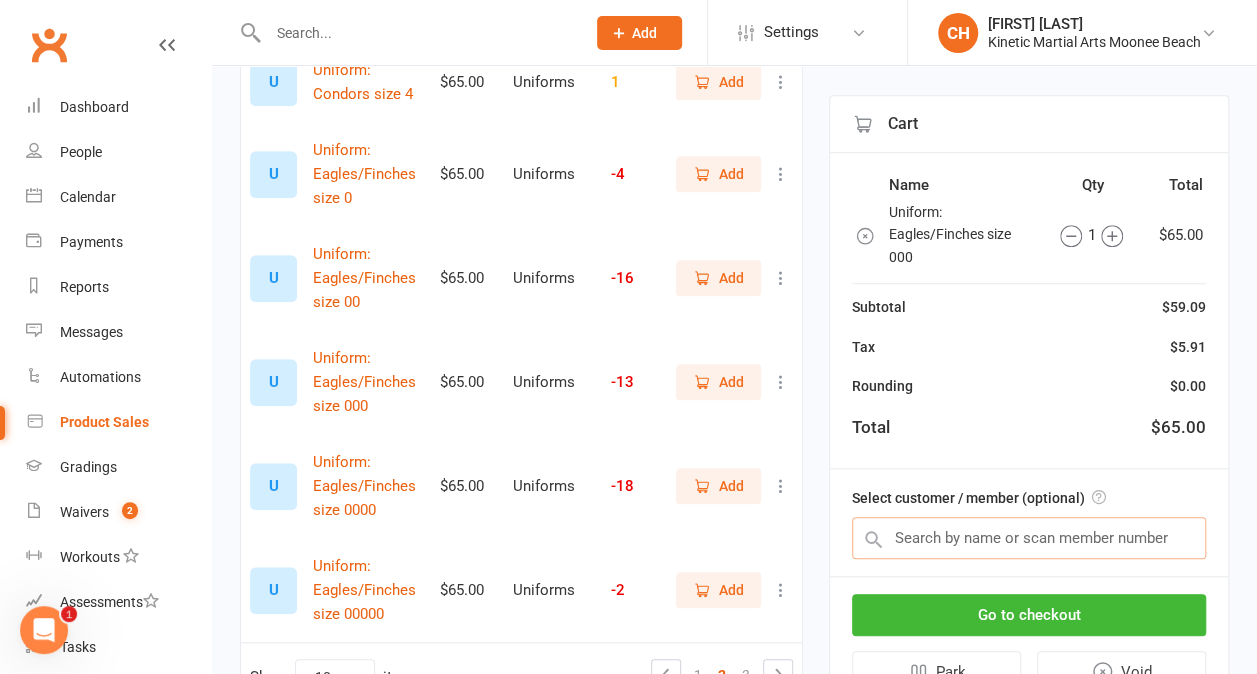 click at bounding box center (1029, 538) 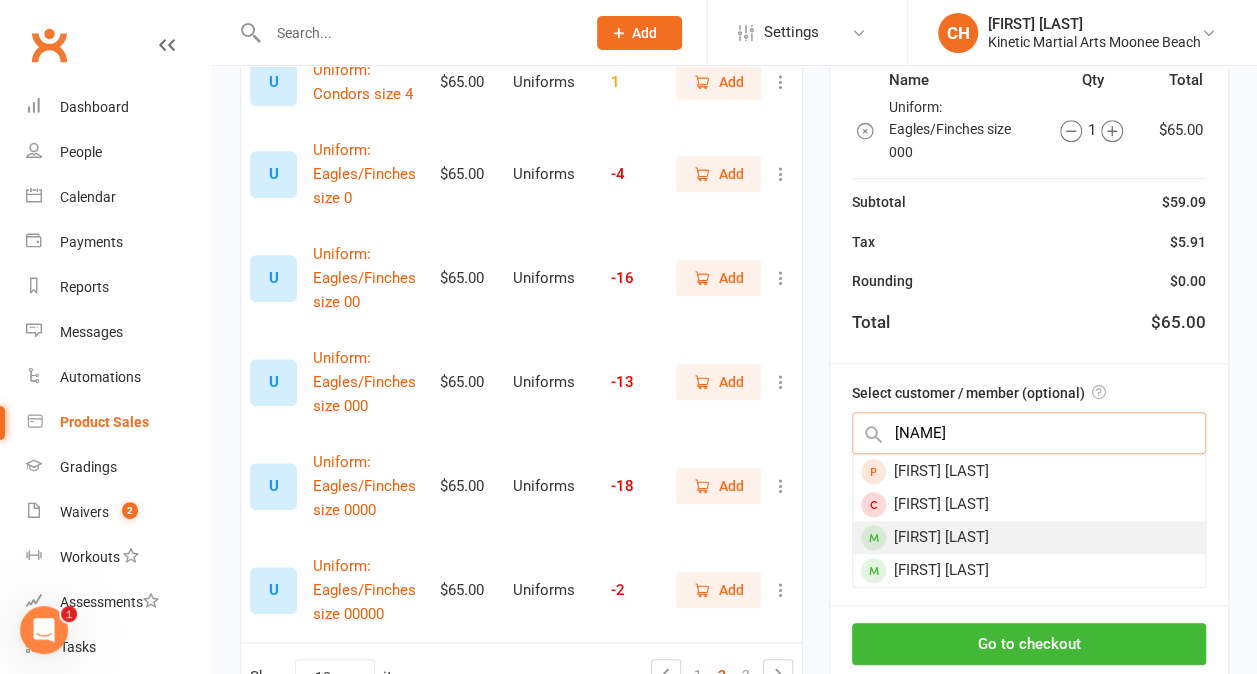 type on "lennox" 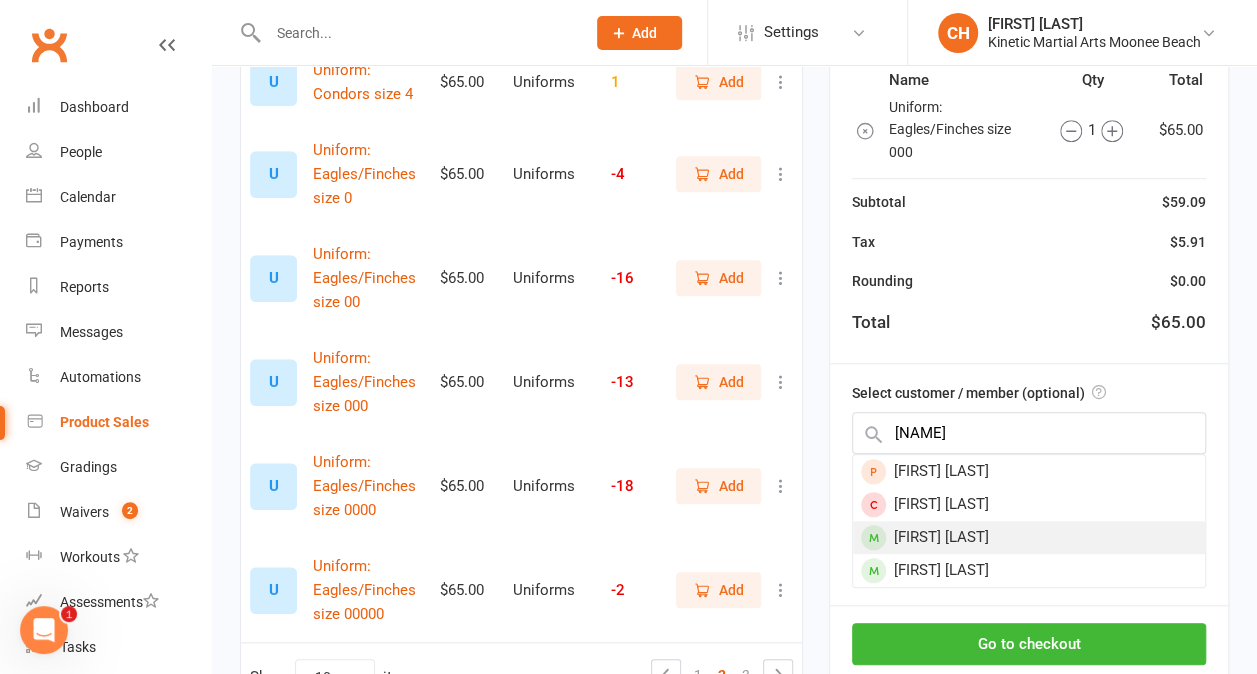 click on "Lennox Rogers" at bounding box center (1029, 537) 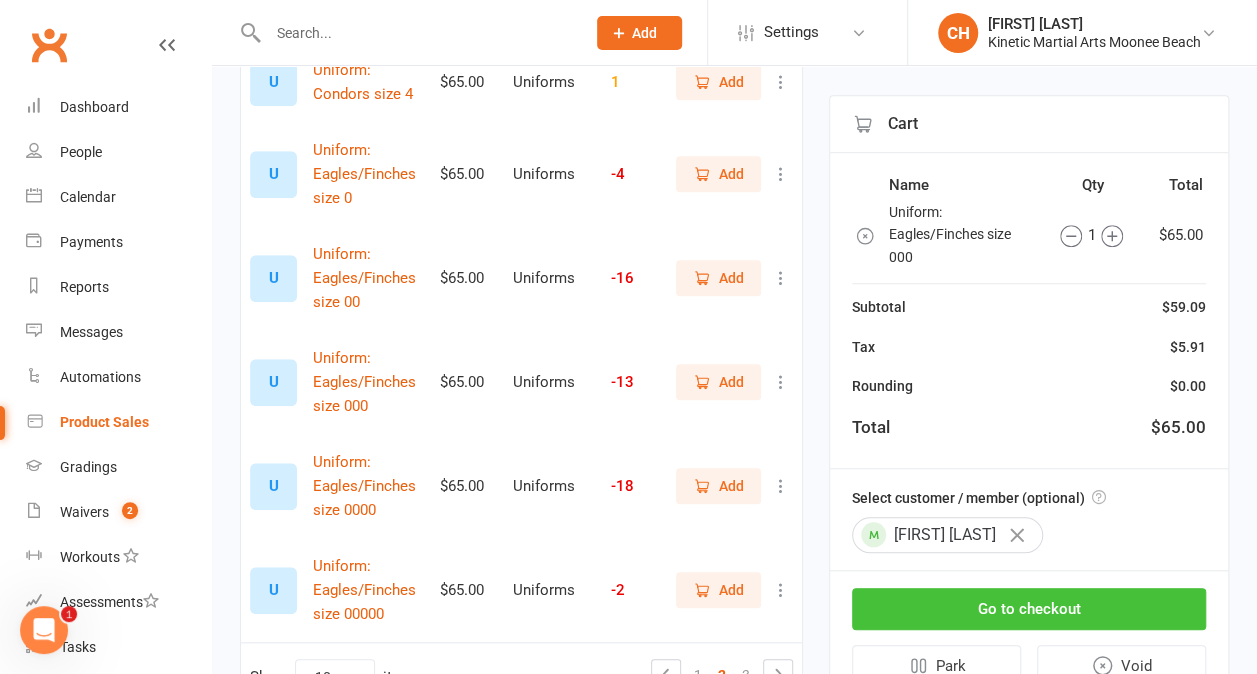 click on "Go to checkout" at bounding box center [1029, 609] 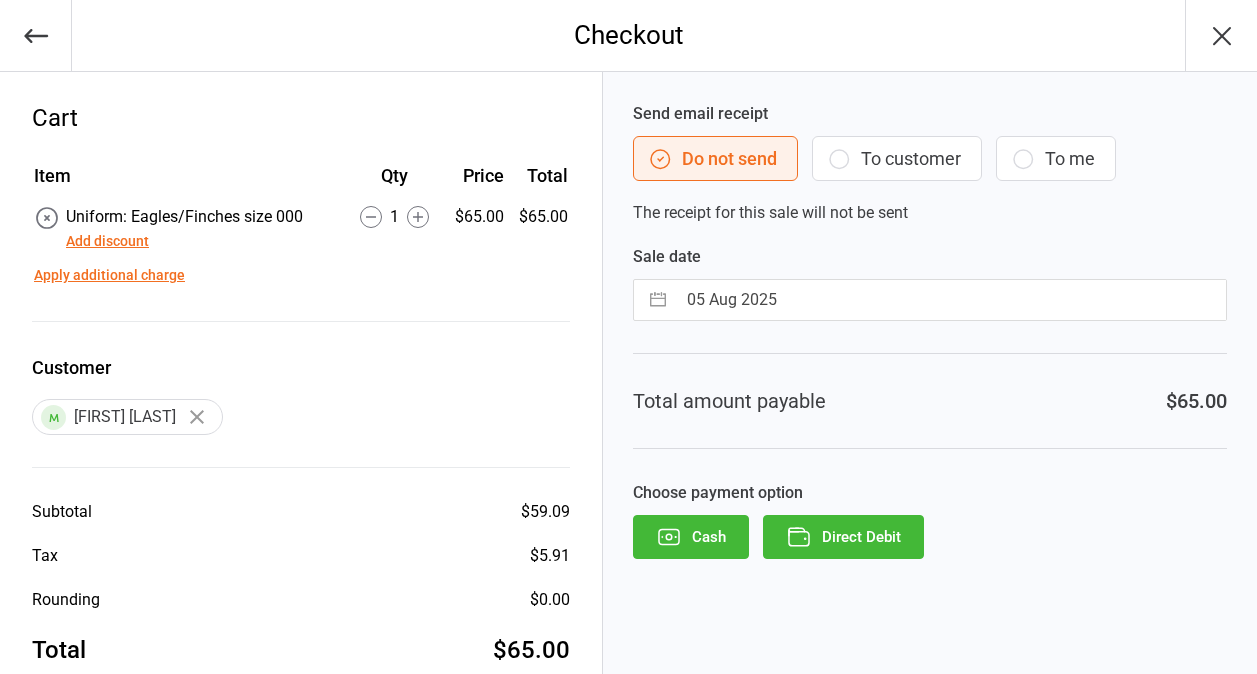 scroll, scrollTop: 0, scrollLeft: 0, axis: both 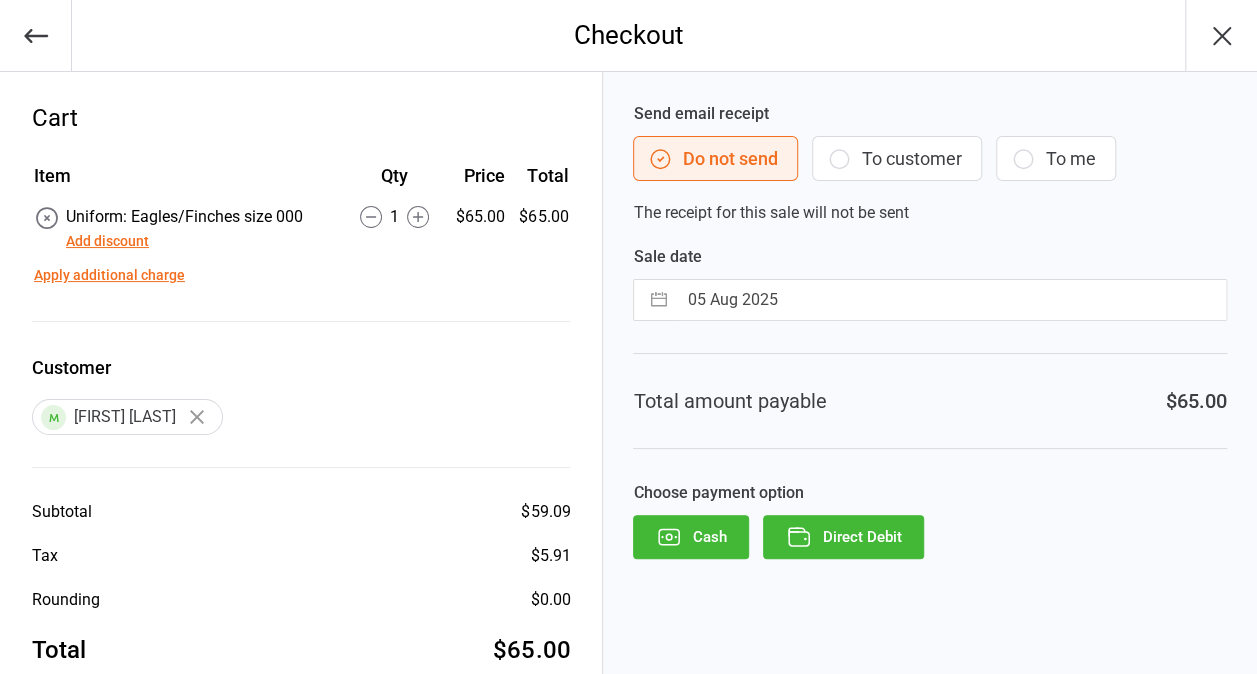 click on "Direct Debit" at bounding box center [843, 537] 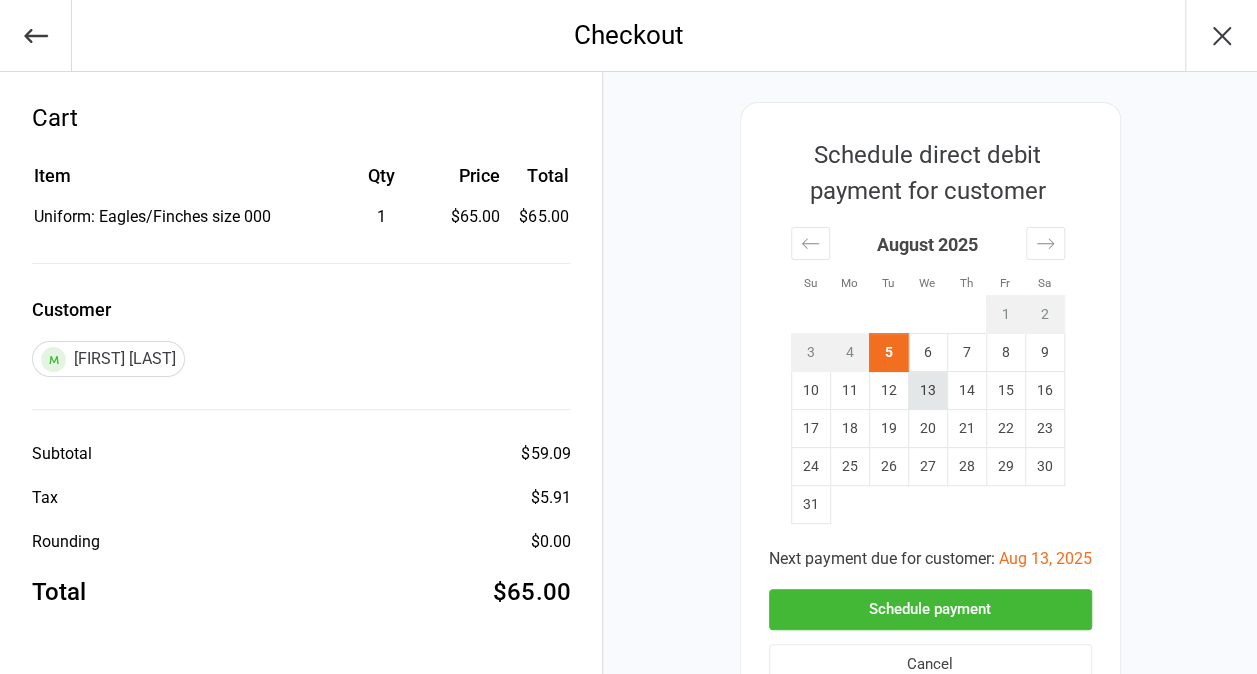 click on "13" at bounding box center (927, 391) 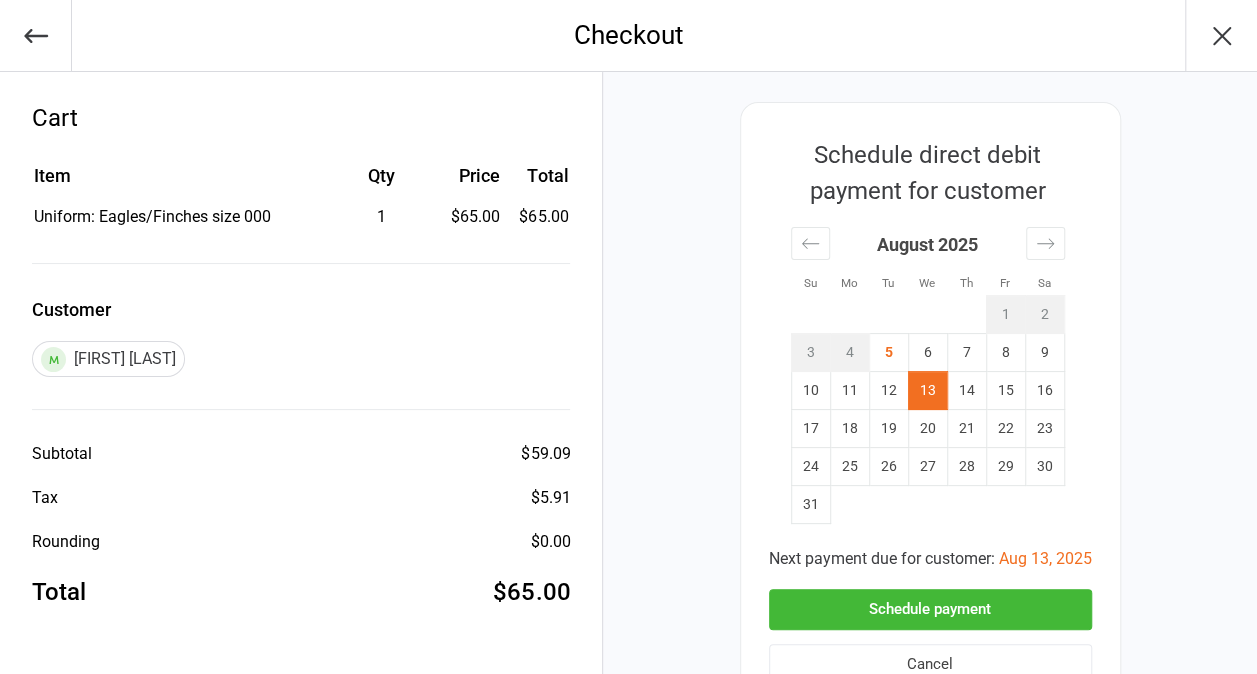 click on "Schedule payment" at bounding box center (930, 609) 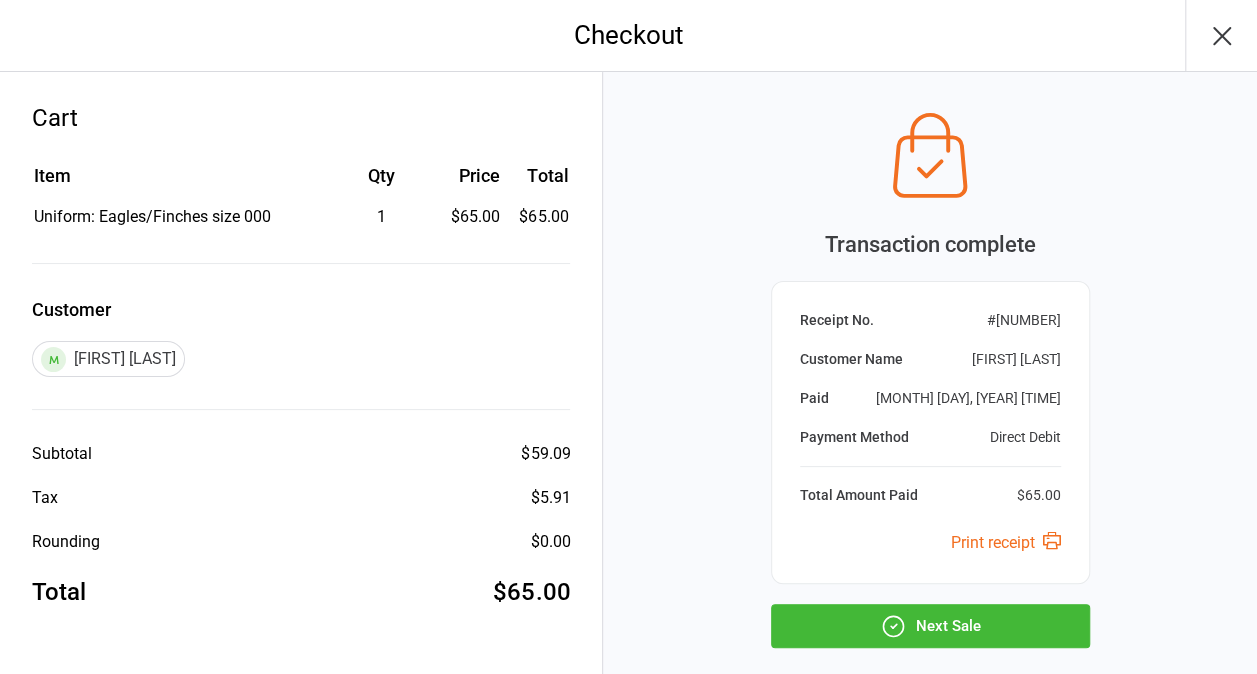click on "Next Sale" at bounding box center (930, 626) 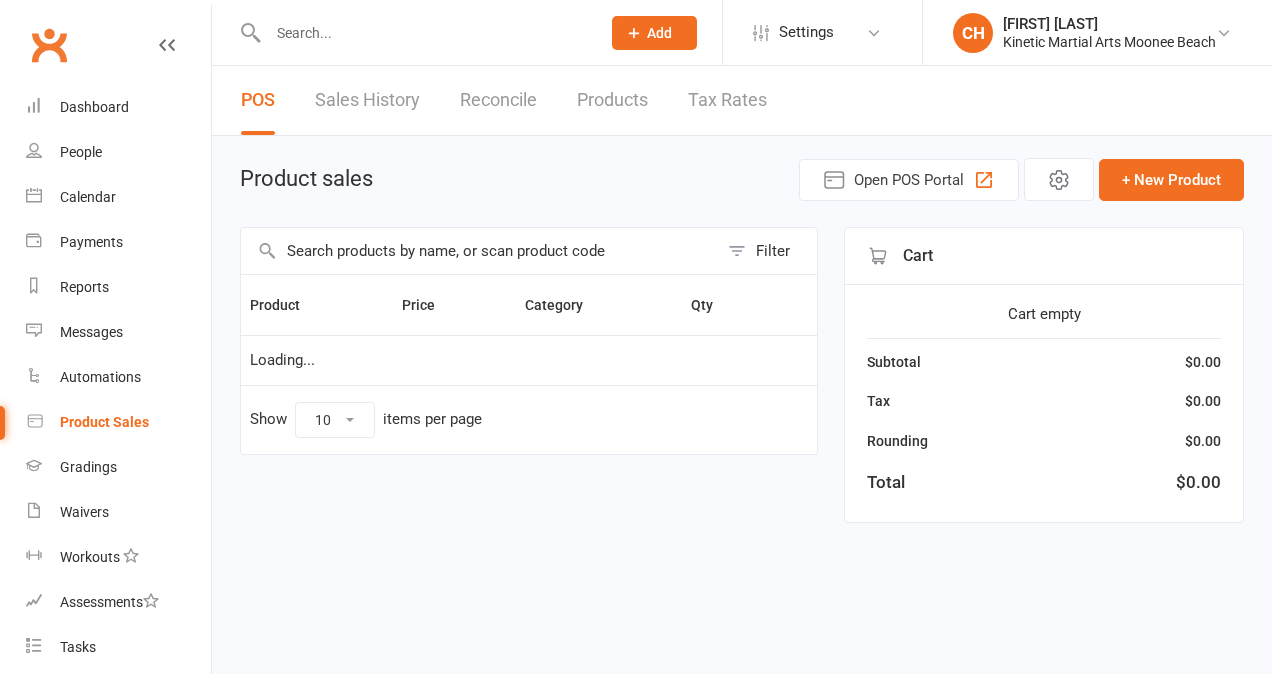 scroll, scrollTop: 0, scrollLeft: 0, axis: both 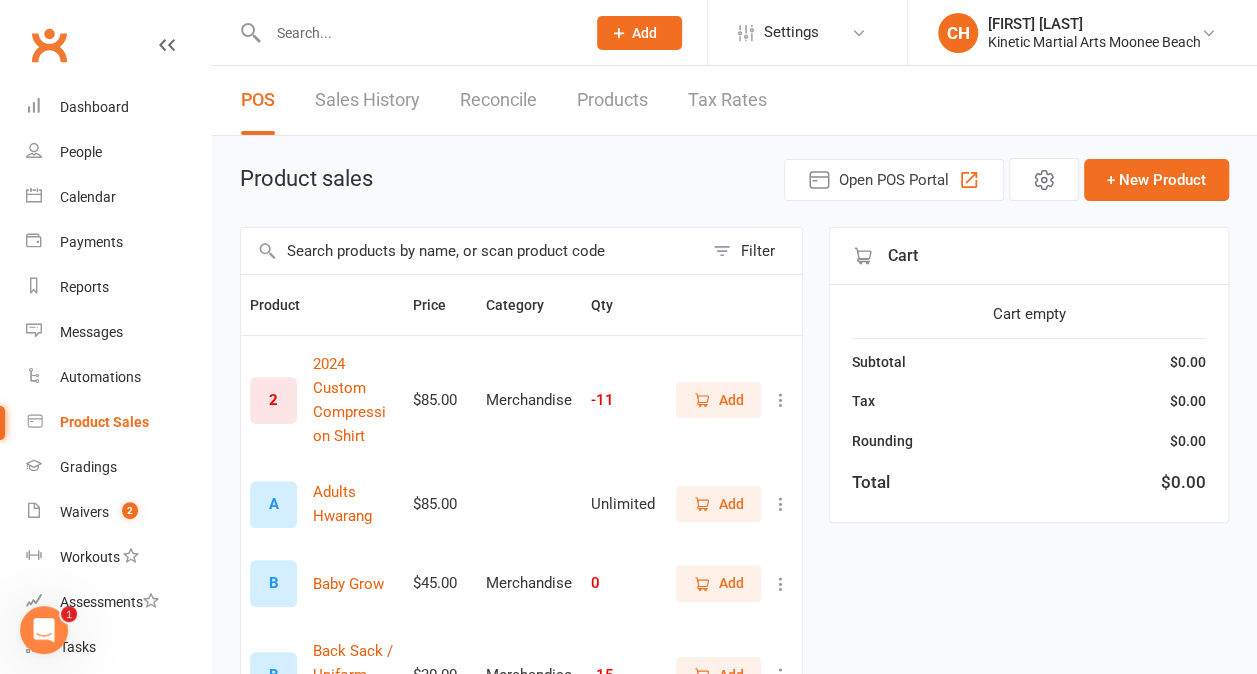 click at bounding box center (472, 251) 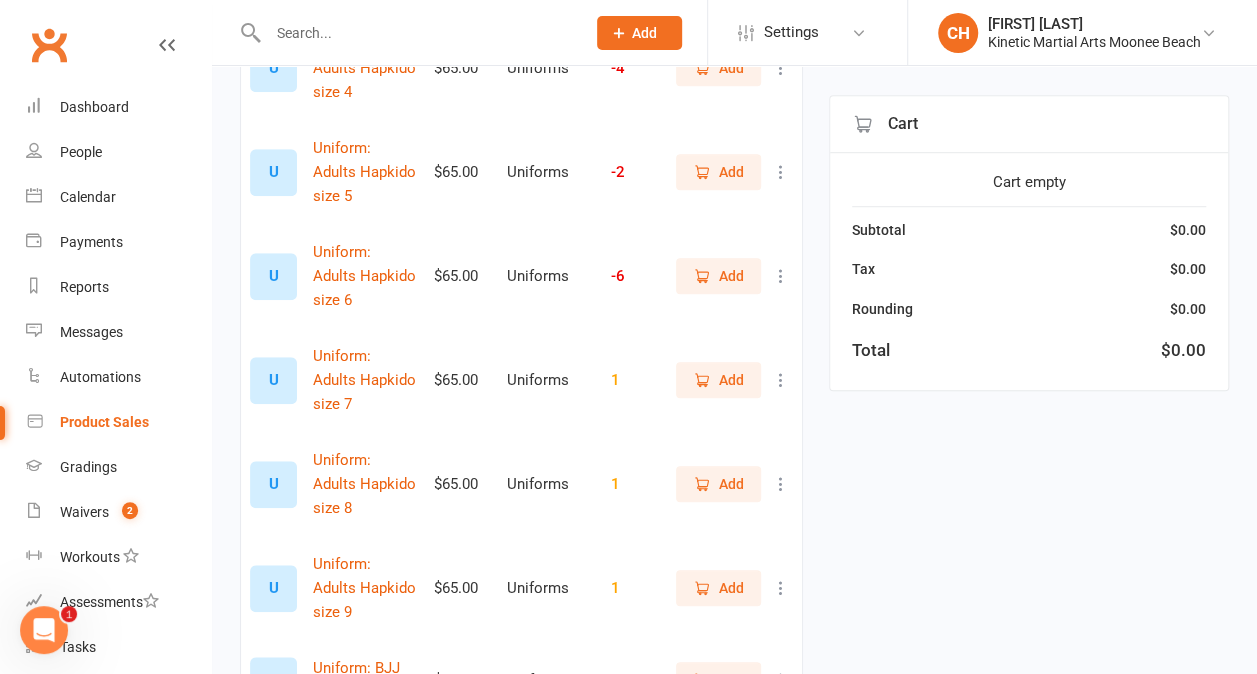 scroll, scrollTop: 614, scrollLeft: 0, axis: vertical 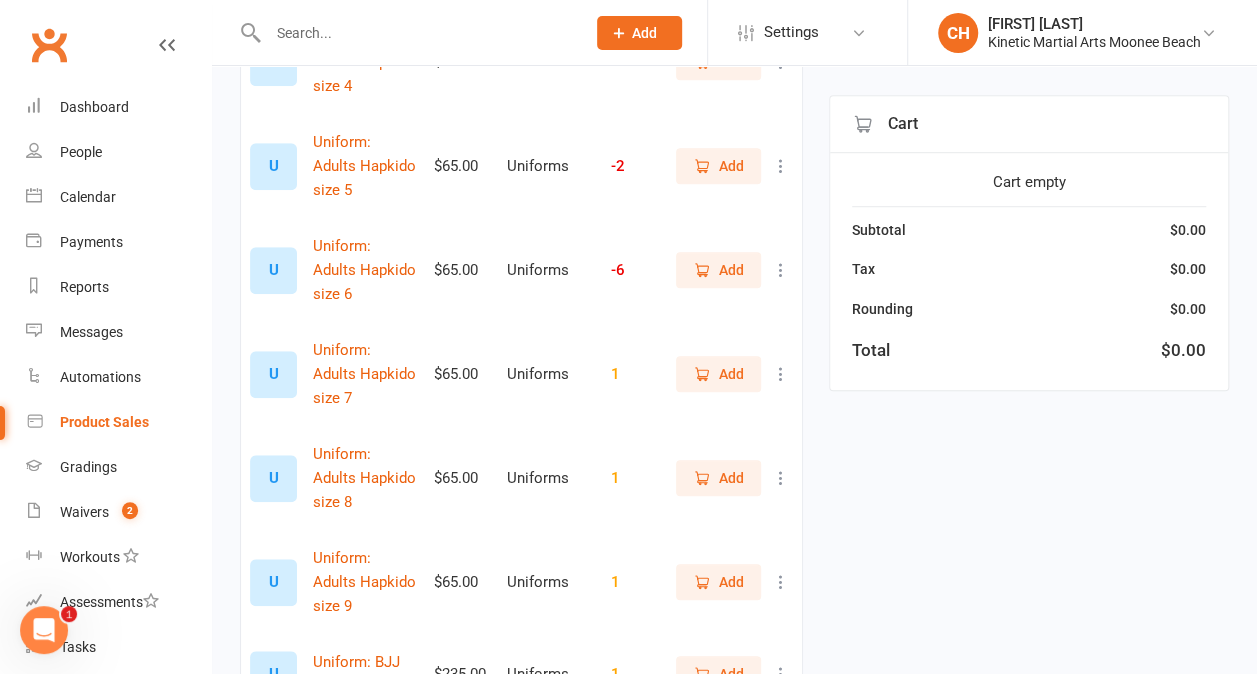 type on "uniform" 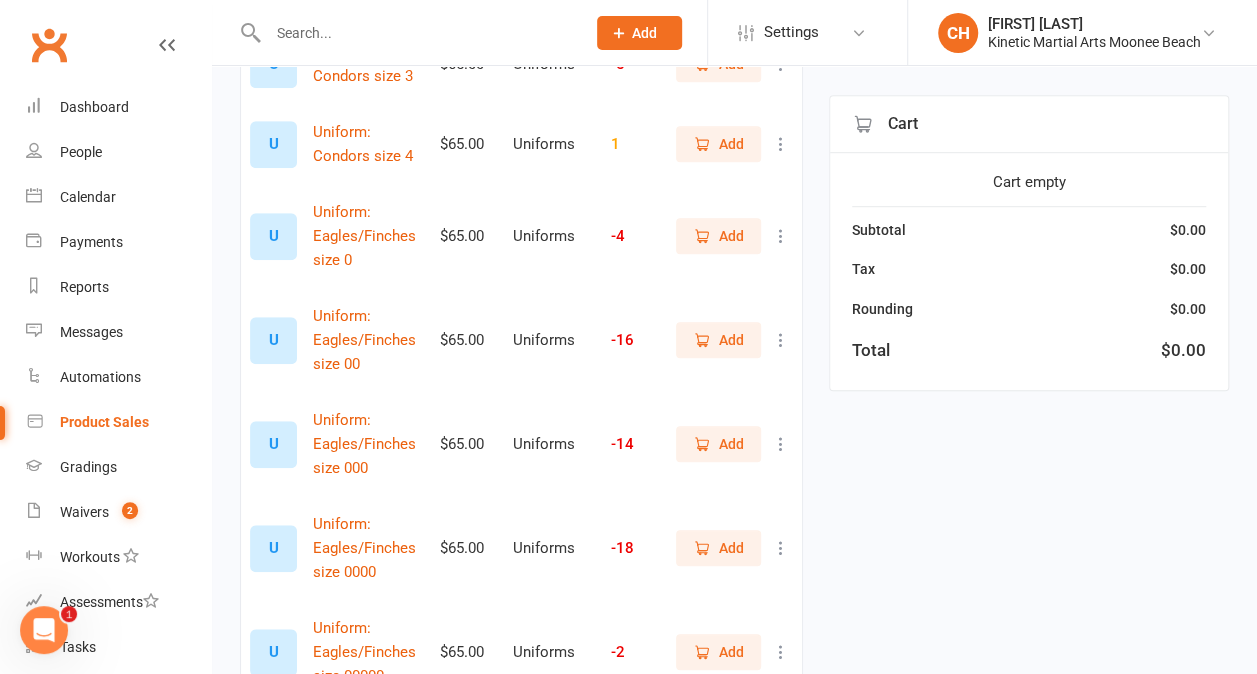 scroll, scrollTop: 543, scrollLeft: 0, axis: vertical 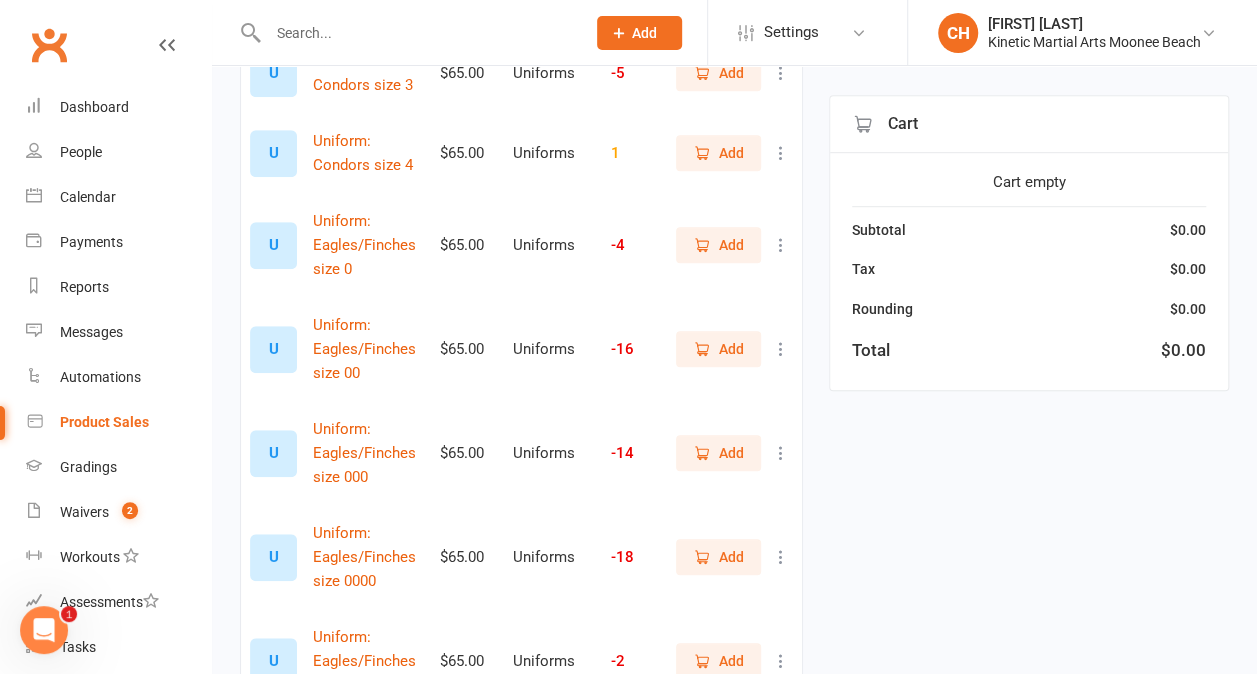 click on "Add" at bounding box center [731, 245] 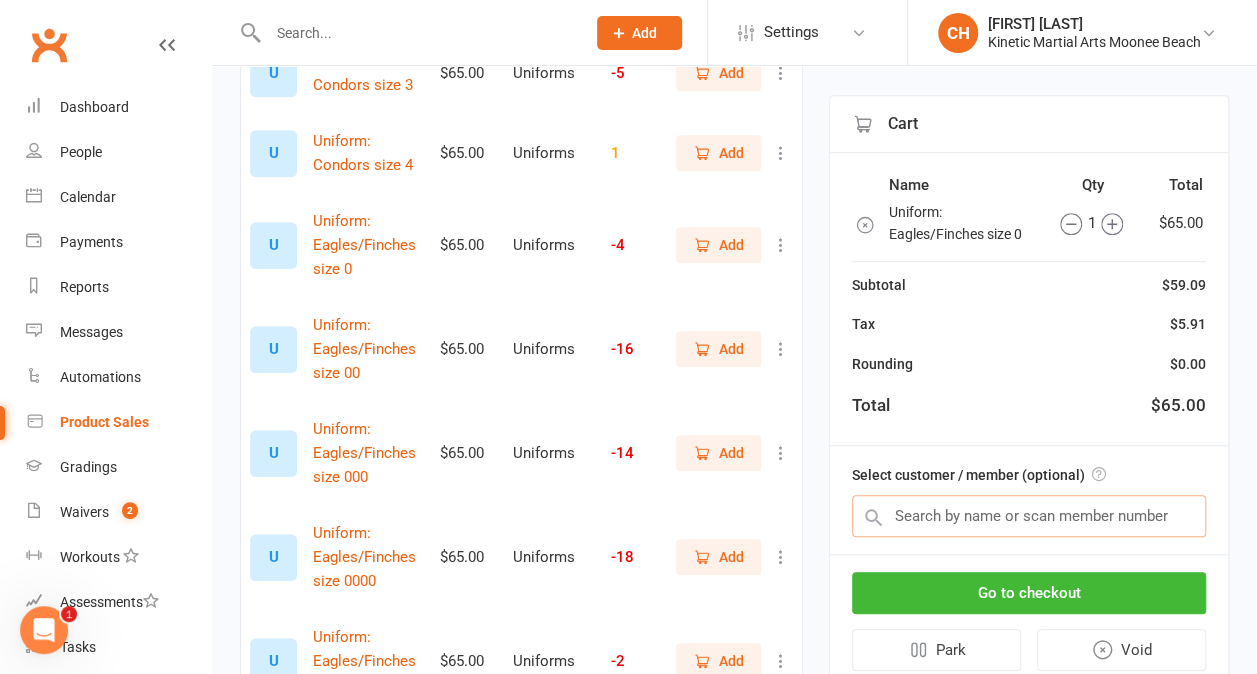 click at bounding box center [1029, 516] 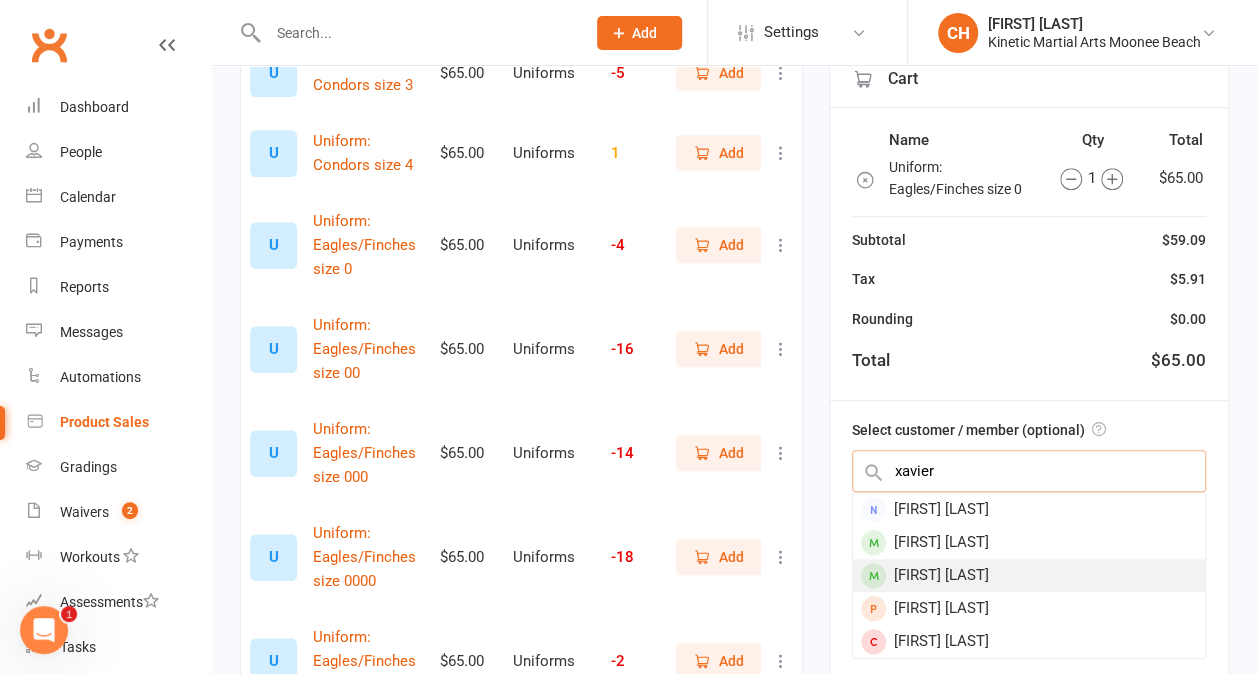 type on "xavier" 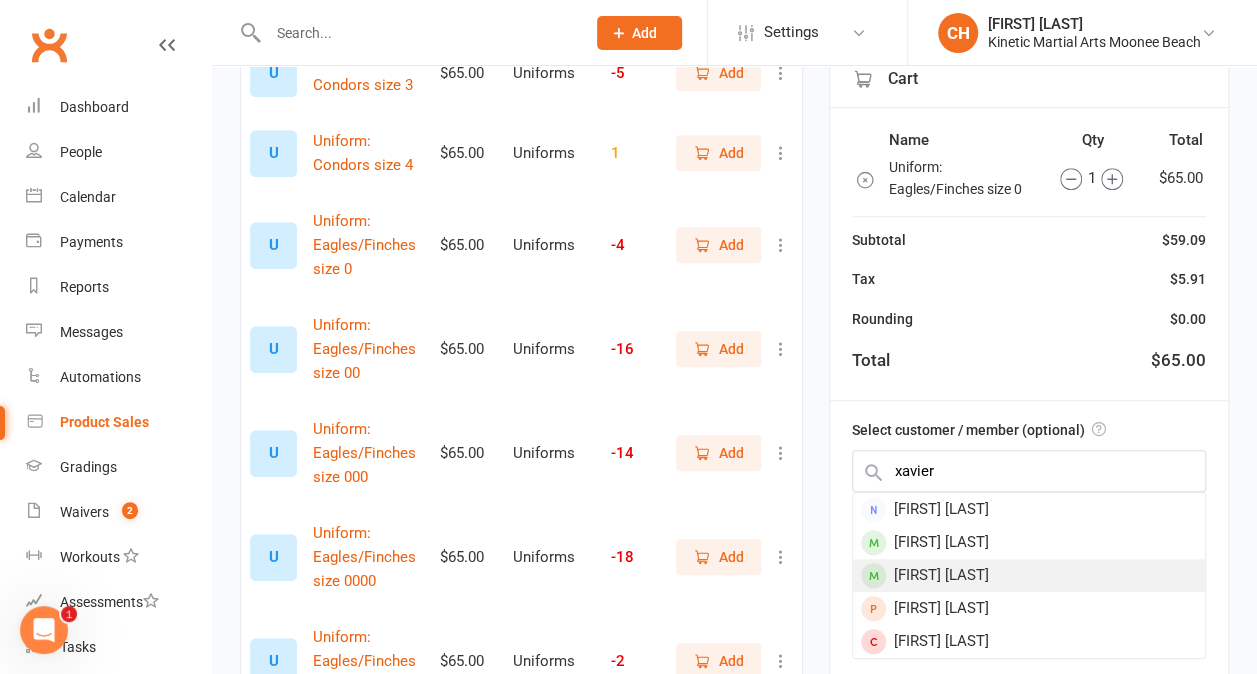 click on "[FIRST] [LAST]" at bounding box center [1029, 575] 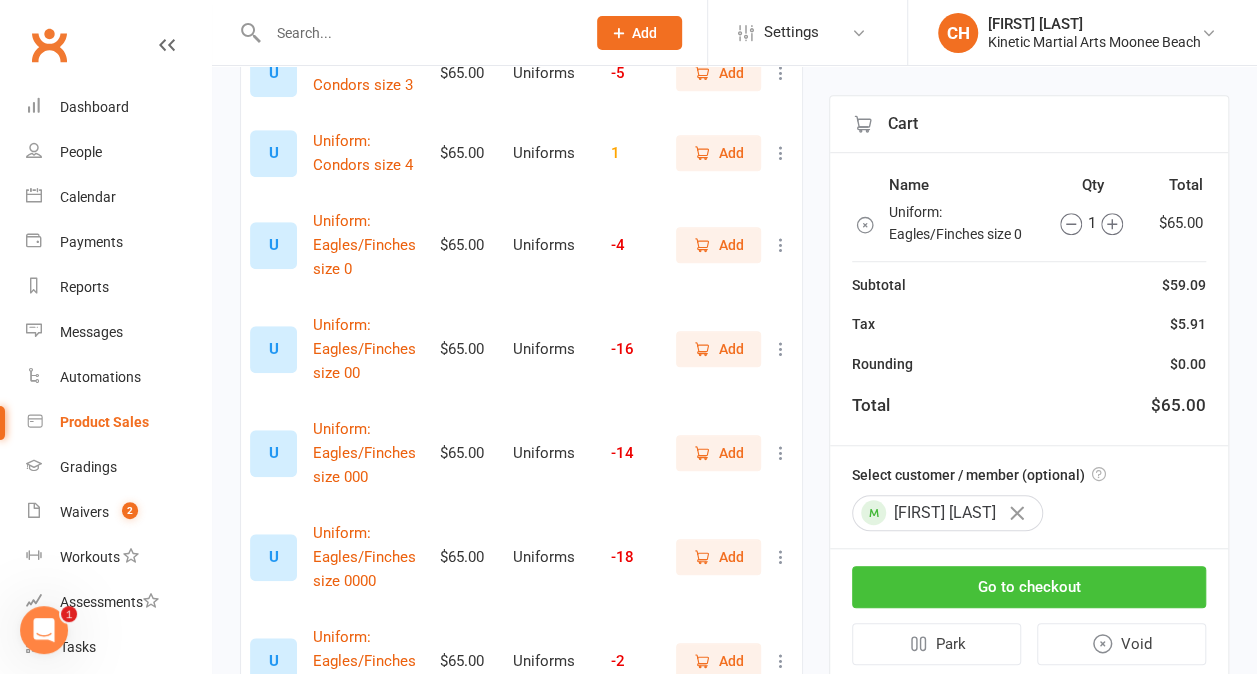click on "Go to checkout" at bounding box center (1029, 587) 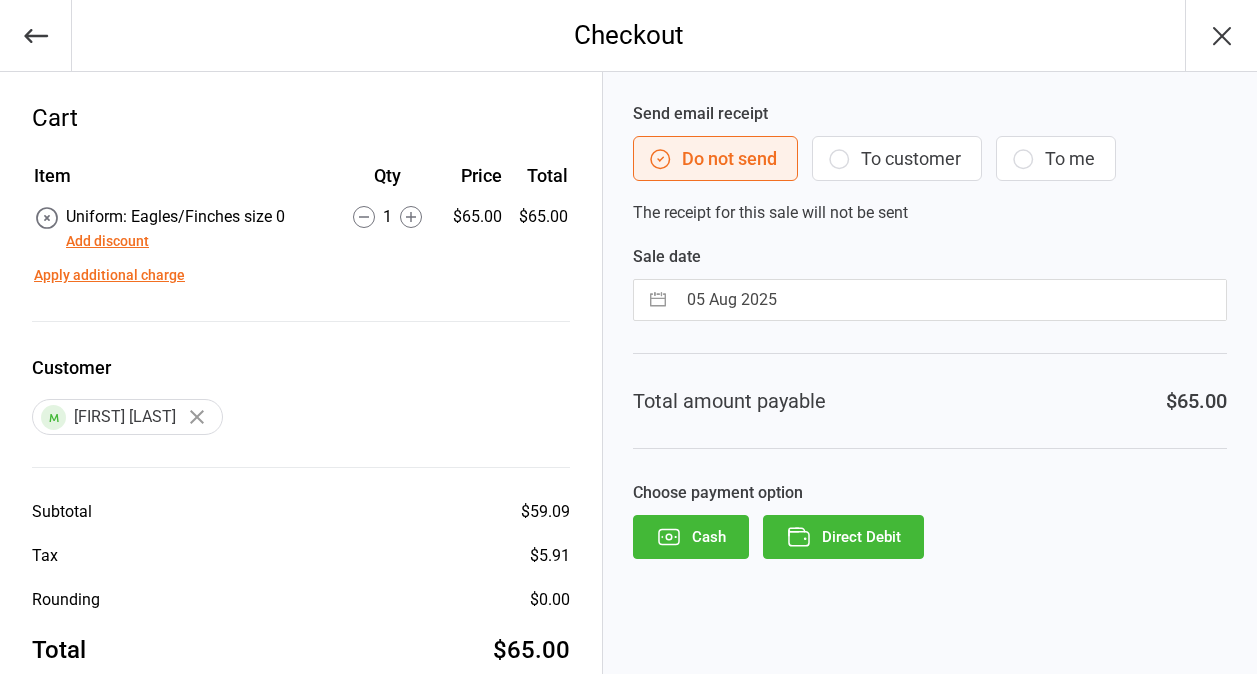 scroll, scrollTop: 0, scrollLeft: 0, axis: both 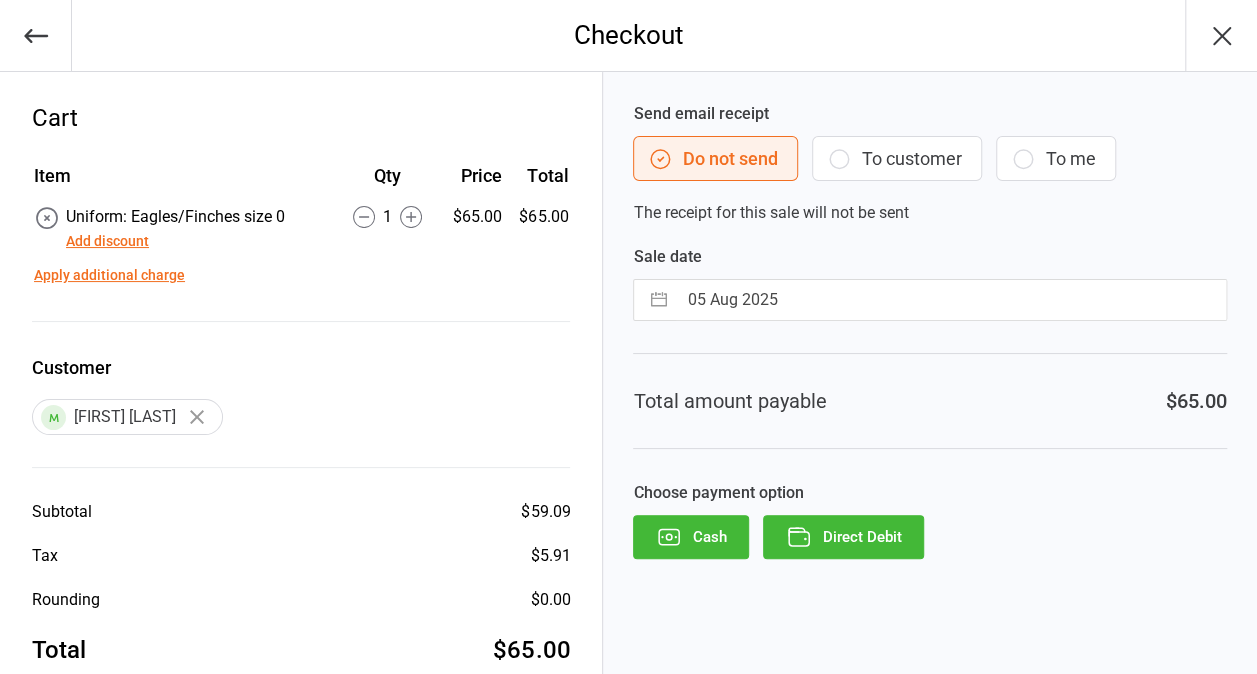 click on "Direct Debit" at bounding box center [843, 537] 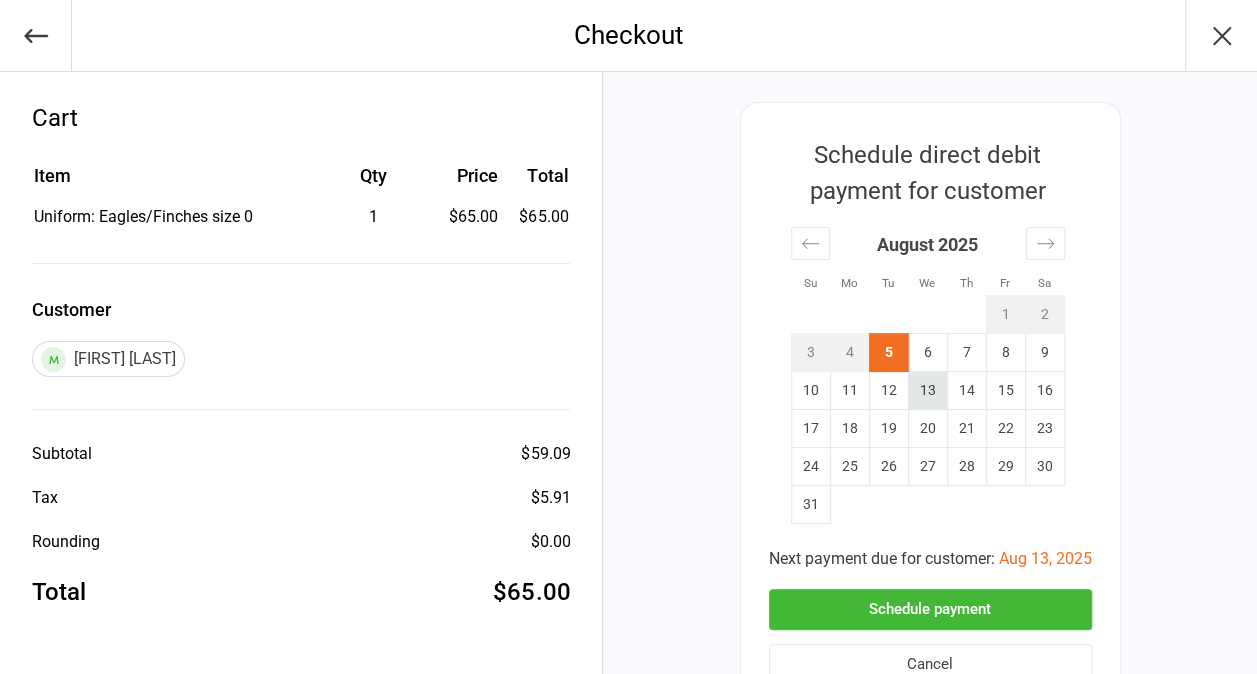 click on "13" at bounding box center (927, 391) 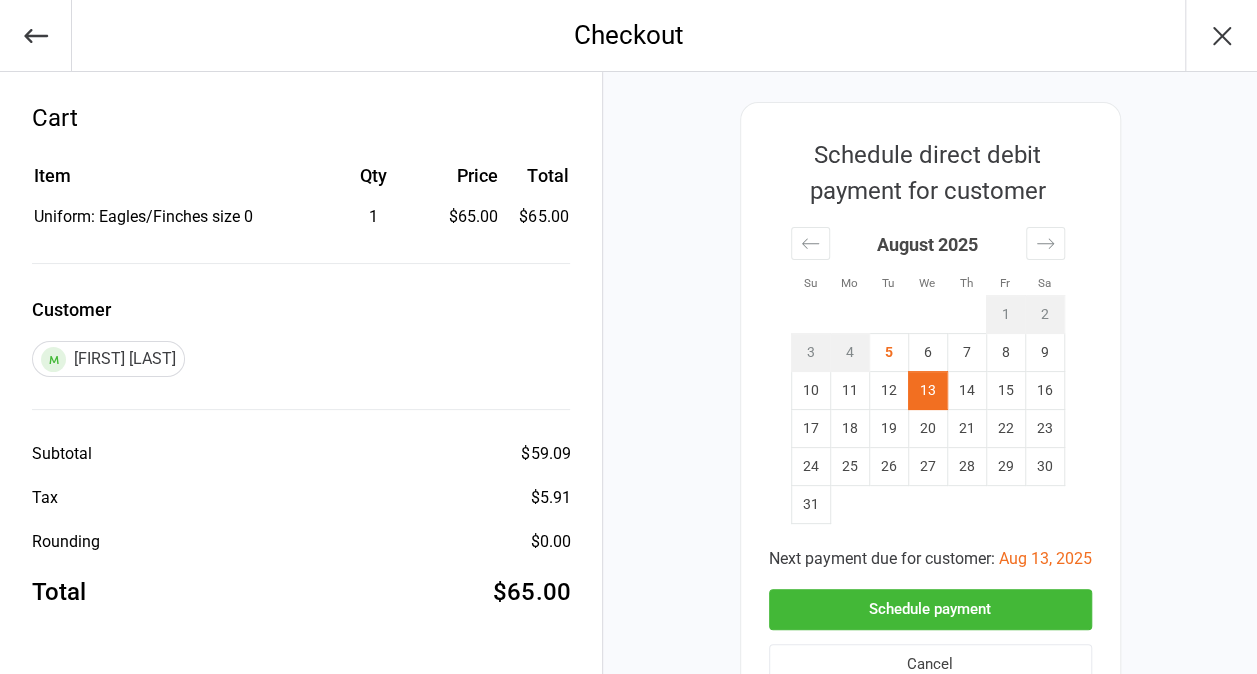 click on "Schedule payment" at bounding box center [930, 609] 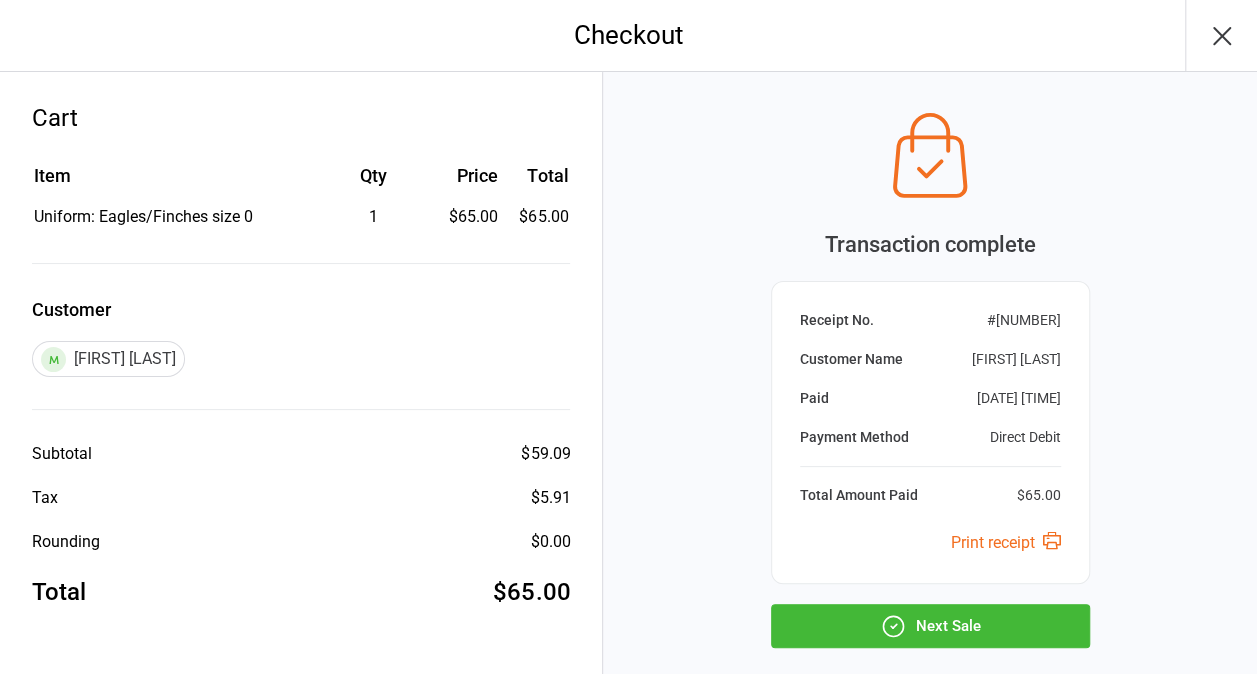 click 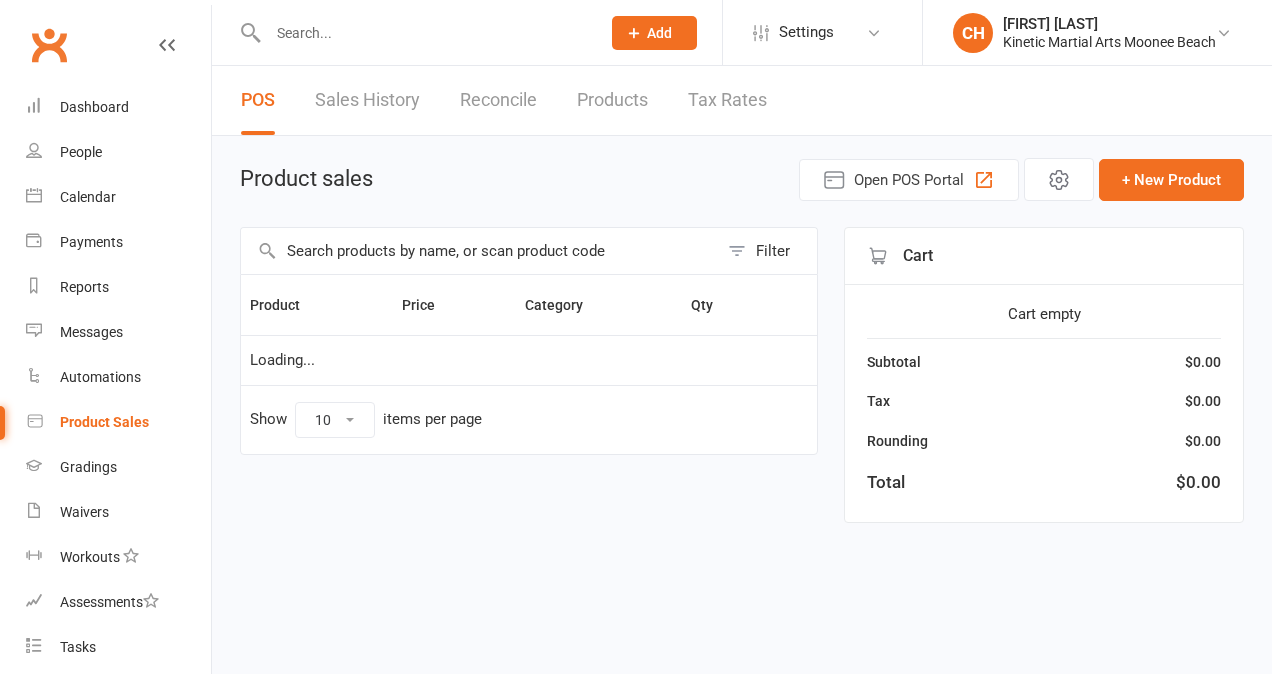 scroll, scrollTop: 0, scrollLeft: 0, axis: both 